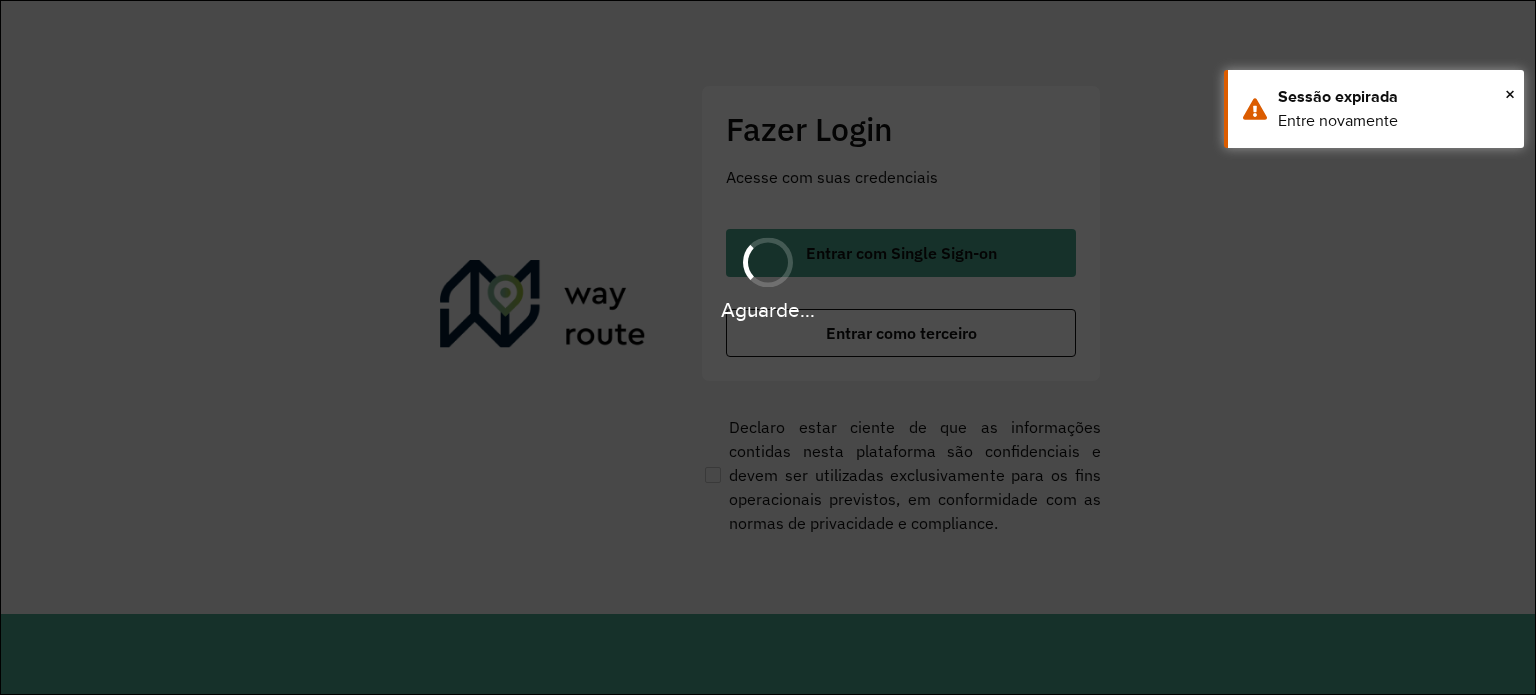 scroll, scrollTop: 0, scrollLeft: 0, axis: both 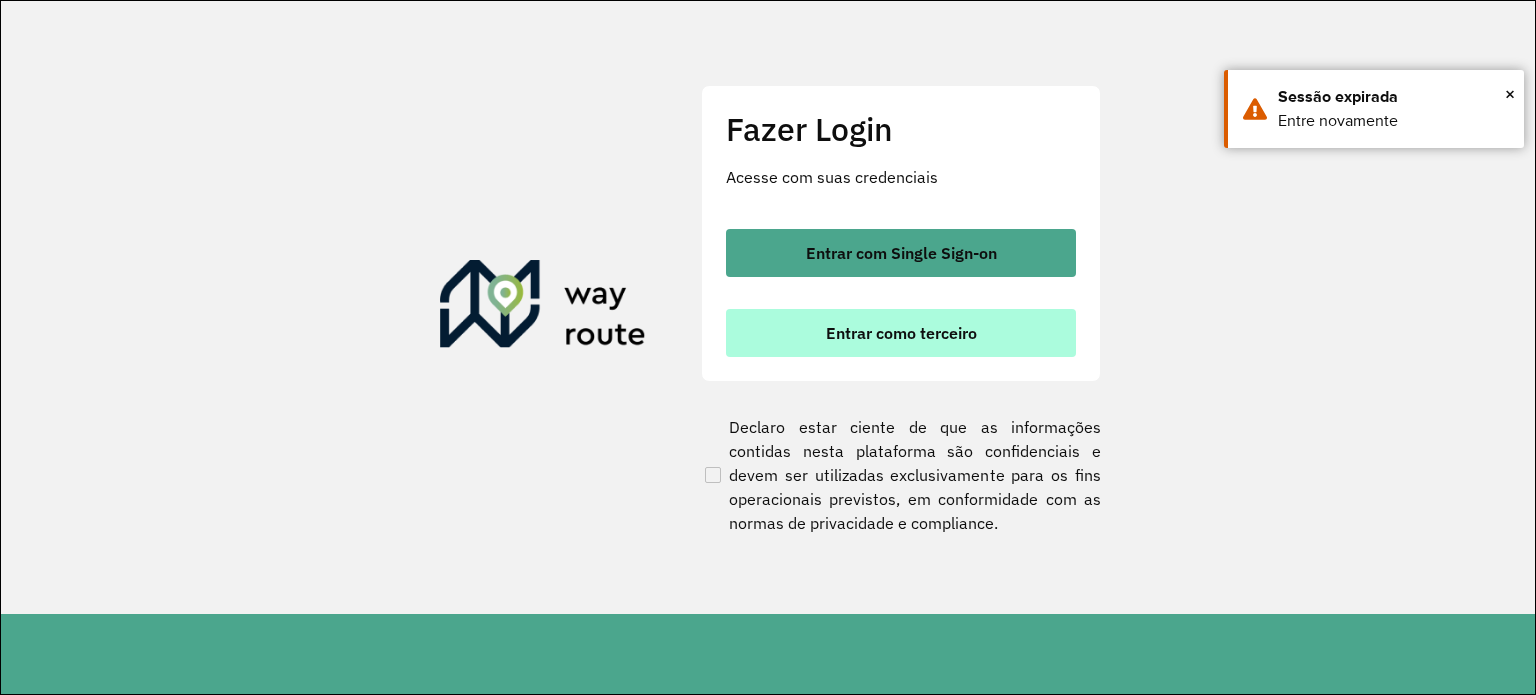 click on "Entrar como terceiro" at bounding box center (901, 333) 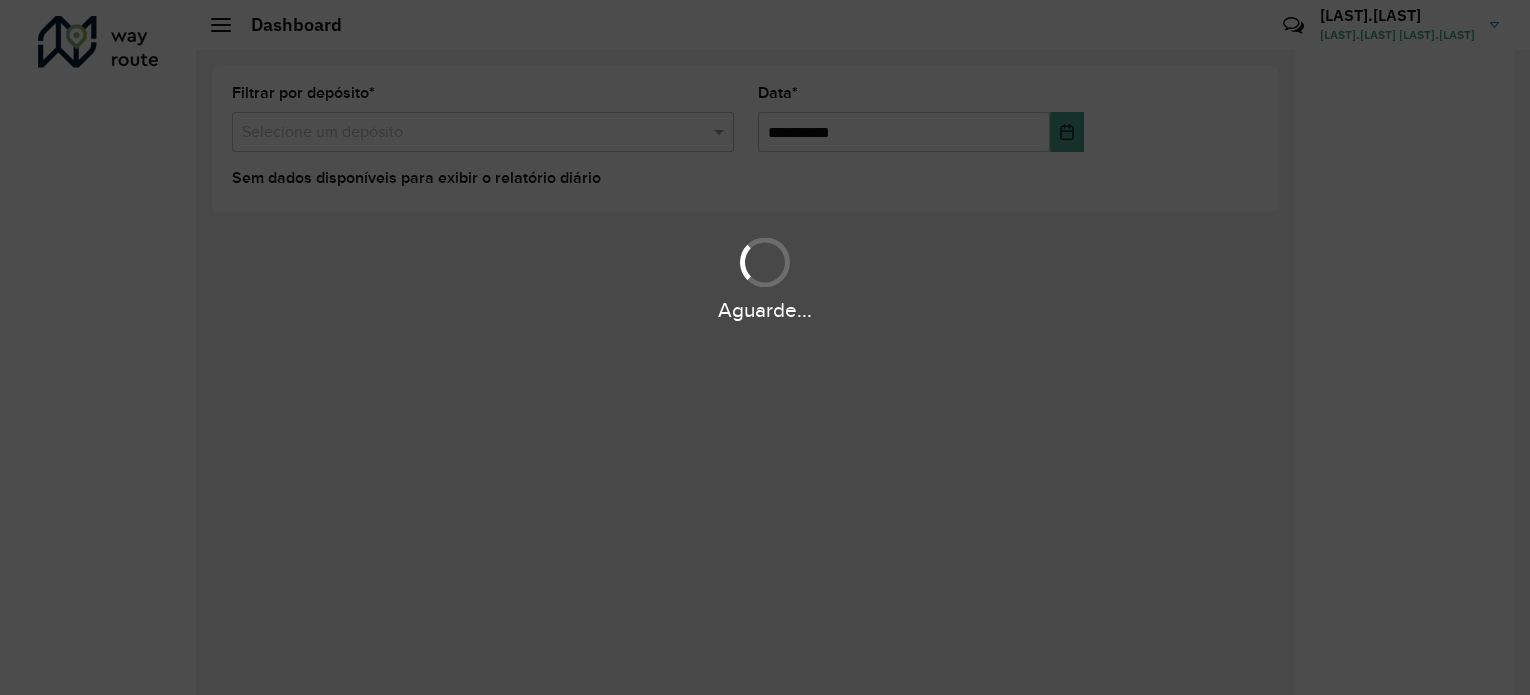 scroll, scrollTop: 0, scrollLeft: 0, axis: both 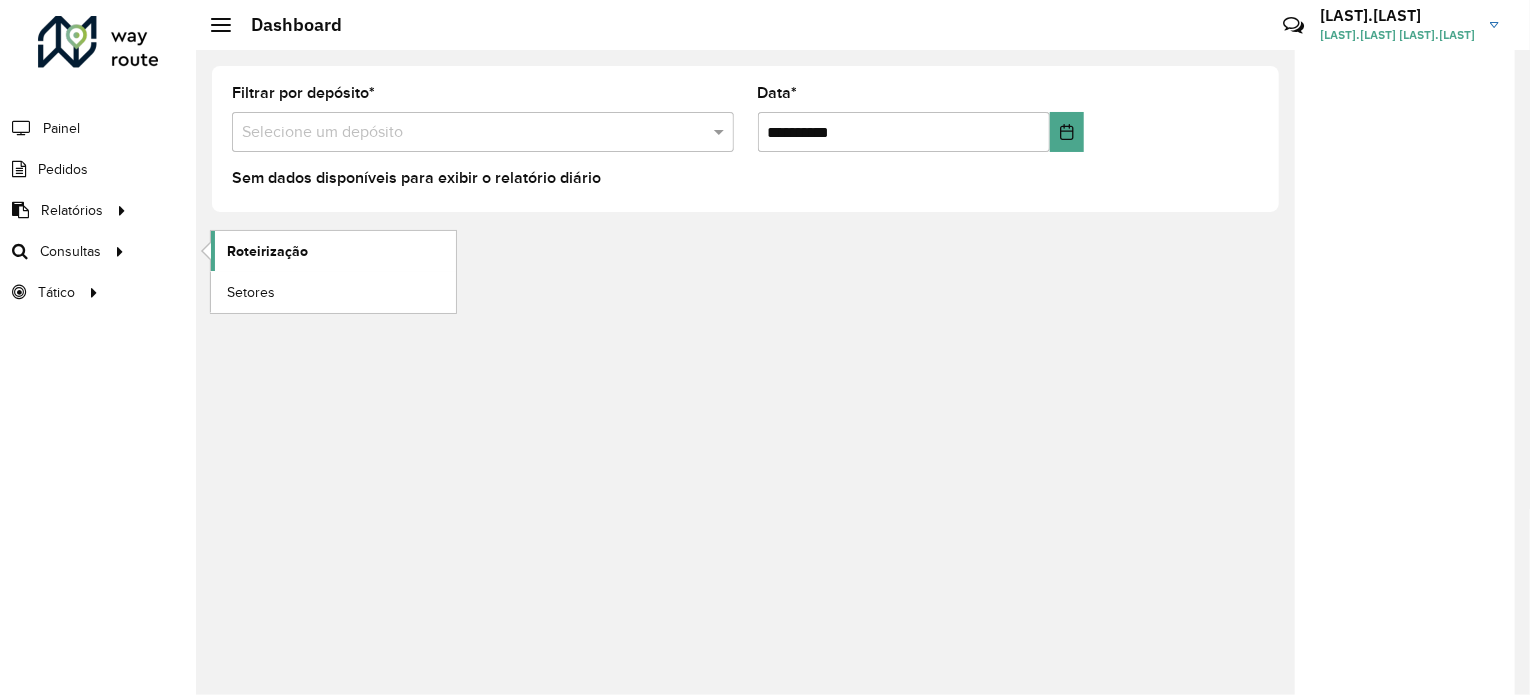 click on "Roteirização" 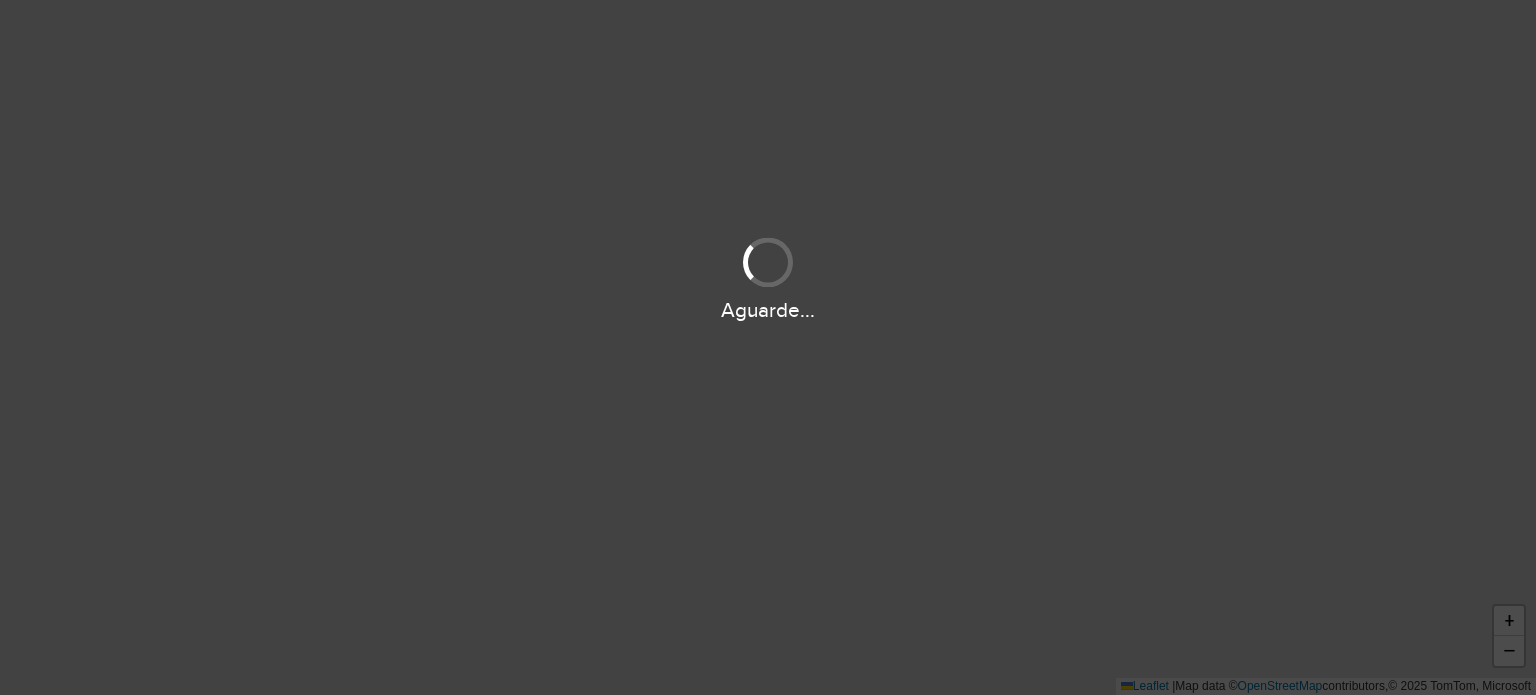 scroll, scrollTop: 0, scrollLeft: 0, axis: both 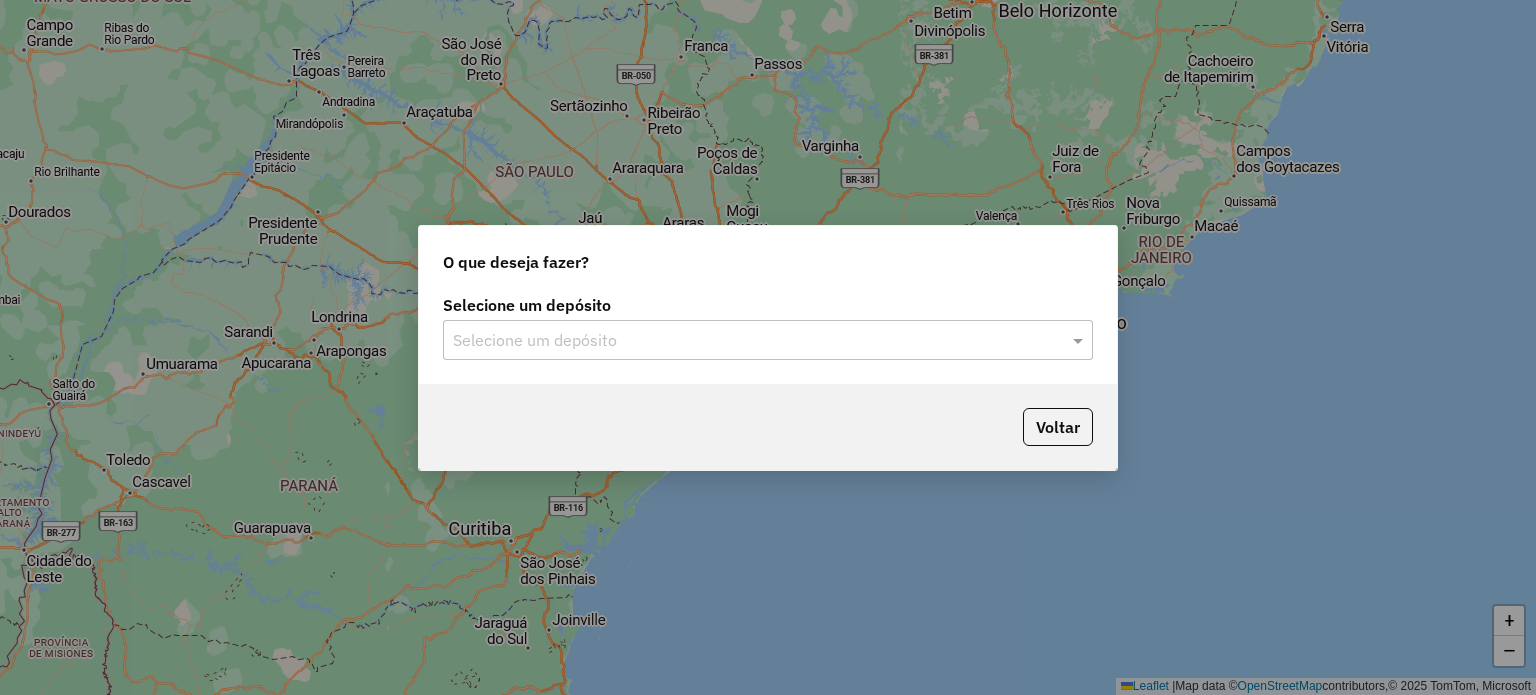 click 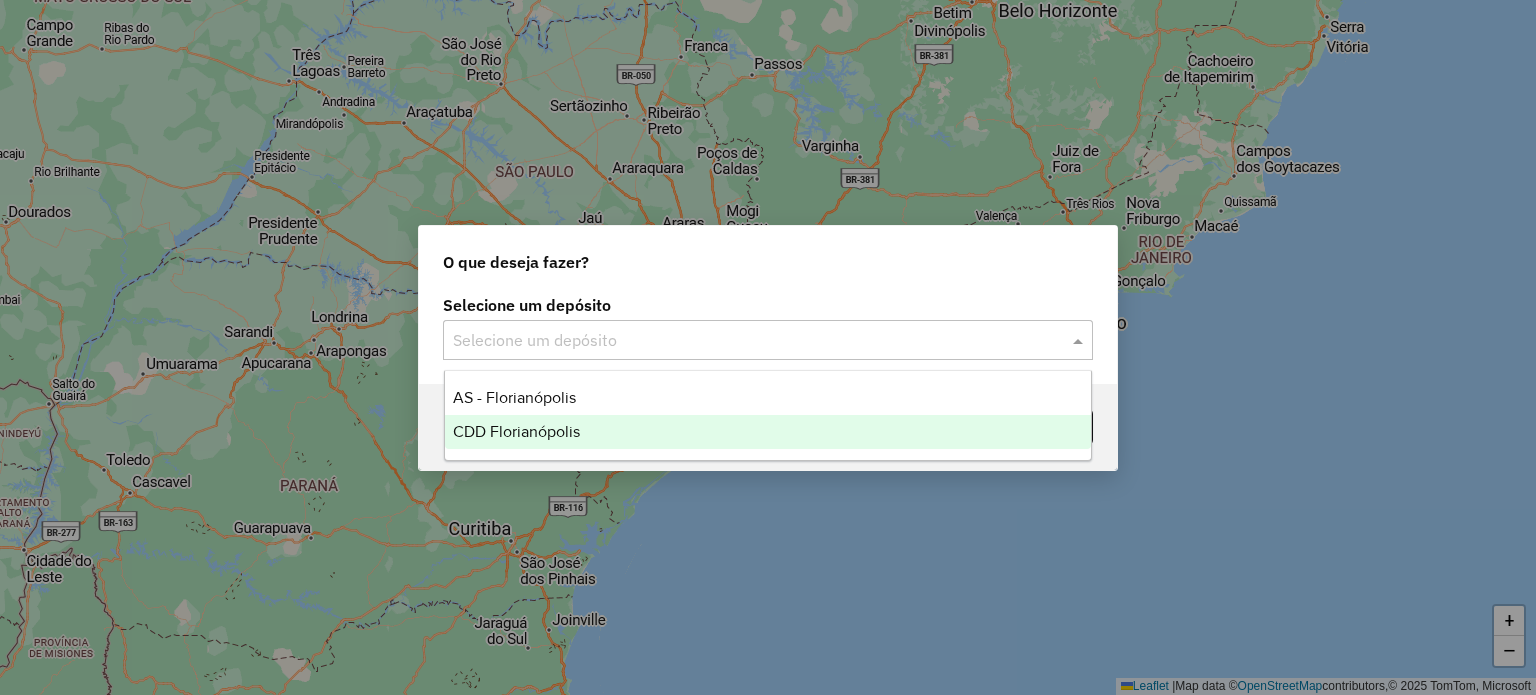 click on "AS - [CITY] CDD [CITY]" at bounding box center [768, 415] 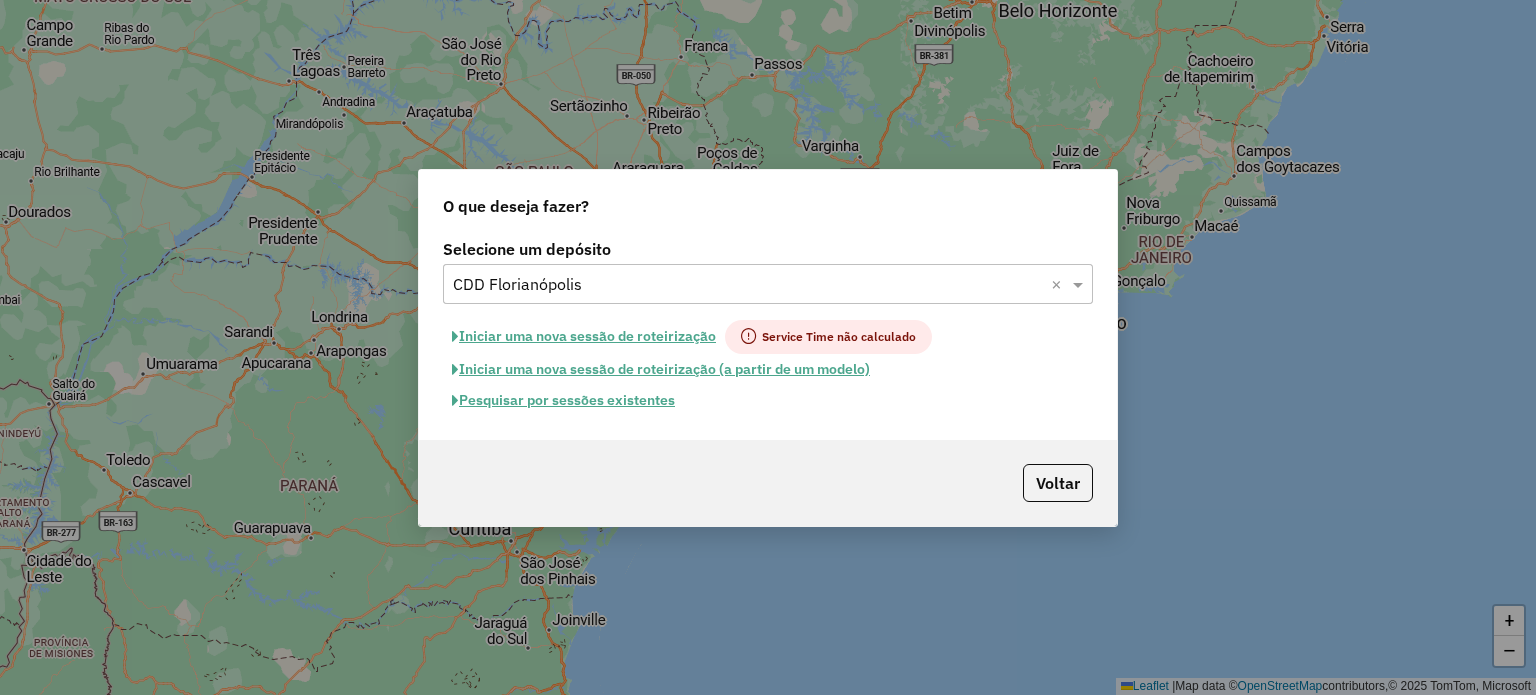 click on "Pesquisar por sessões existentes" 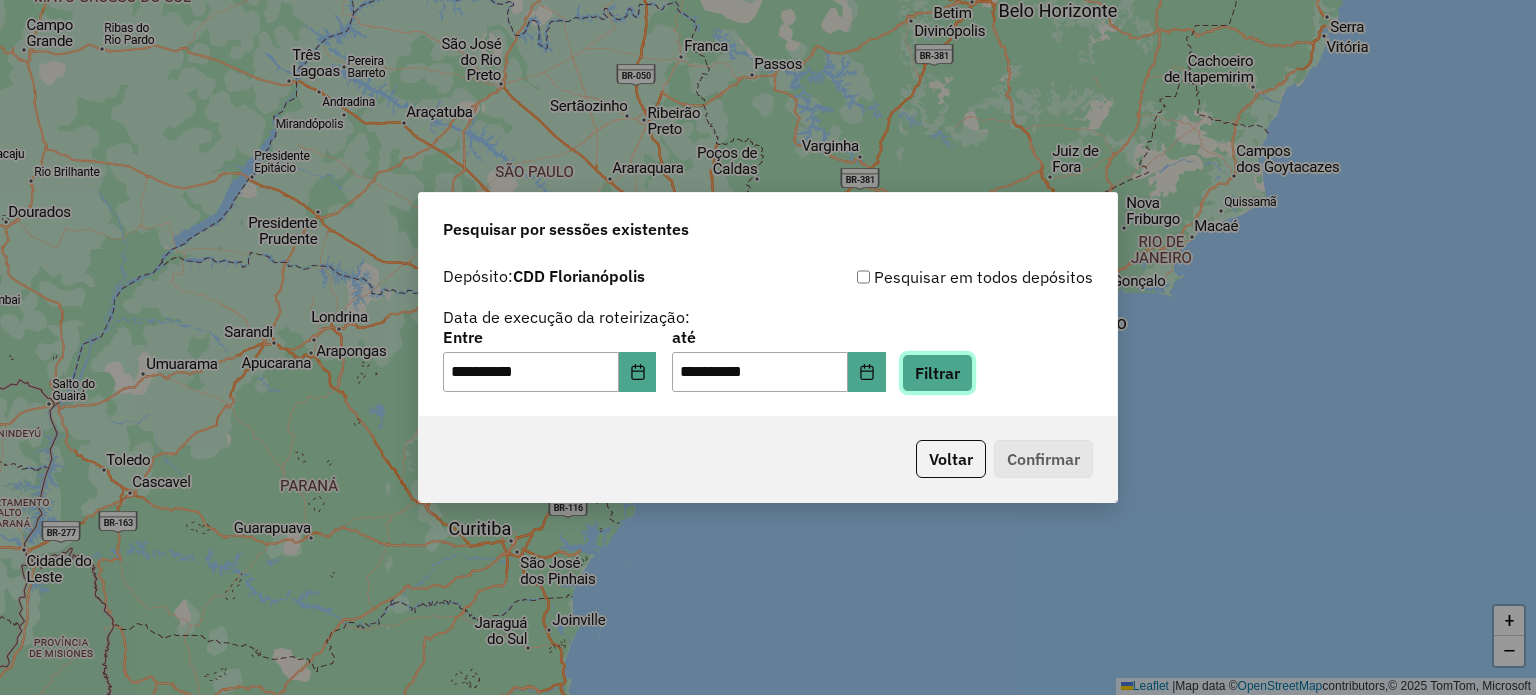 click on "Filtrar" 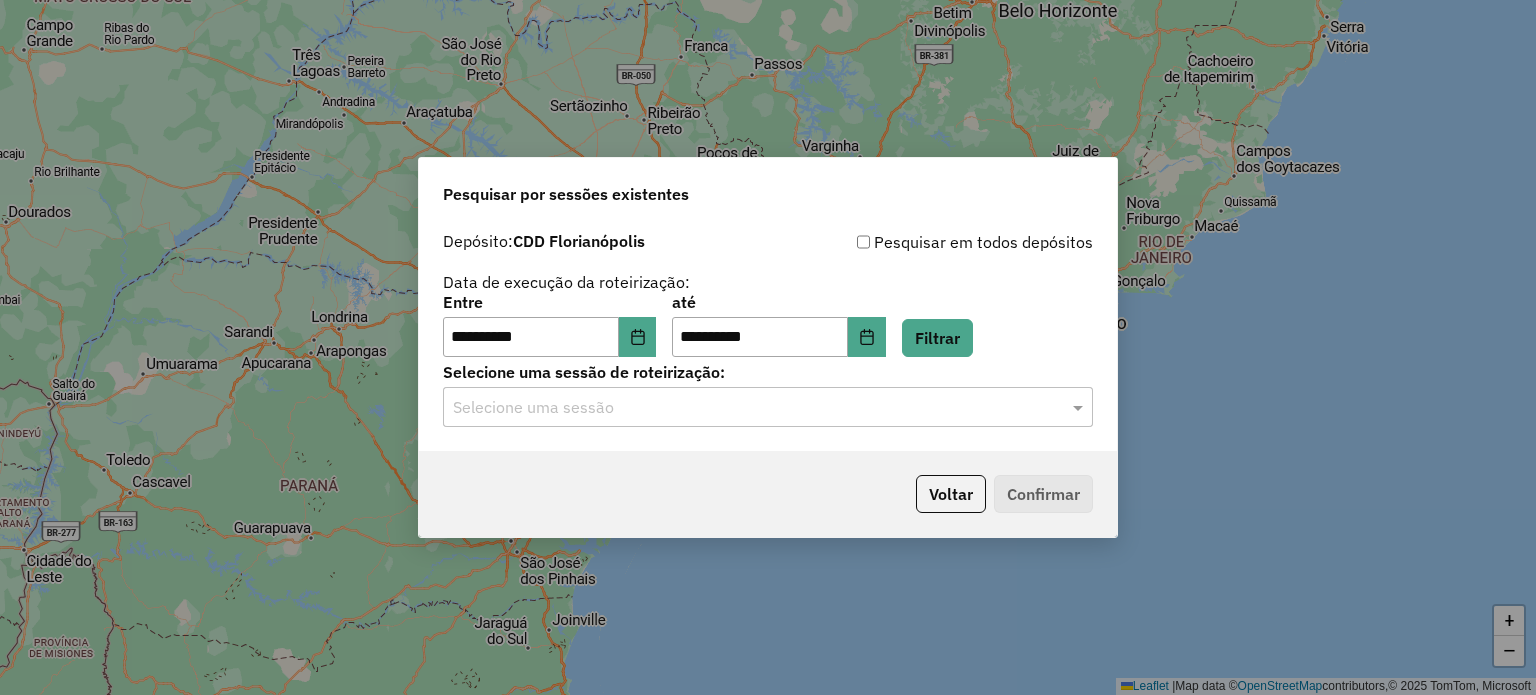 click 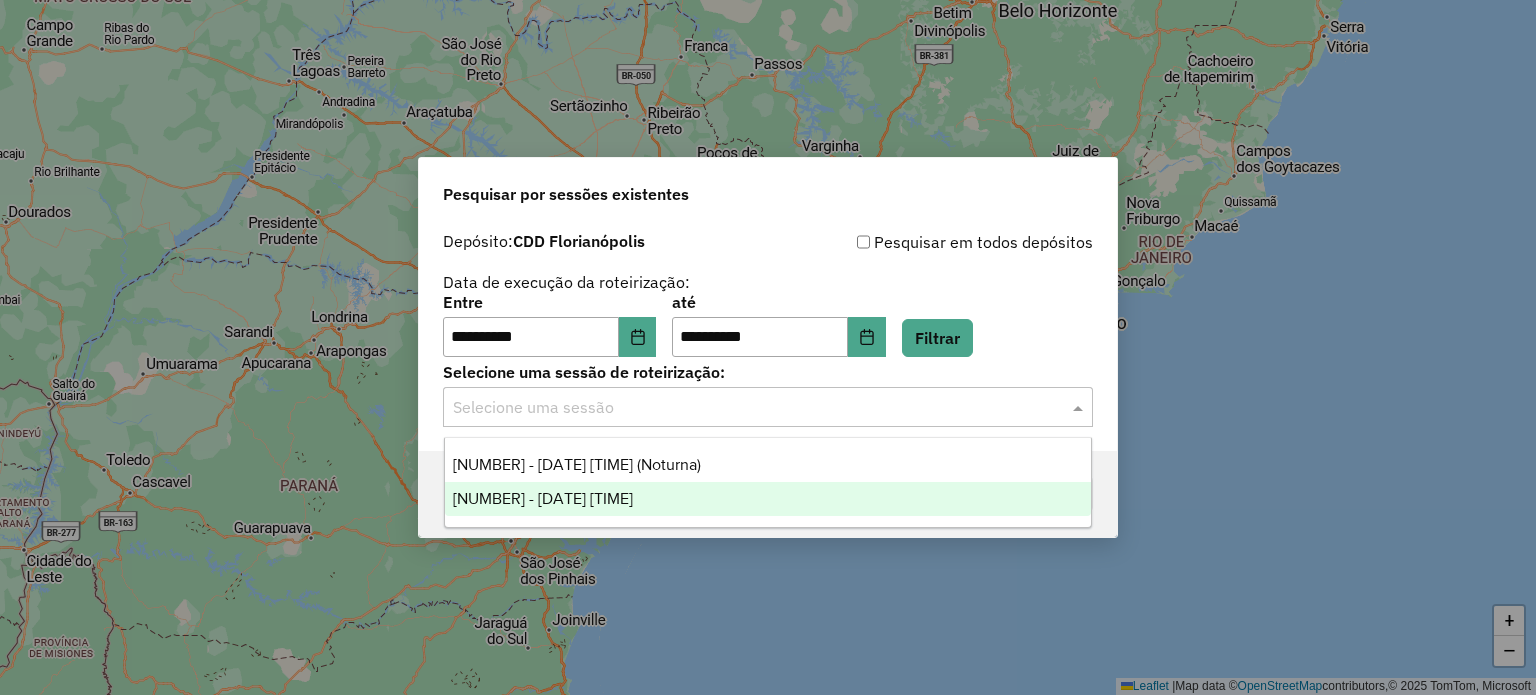 click on "[NUMBER] - [DATE] [TIME]" at bounding box center [768, 499] 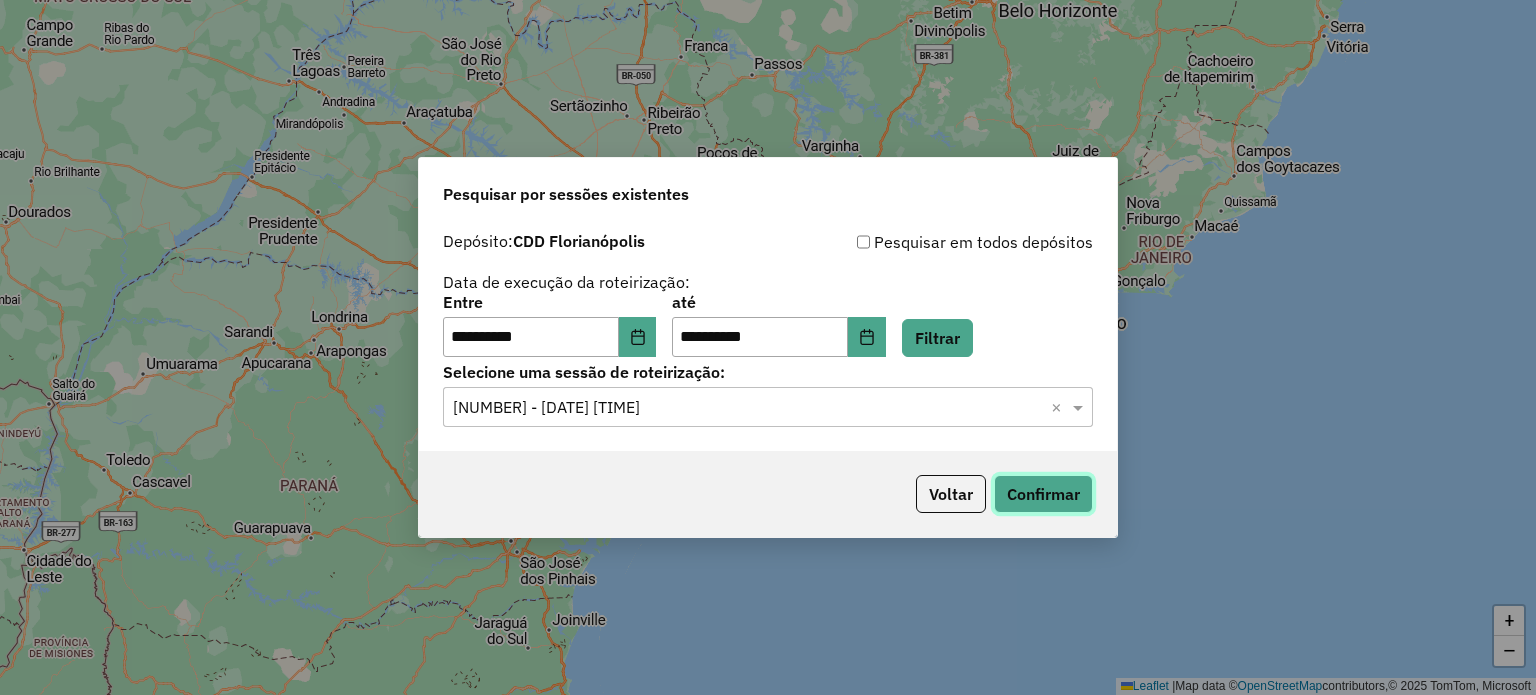 click on "Confirmar" 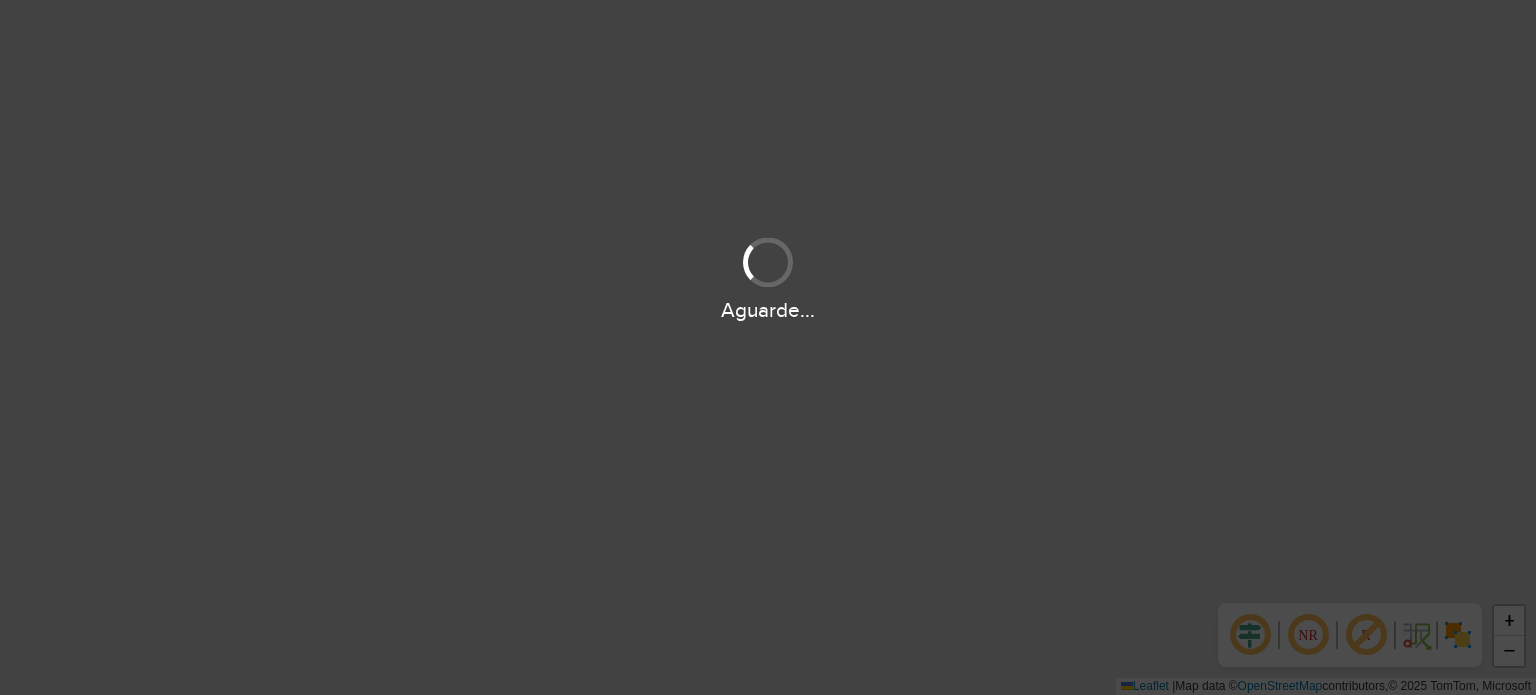 scroll, scrollTop: 0, scrollLeft: 0, axis: both 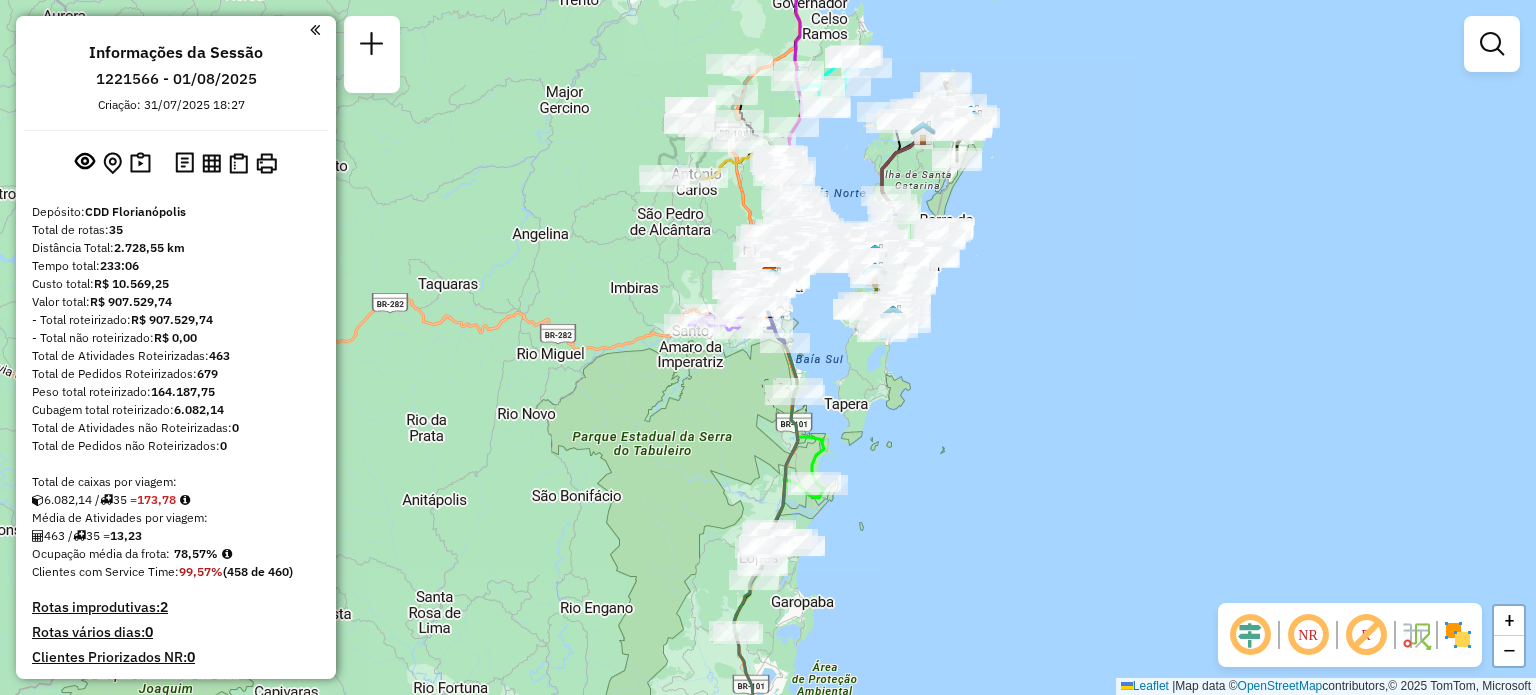 drag, startPoint x: 854, startPoint y: 465, endPoint x: 996, endPoint y: 55, distance: 433.89398 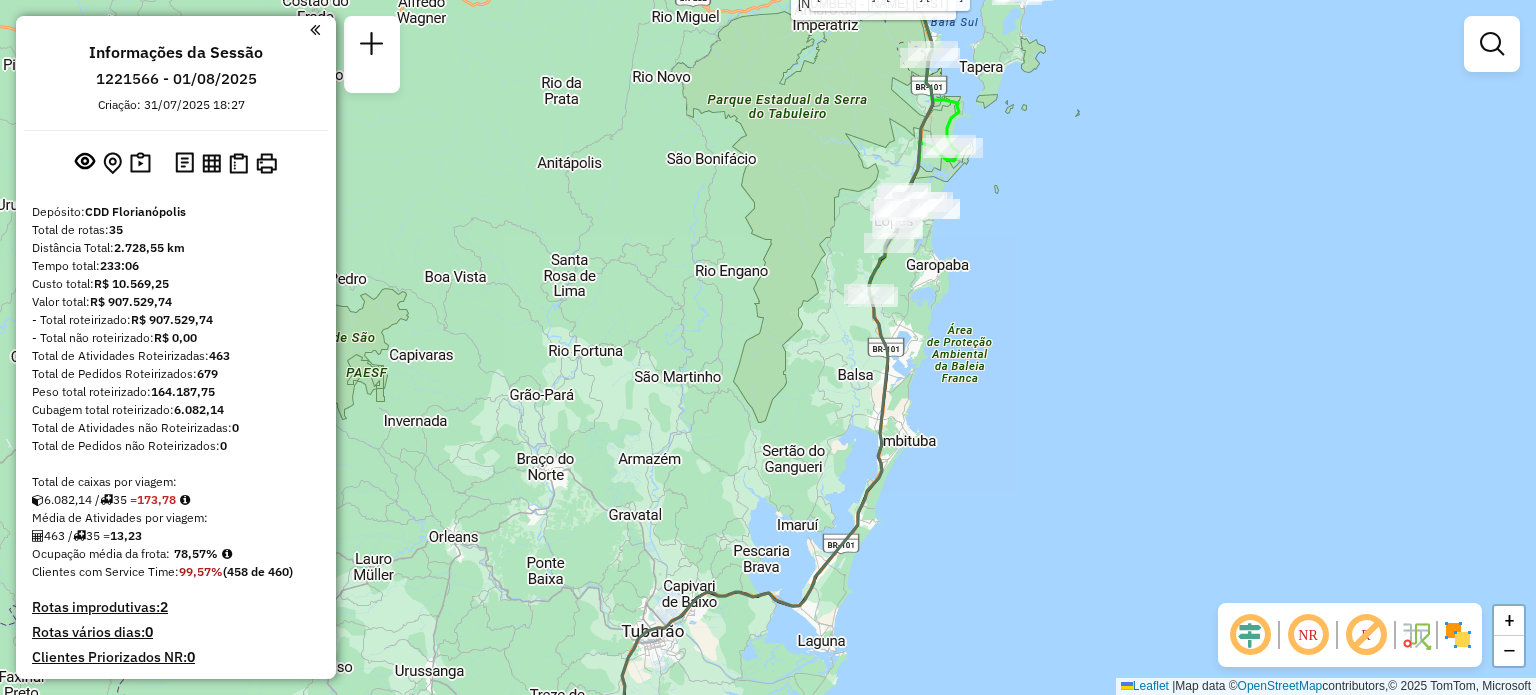 drag, startPoint x: 1030, startPoint y: 221, endPoint x: 961, endPoint y: 363, distance: 157.87654 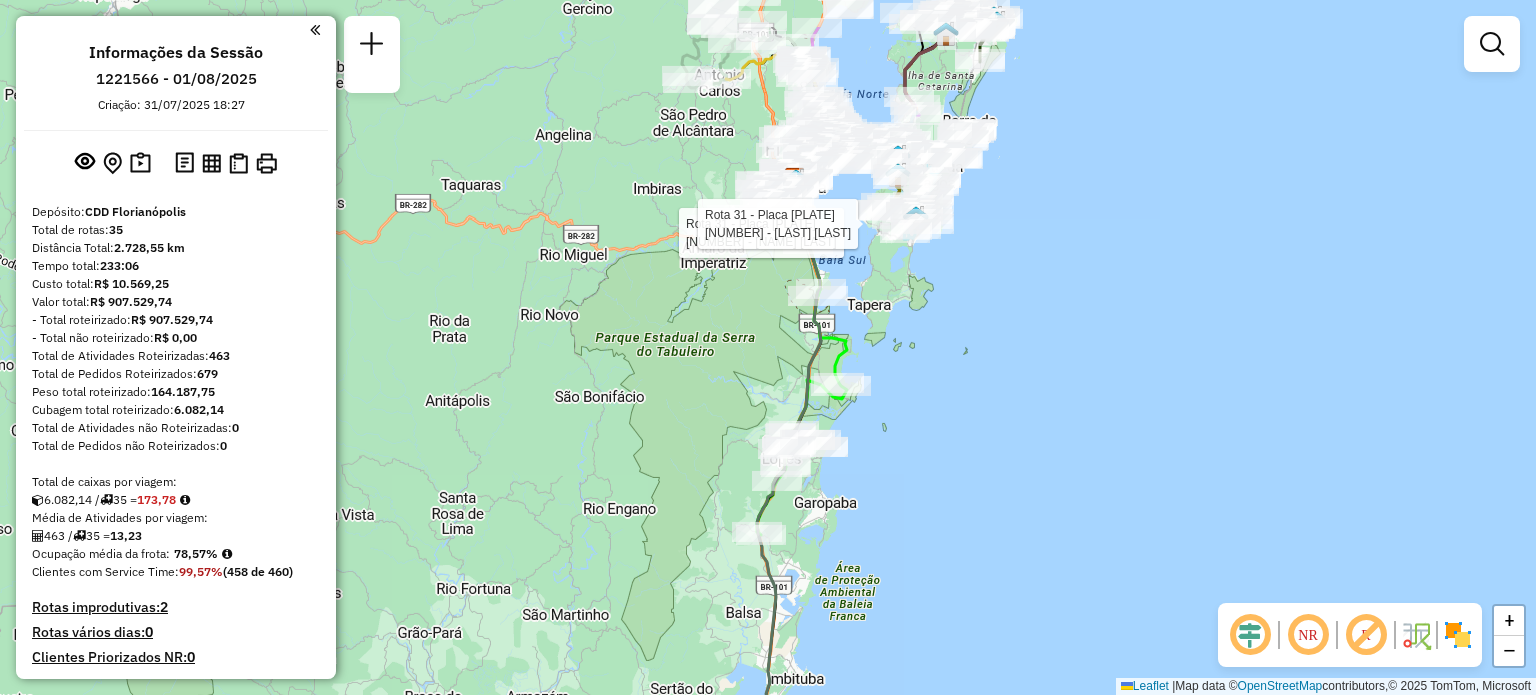 drag, startPoint x: 1148, startPoint y: 183, endPoint x: 933, endPoint y: 403, distance: 307.61176 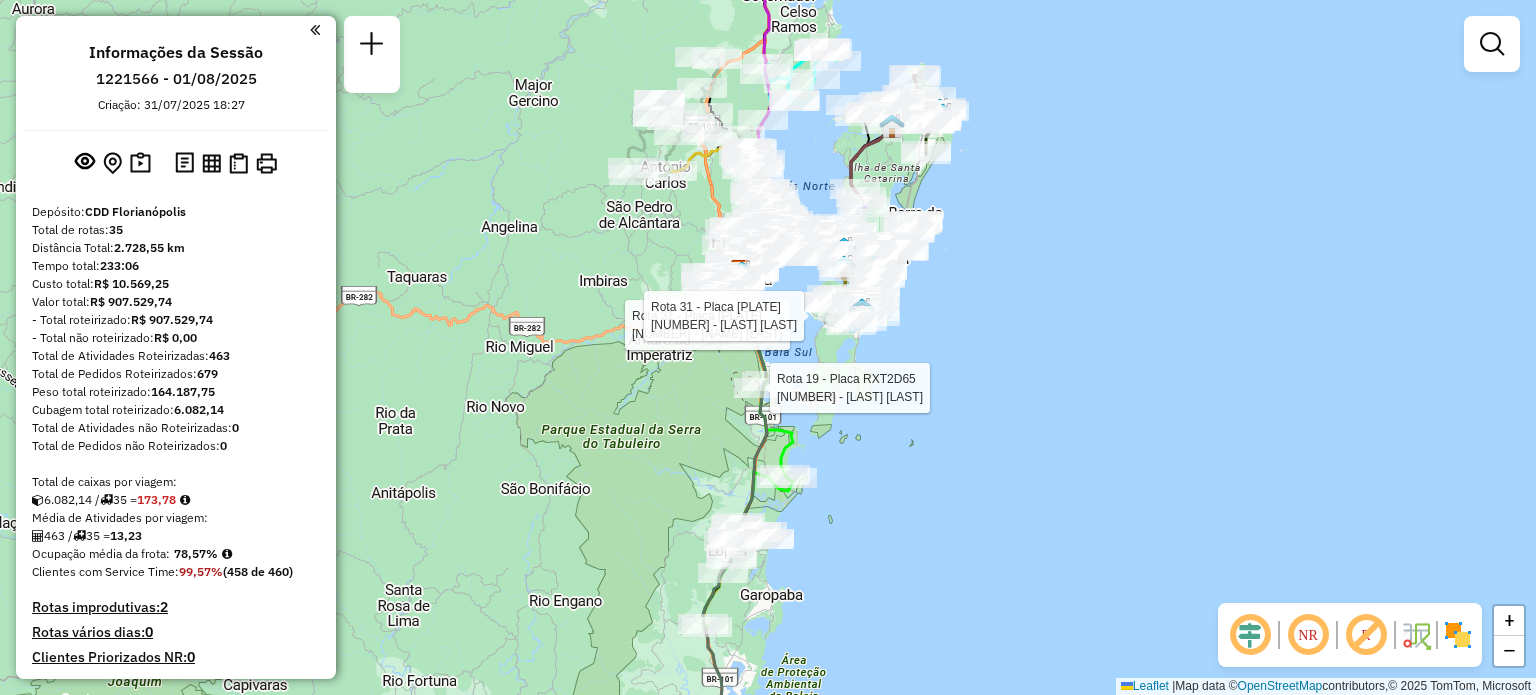 select on "**********" 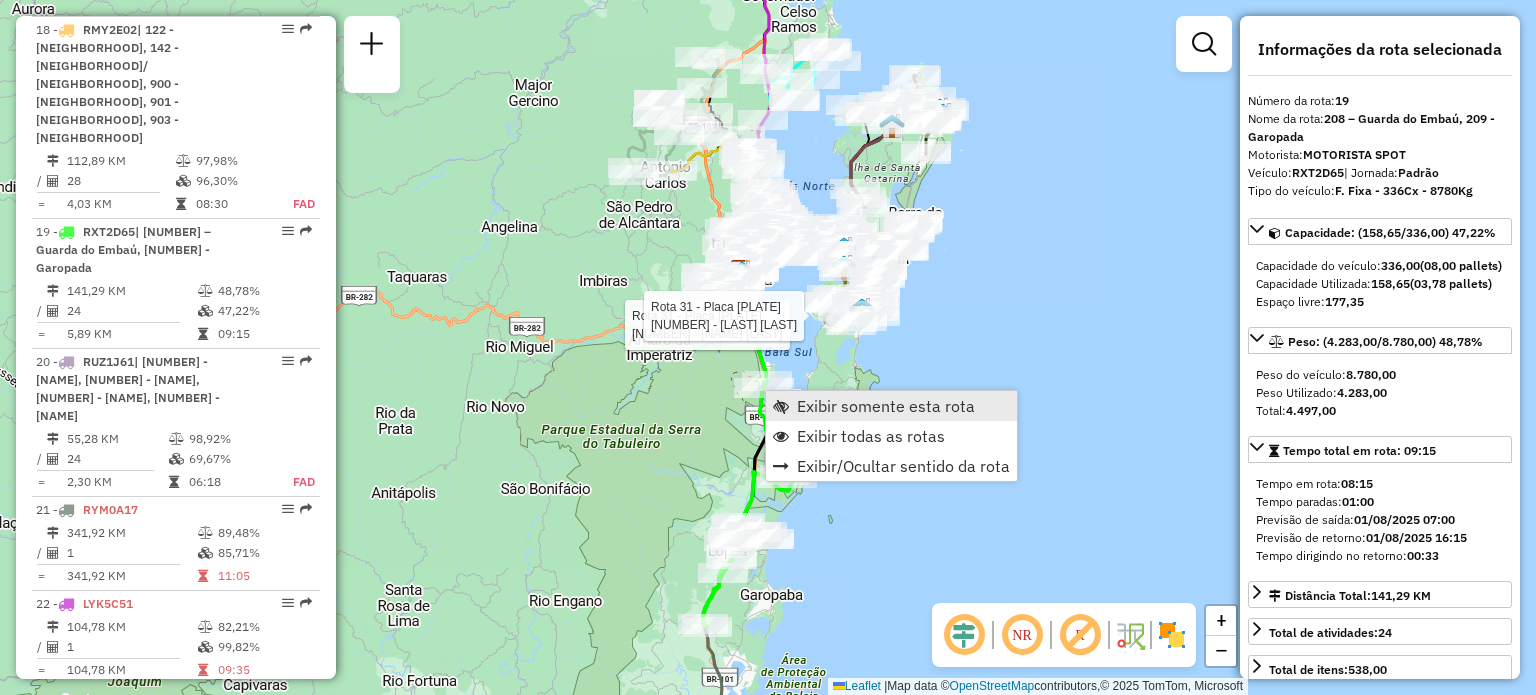 click on "Exibir somente esta rota" at bounding box center (886, 406) 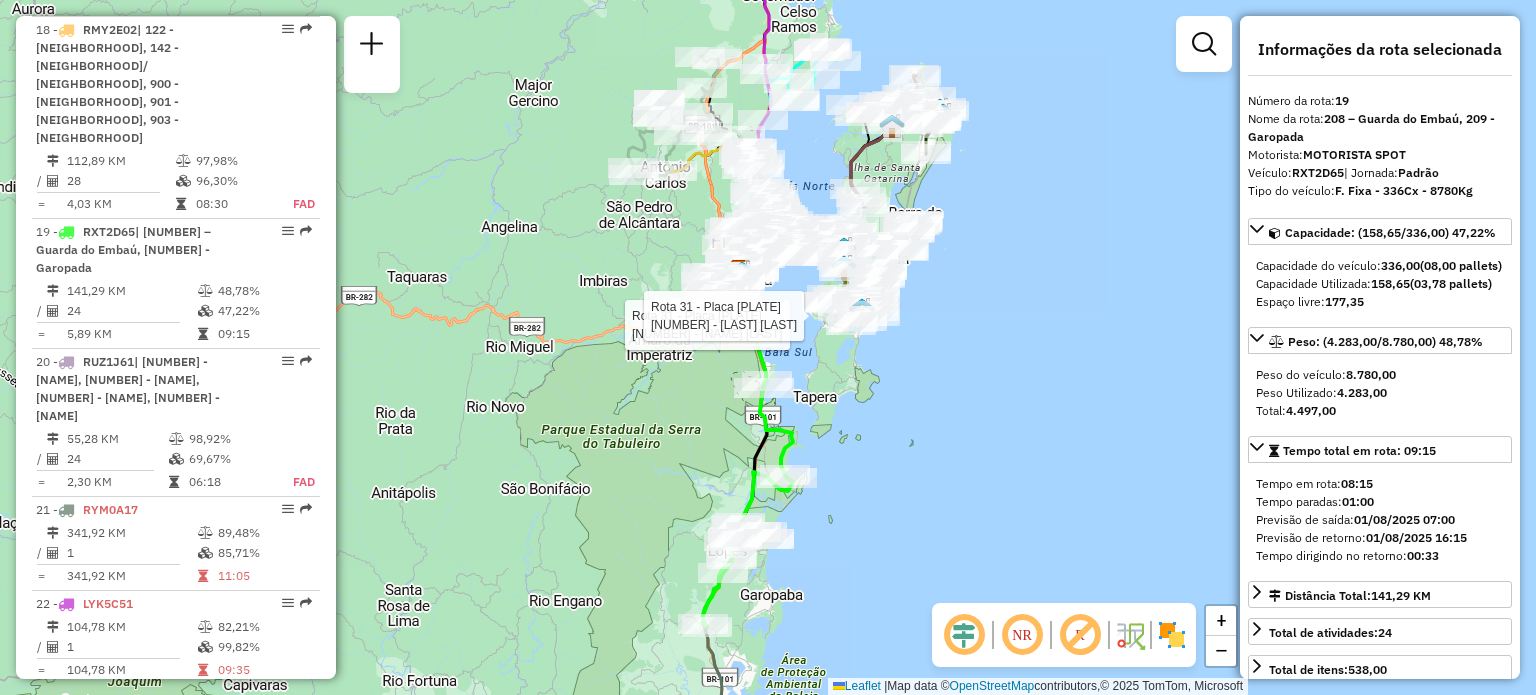 scroll, scrollTop: 2712, scrollLeft: 0, axis: vertical 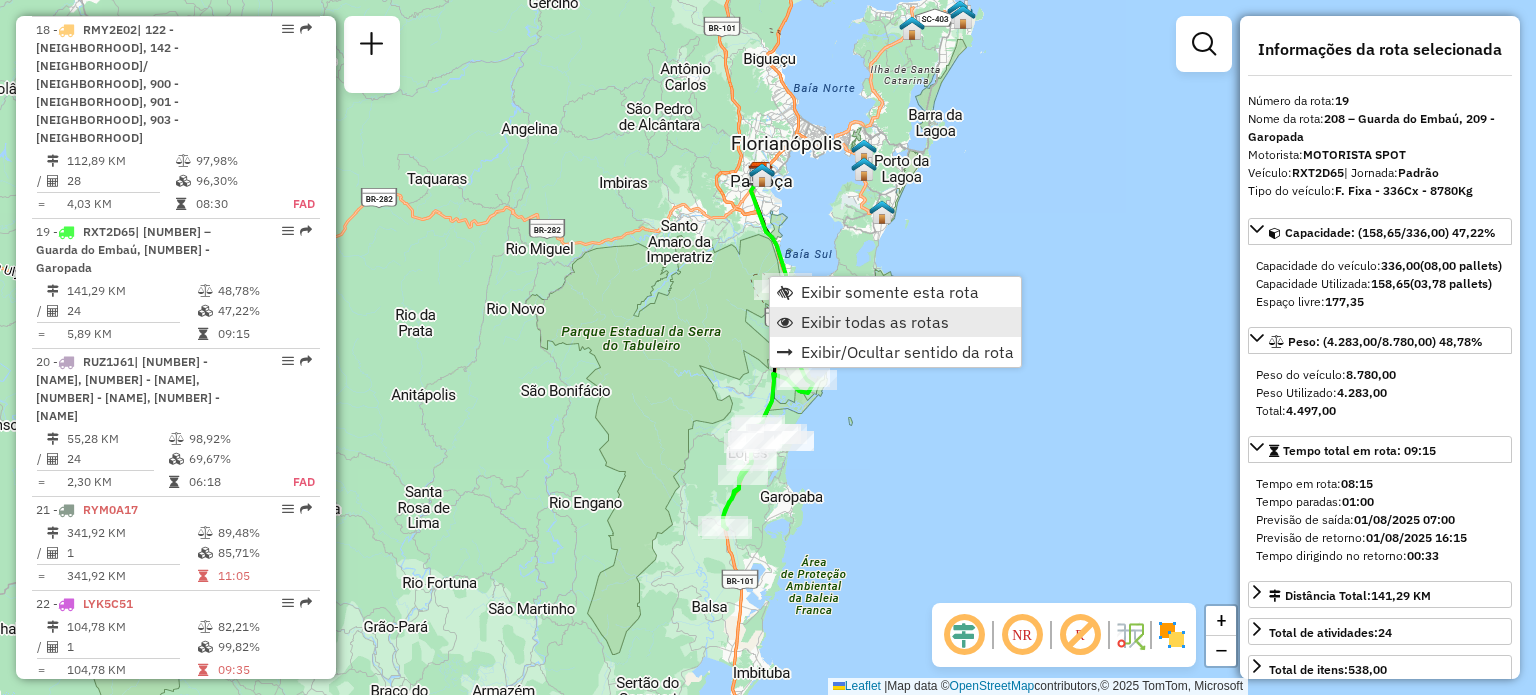 click on "Exibir todas as rotas" at bounding box center (875, 322) 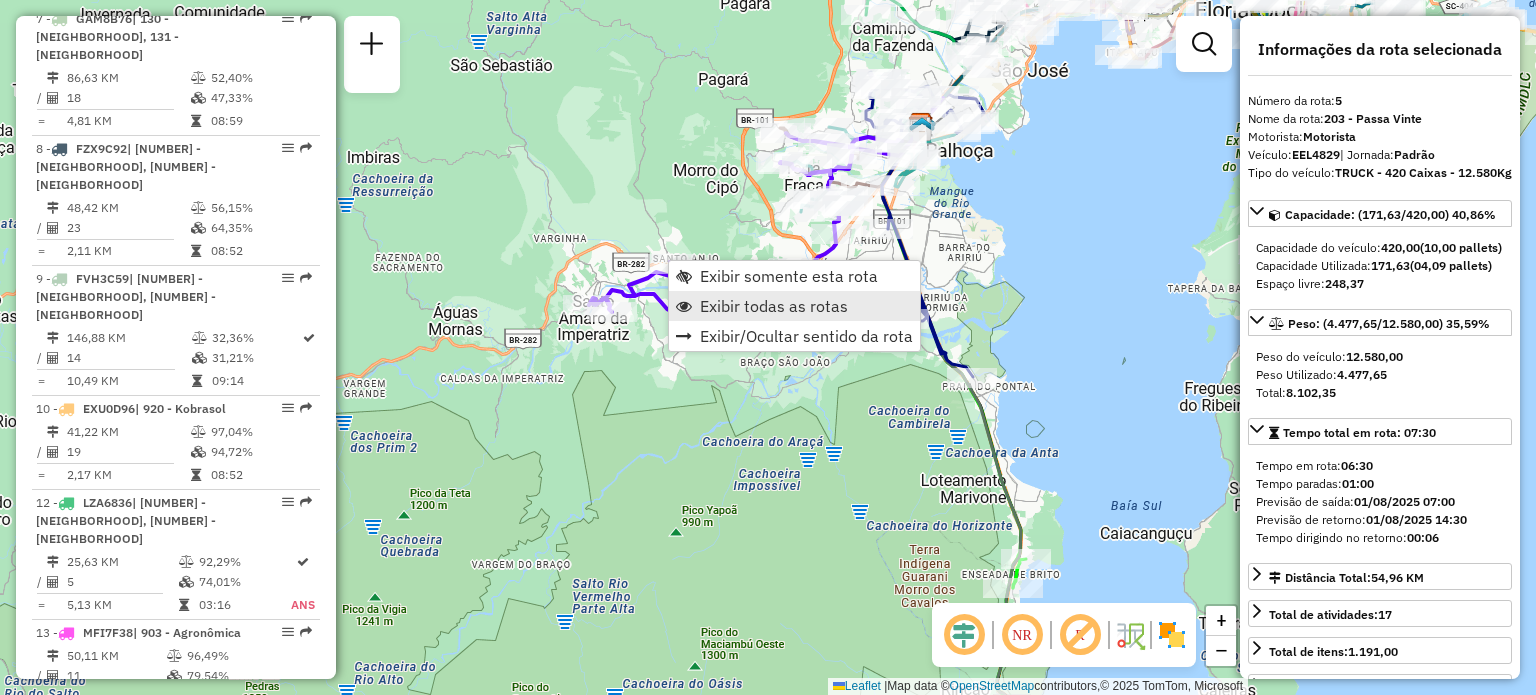 scroll, scrollTop: 1260, scrollLeft: 0, axis: vertical 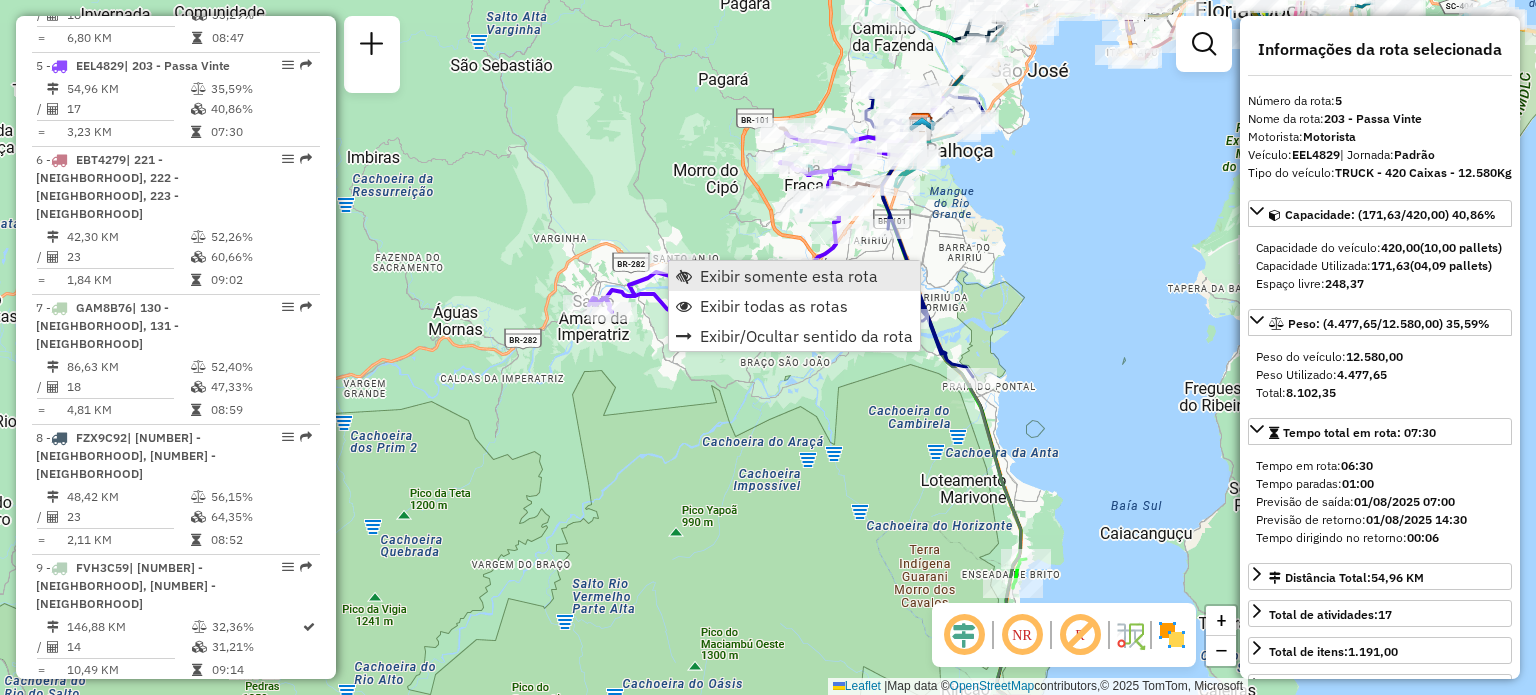 click on "Exibir somente esta rota" at bounding box center [789, 276] 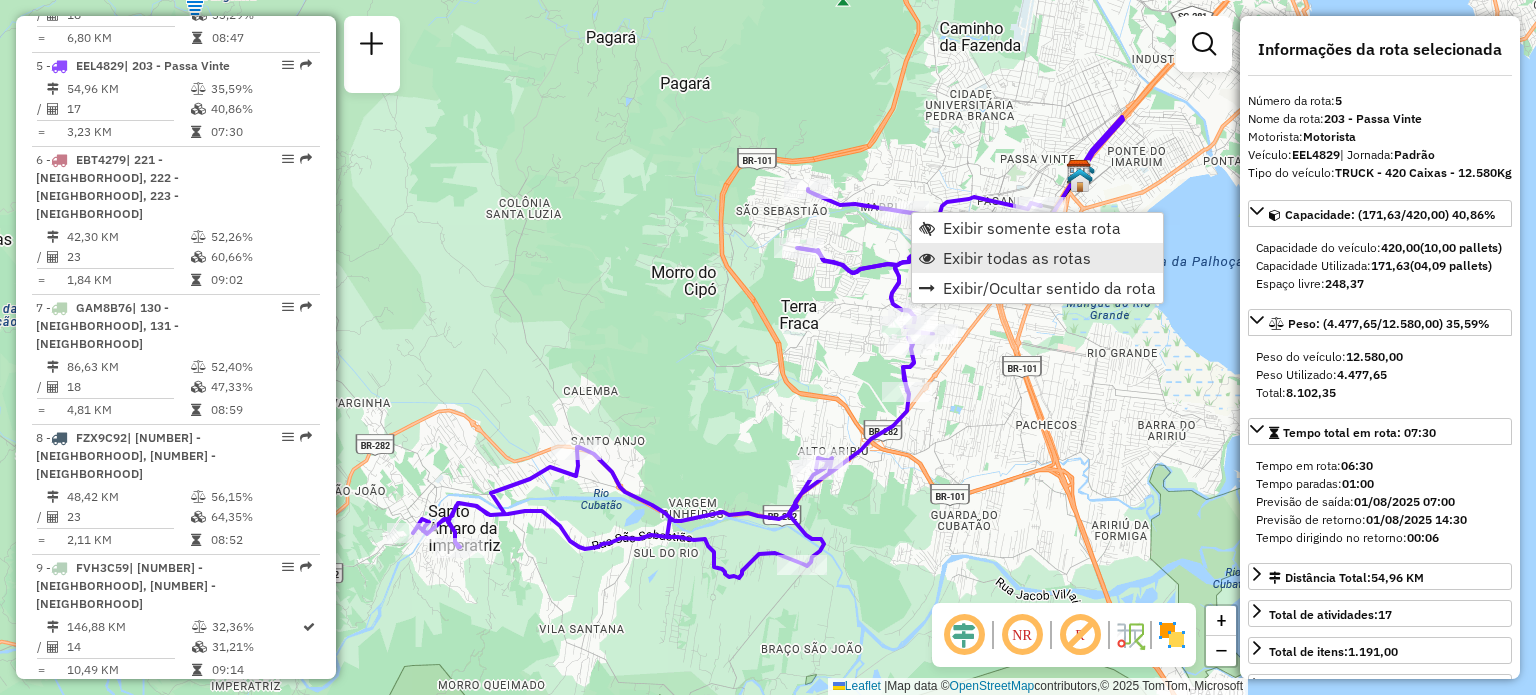 click on "Exibir todas as rotas" at bounding box center (1017, 258) 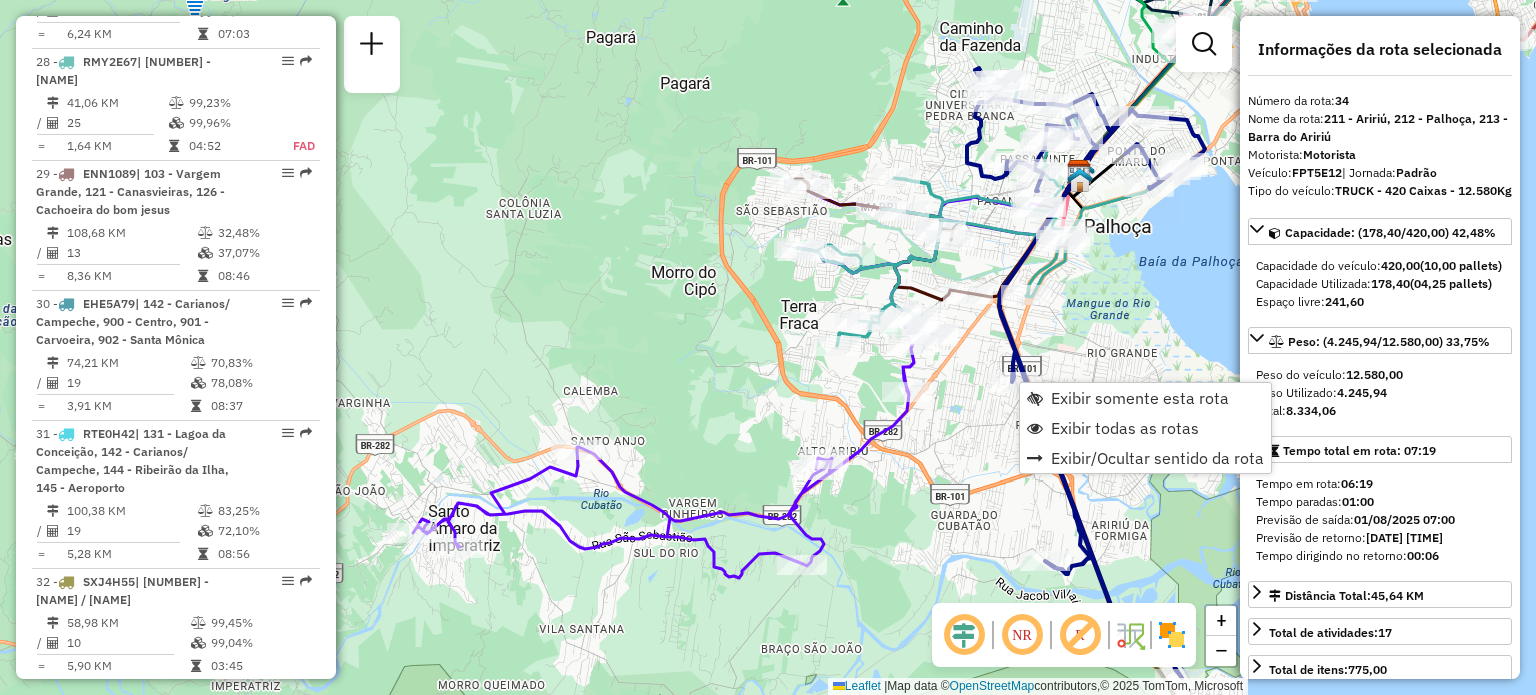 scroll, scrollTop: 4168, scrollLeft: 0, axis: vertical 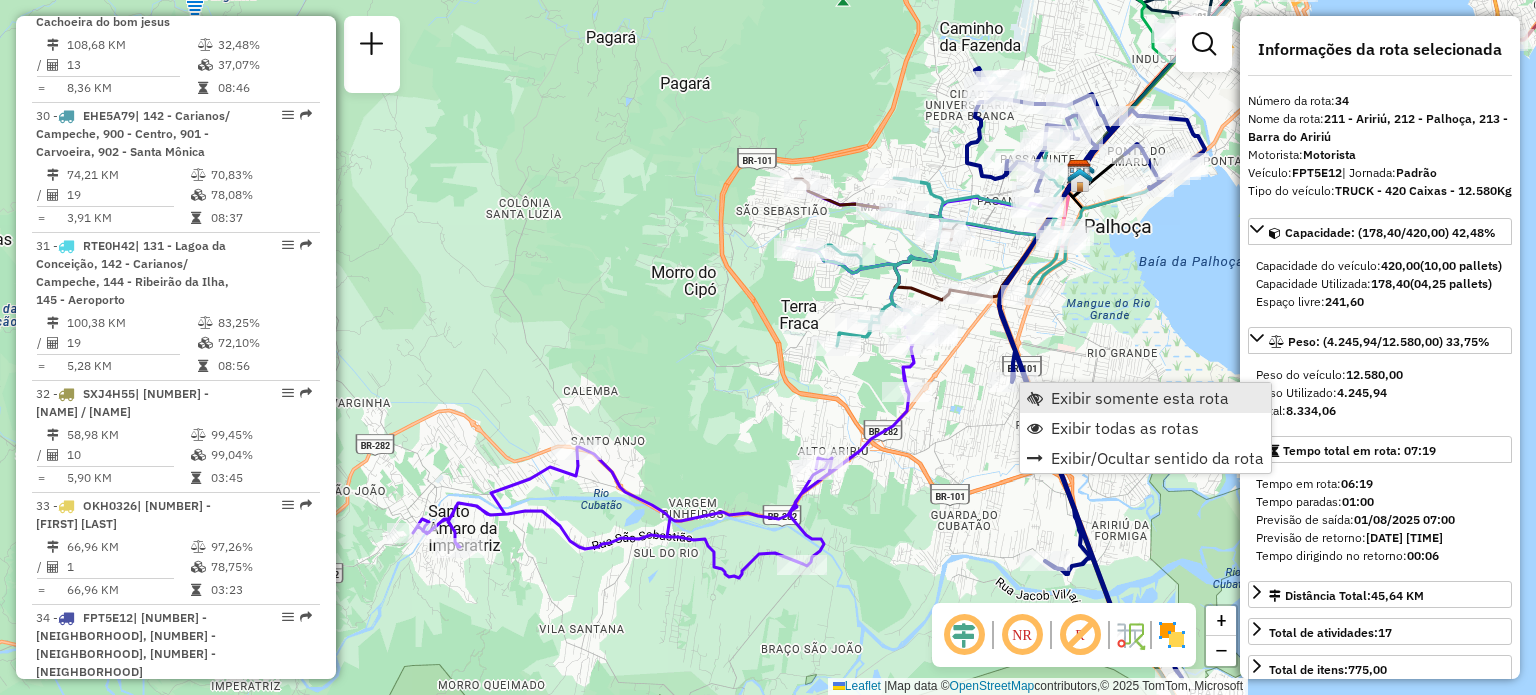 click at bounding box center (1035, 398) 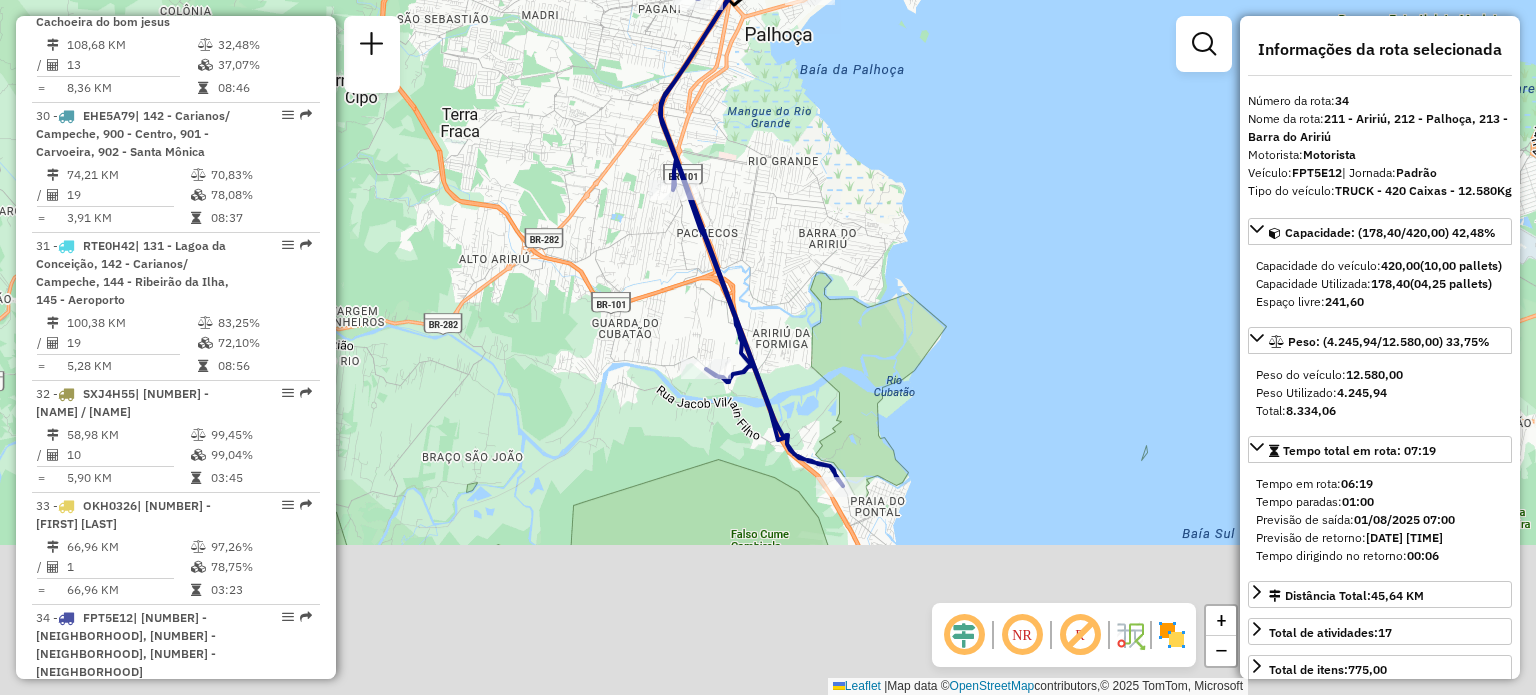 drag, startPoint x: 997, startPoint y: 549, endPoint x: 955, endPoint y: 409, distance: 146.16429 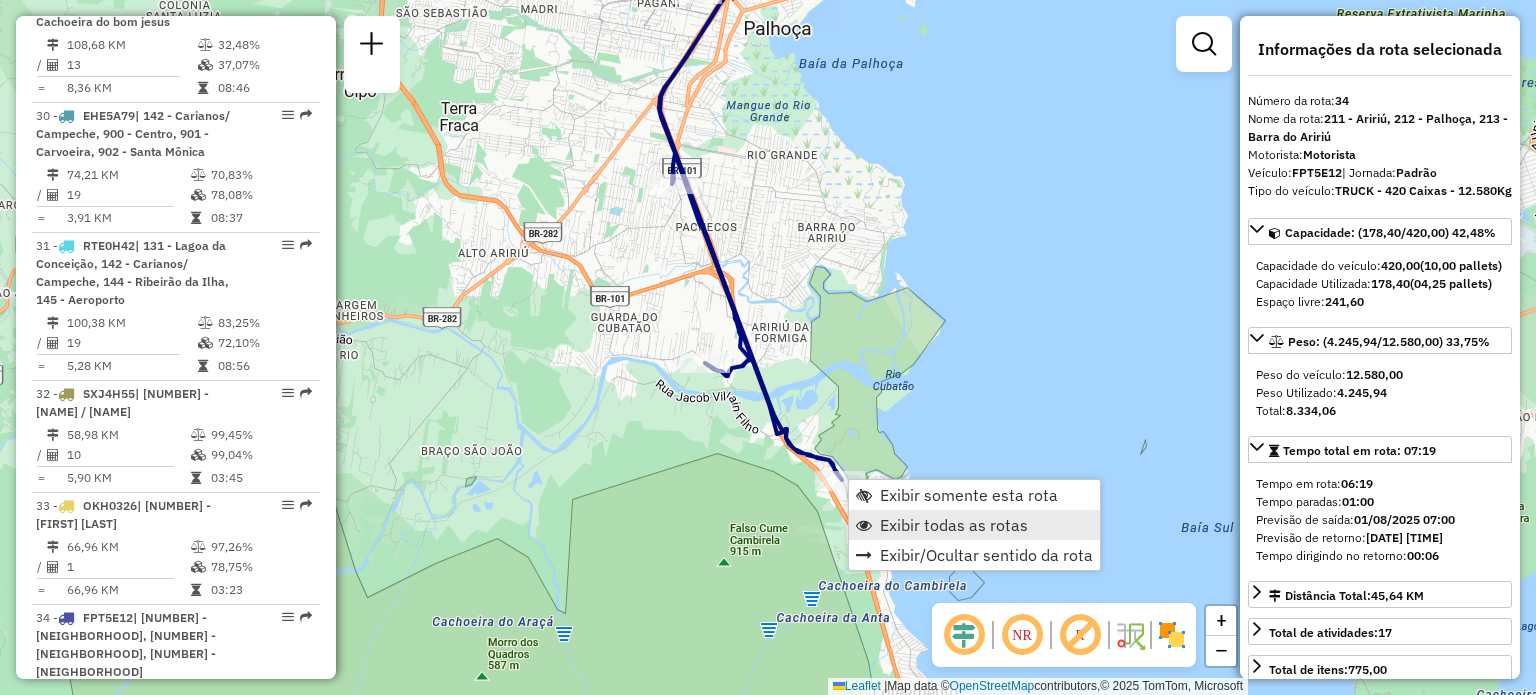 click on "Exibir todas as rotas" at bounding box center [954, 525] 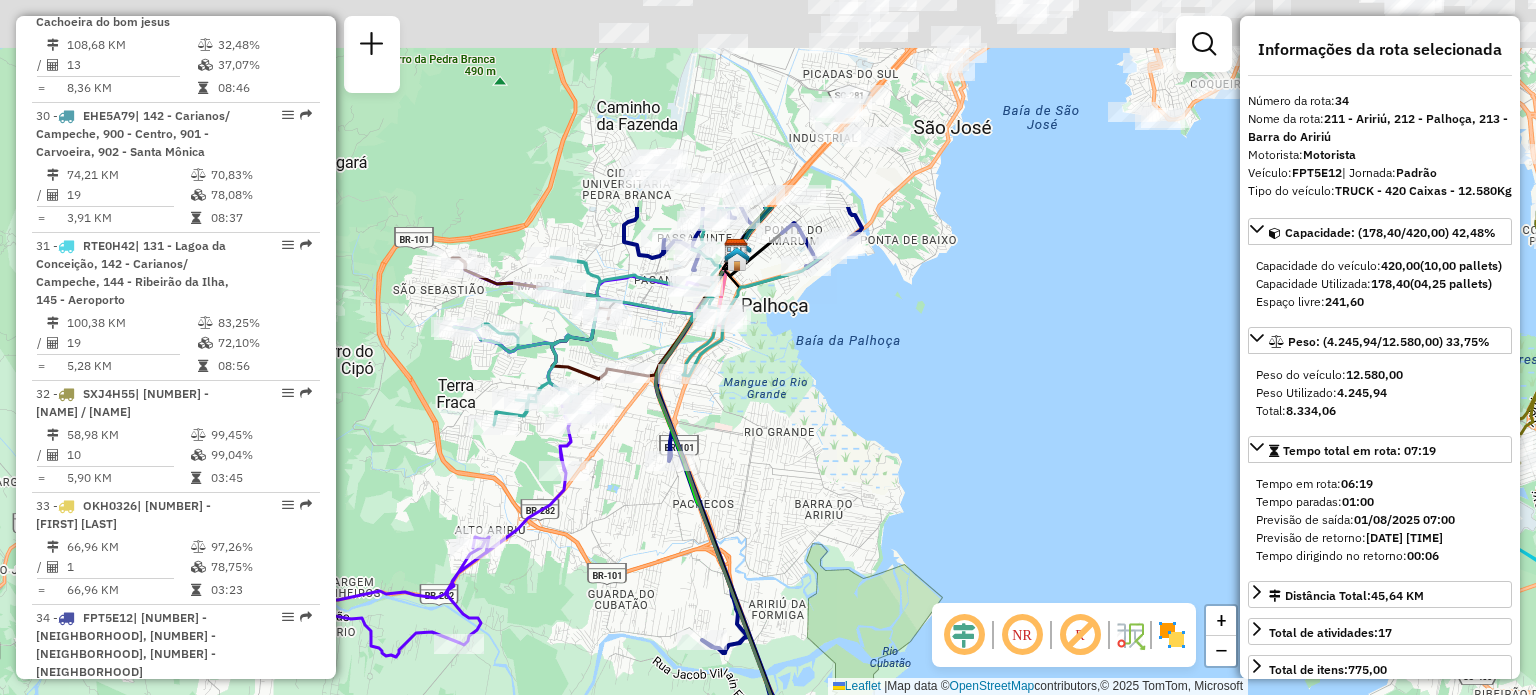 drag, startPoint x: 778, startPoint y: 119, endPoint x: 775, endPoint y: 394, distance: 275.01636 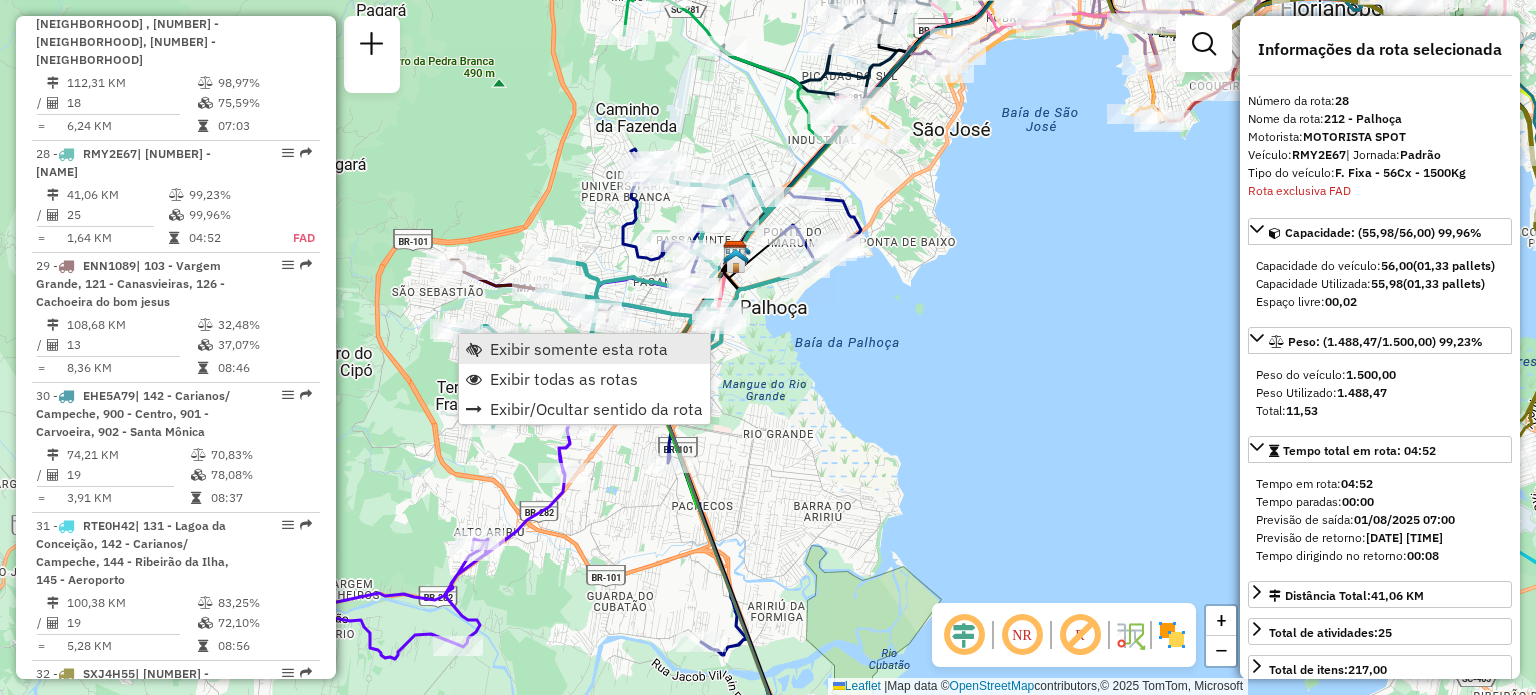 scroll, scrollTop: 3738, scrollLeft: 0, axis: vertical 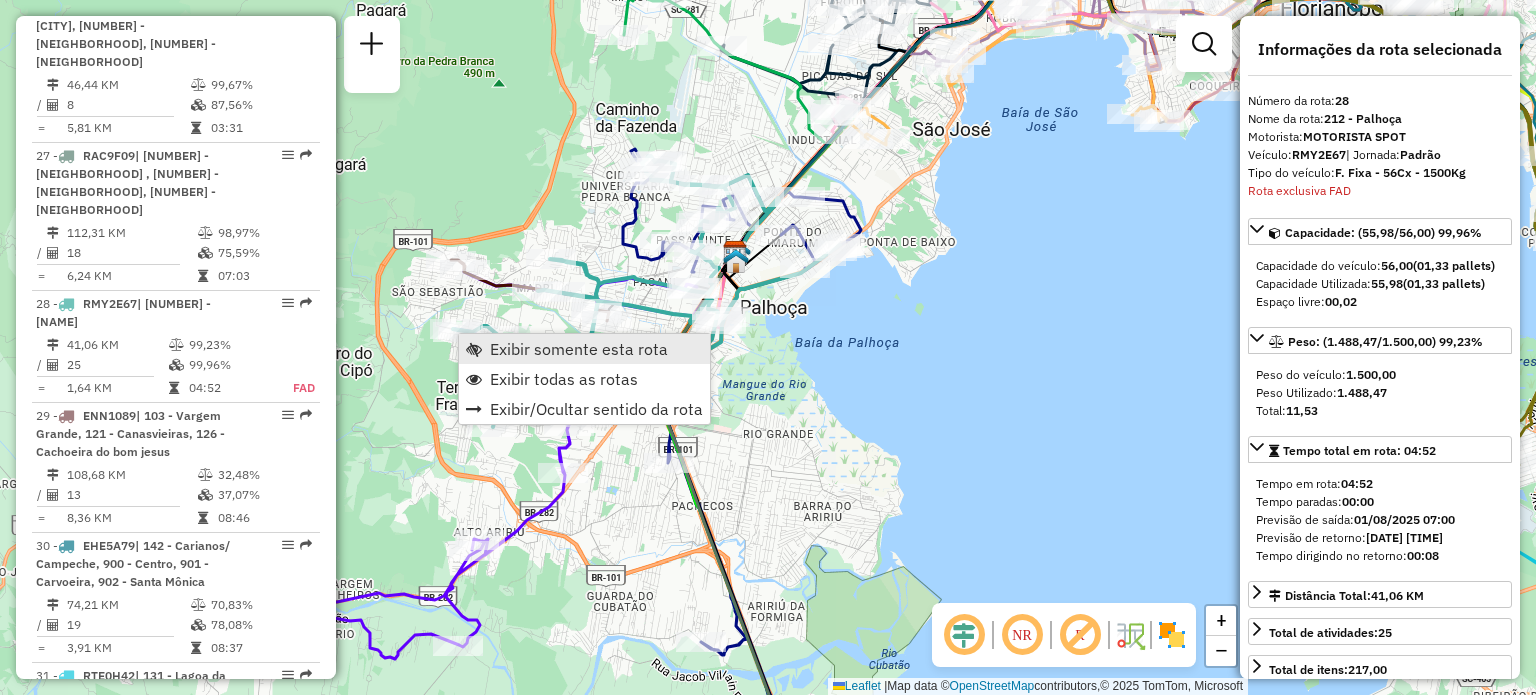 click on "Exibir somente esta rota" at bounding box center [579, 349] 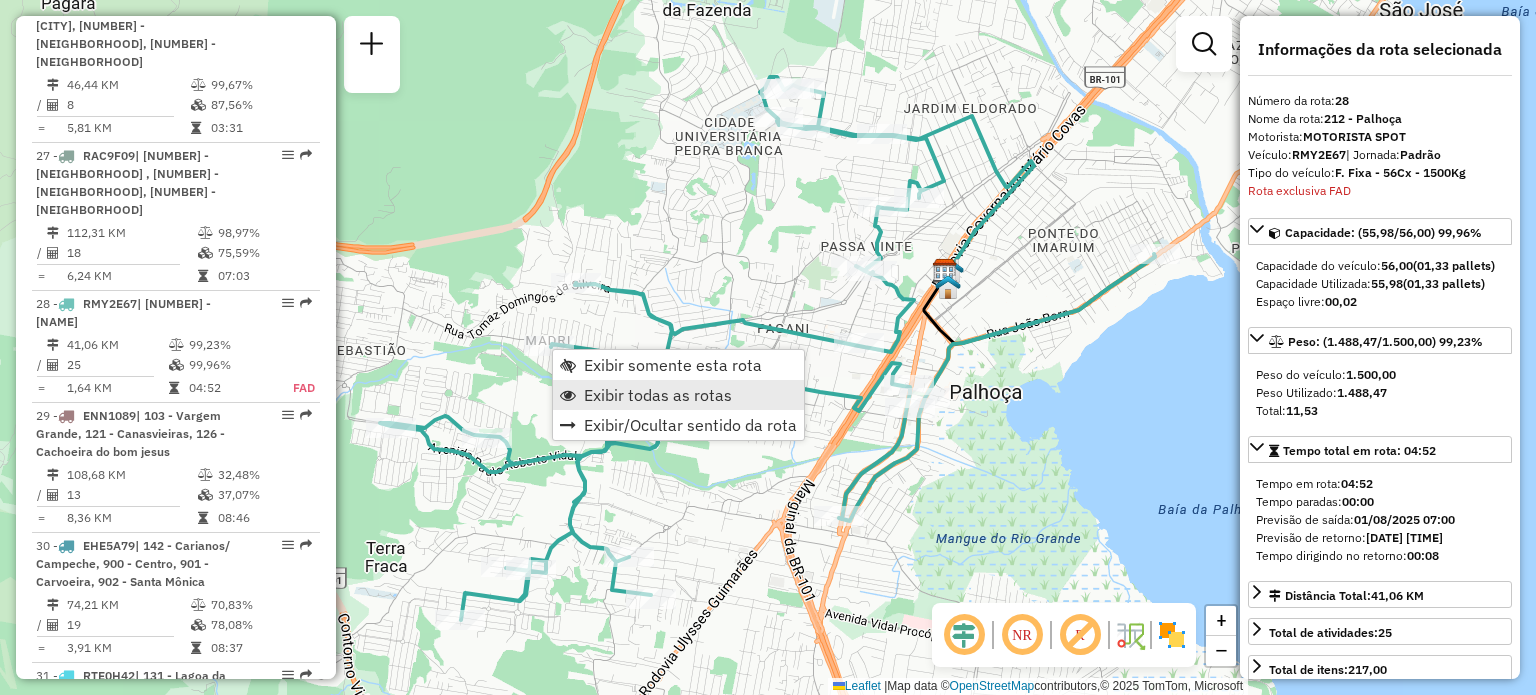 click on "Exibir todas as rotas" at bounding box center (658, 395) 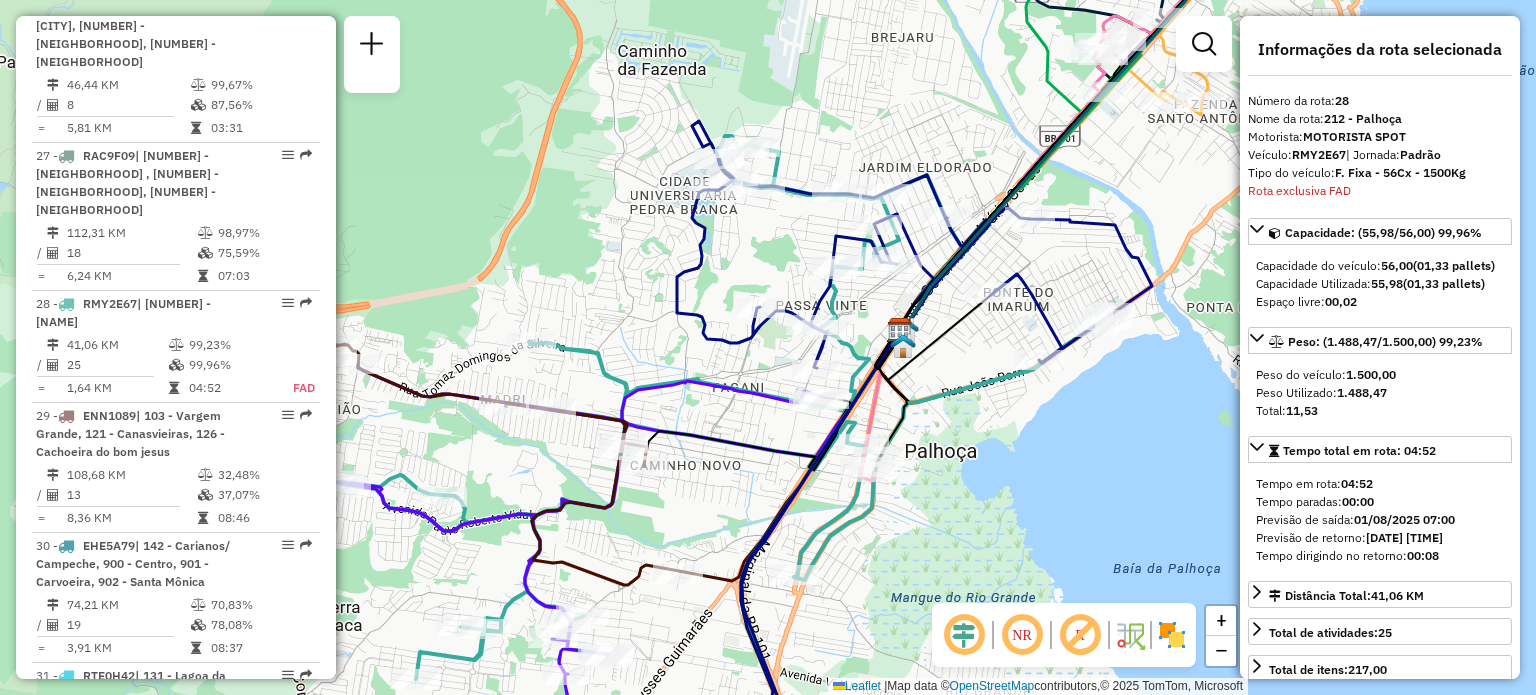 drag, startPoint x: 1050, startPoint y: 263, endPoint x: 928, endPoint y: 412, distance: 192.57466 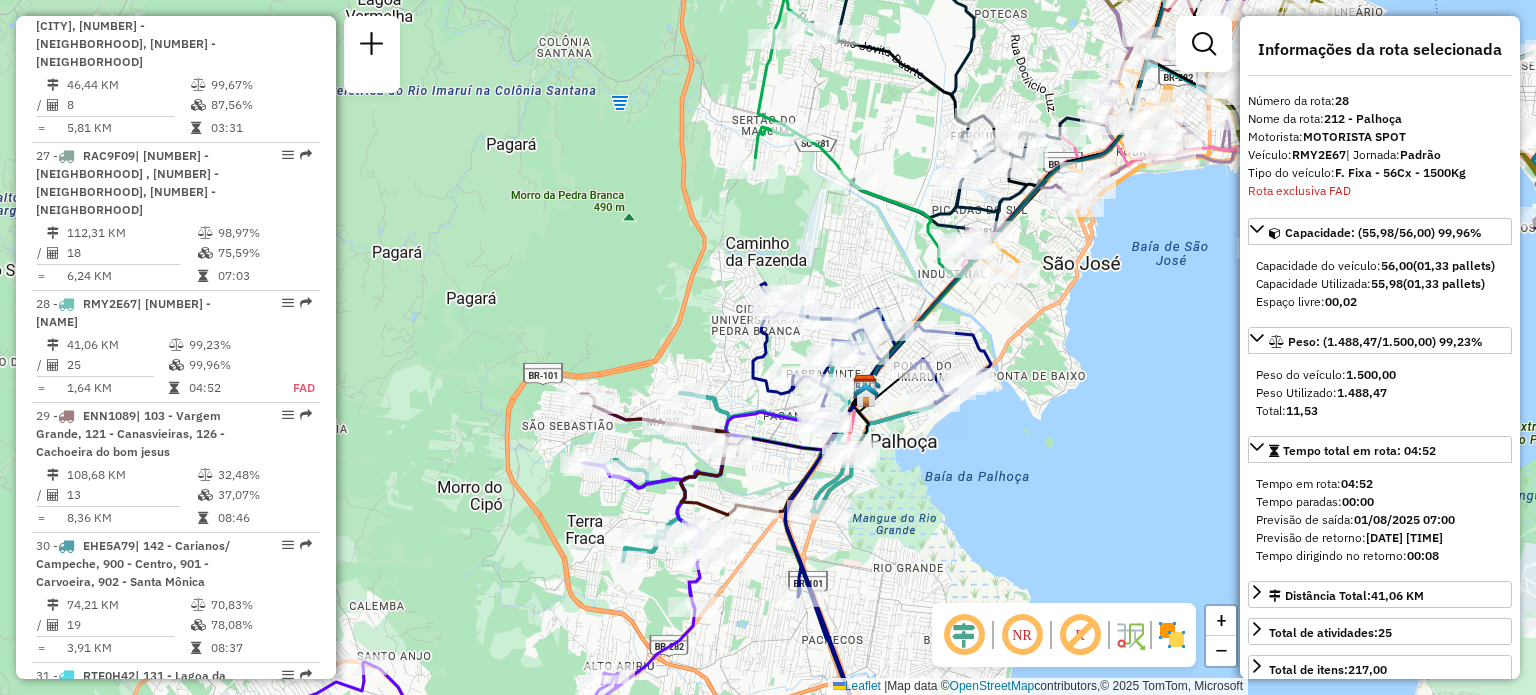 drag, startPoint x: 1016, startPoint y: 270, endPoint x: 992, endPoint y: 297, distance: 36.124783 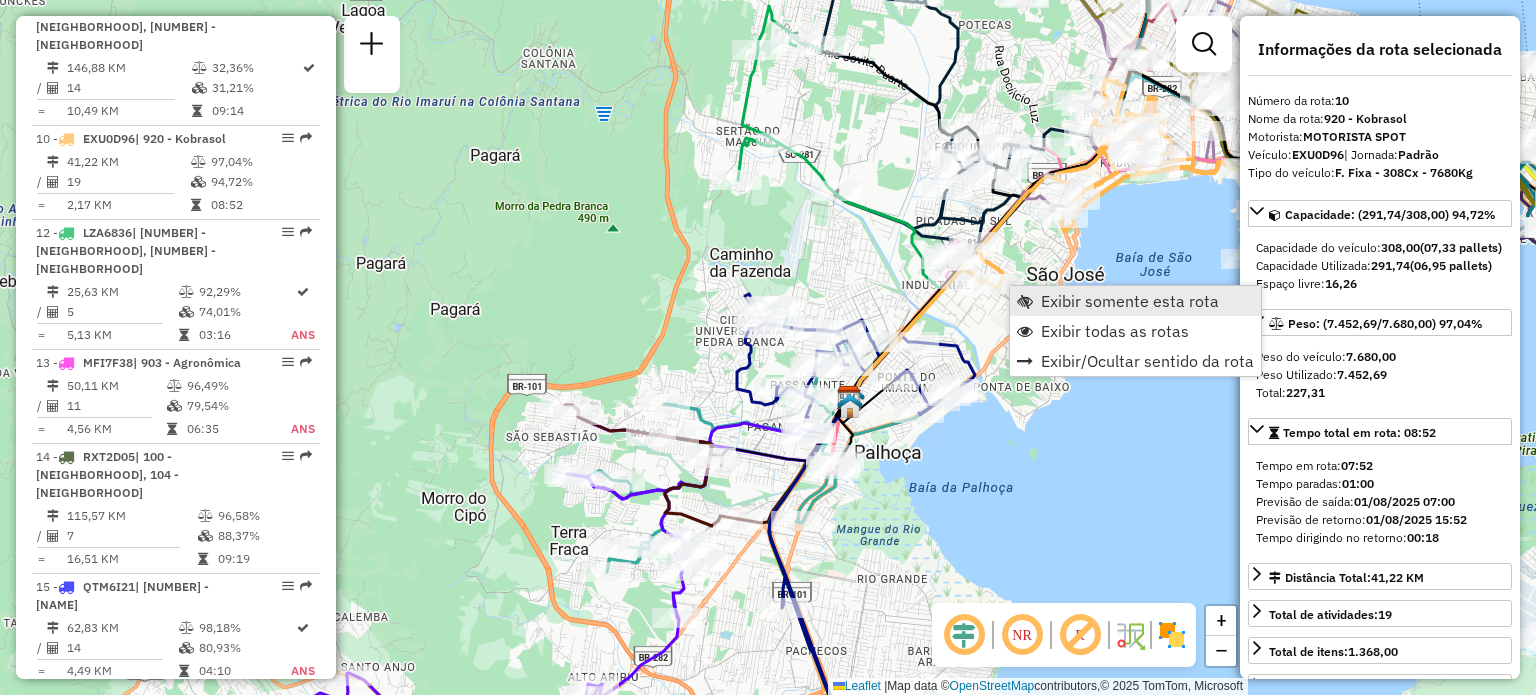 scroll, scrollTop: 1819, scrollLeft: 0, axis: vertical 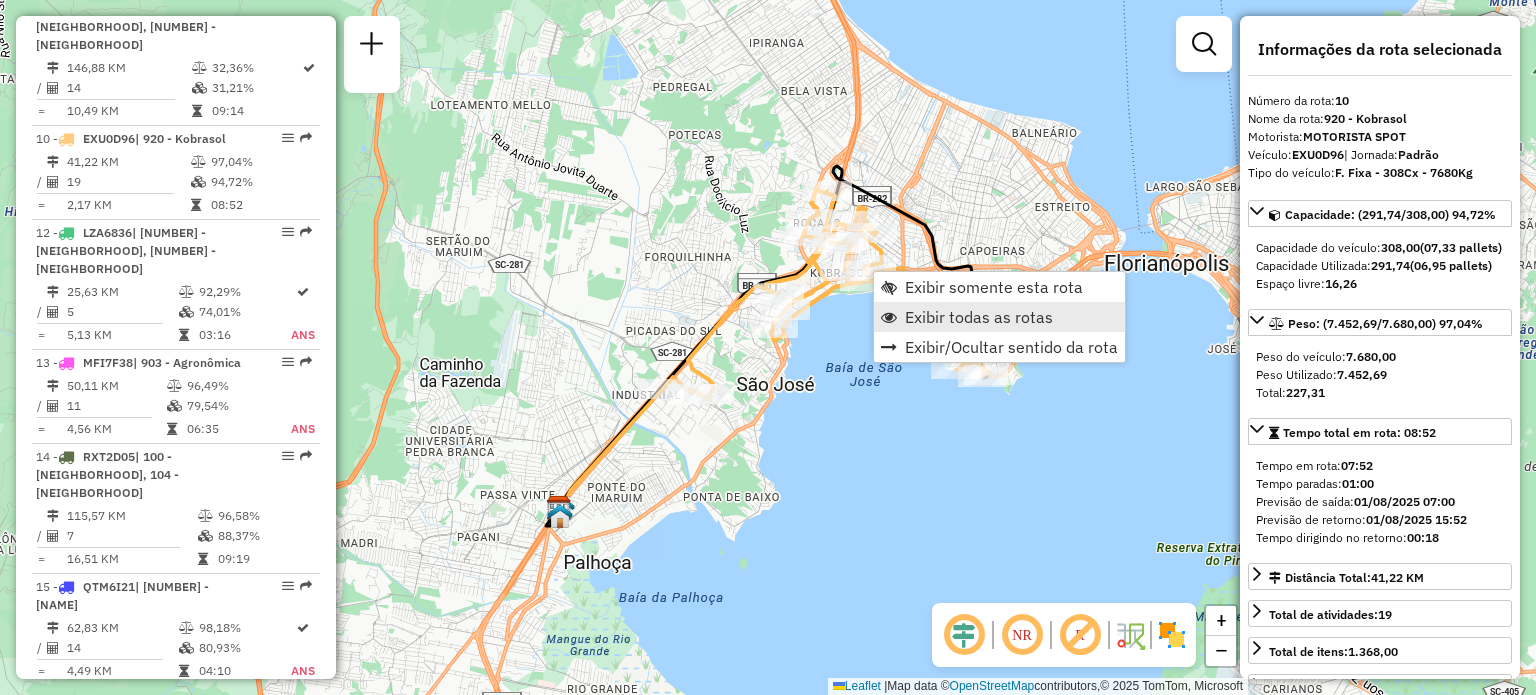 click on "Exibir todas as rotas" at bounding box center [979, 317] 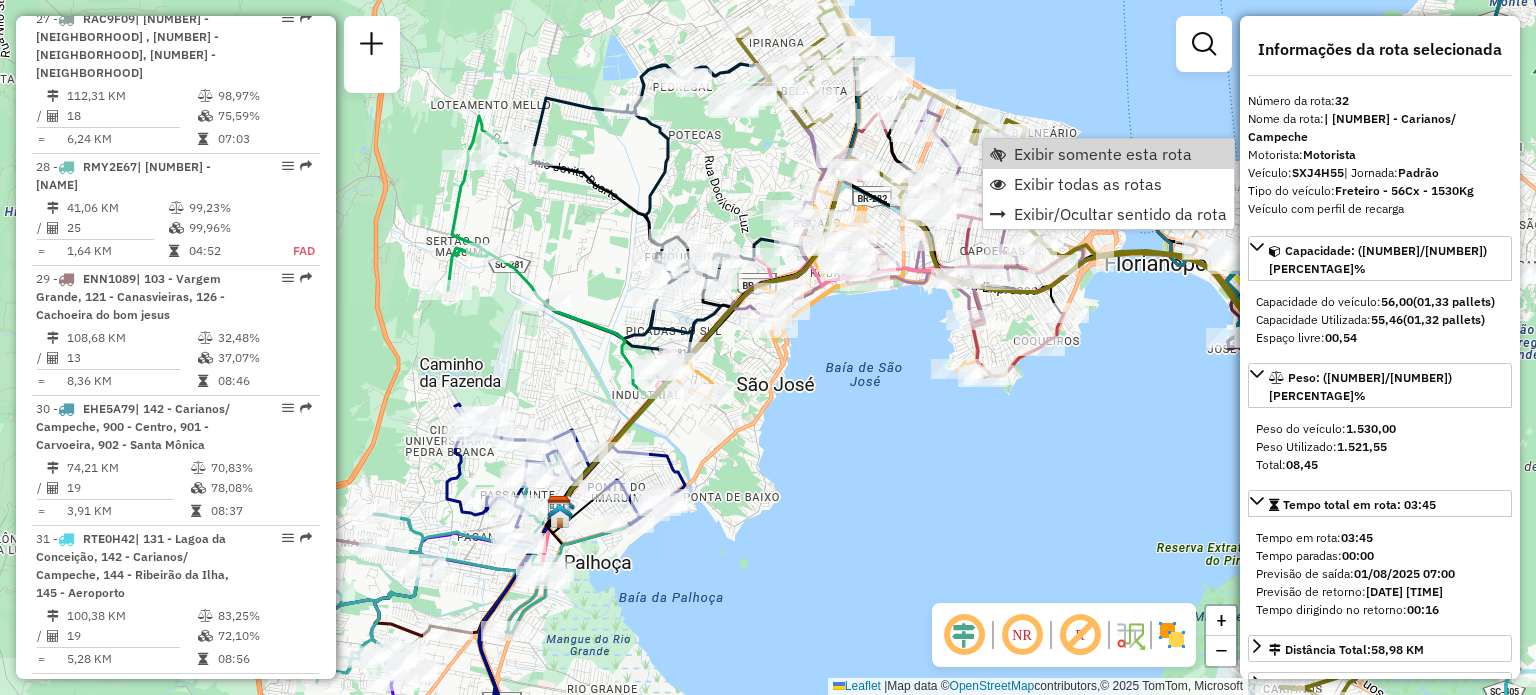scroll, scrollTop: 4168, scrollLeft: 0, axis: vertical 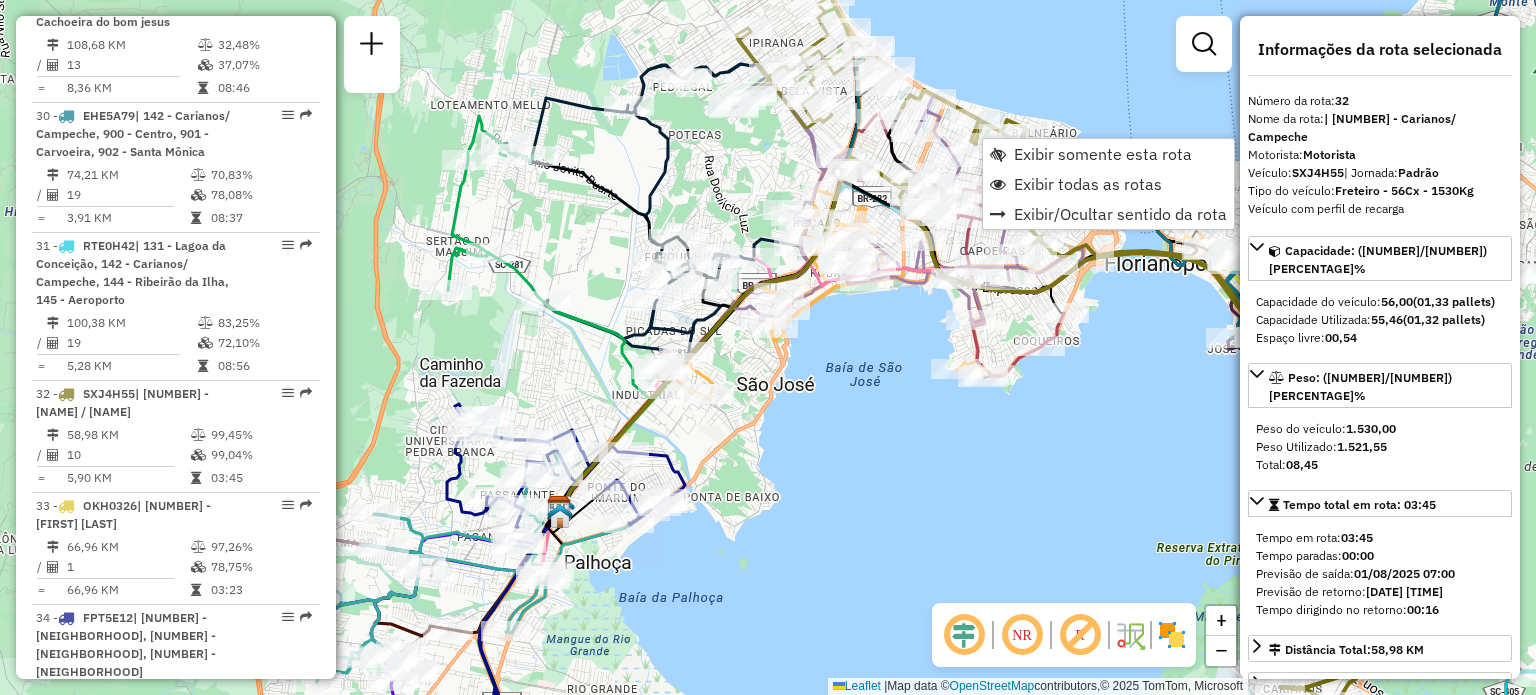 click on "Janela de atendimento Grade de atendimento Capacidade Transportadoras Veículos Cliente Pedidos  Rotas Selecione os dias de semana para filtrar as janelas de atendimento  Seg   Ter   Qua   Qui   Sex   Sáb   Dom  Informe o período da janela de atendimento: De: Até:  Filtrar exatamente a janela do cliente  Considerar janela de atendimento padrão  Selecione os dias de semana para filtrar as grades de atendimento  Seg   Ter   Qua   Qui   Sex   Sáb   Dom   Considerar clientes sem dia de atendimento cadastrado  Clientes fora do dia de atendimento selecionado Filtrar as atividades entre os valores definidos abaixo:  Peso mínimo:   Peso máximo:   Cubagem mínima:   Cubagem máxima:   De:   Até:  Filtrar as atividades entre o tempo de atendimento definido abaixo:  De:   Até:   Considerar capacidade total dos clientes não roteirizados Transportadora: Selecione um ou mais itens Tipo de veículo: Selecione um ou mais itens Veículo: Selecione um ou mais itens Motorista: Selecione um ou mais itens Nome: Rótulo:" 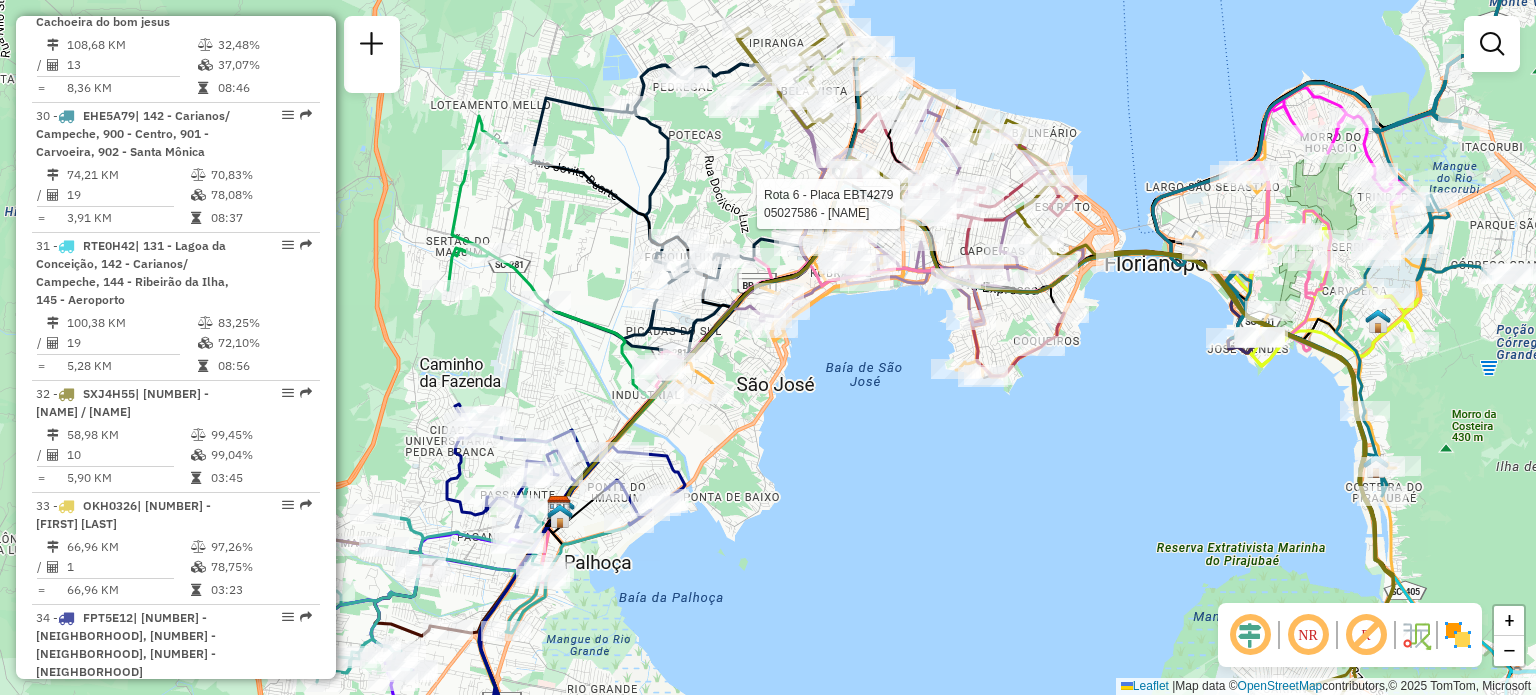 select on "**********" 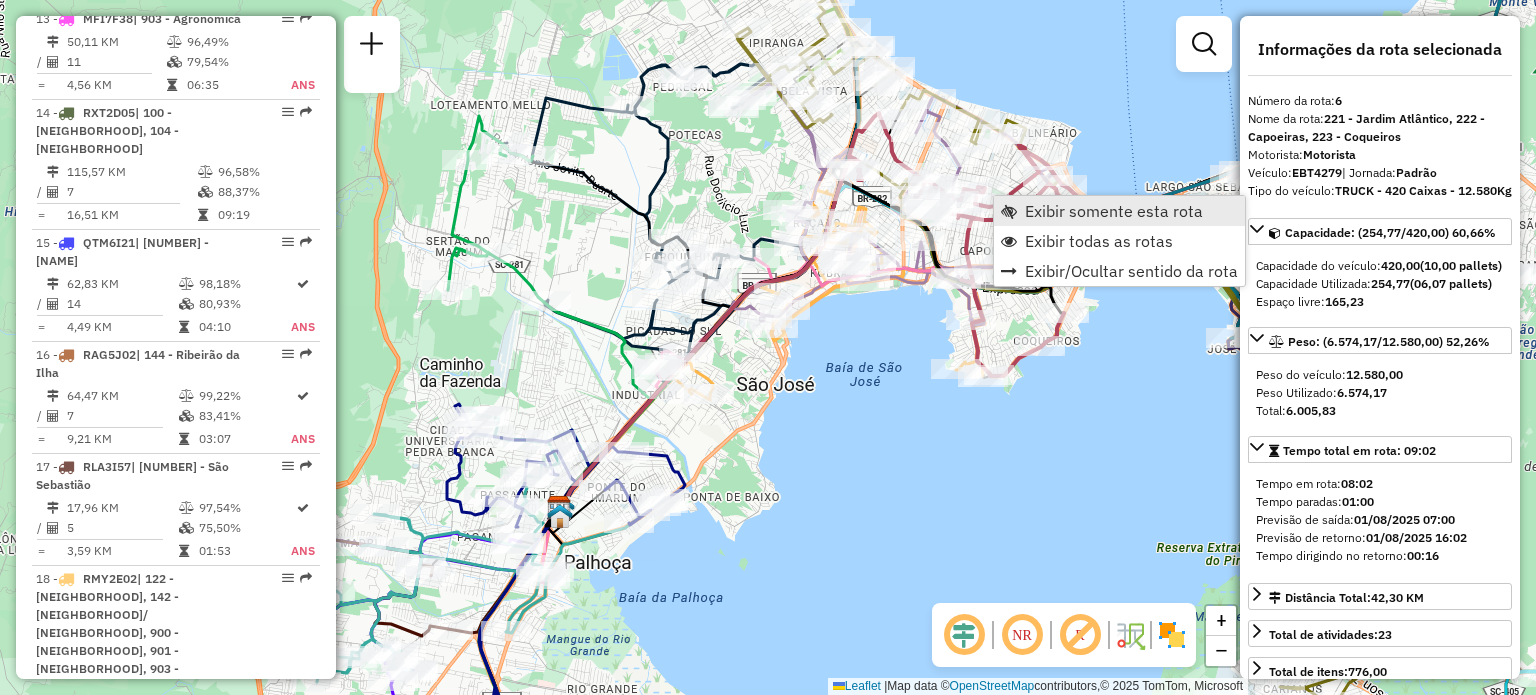 click on "Exibir somente esta rota" at bounding box center [1114, 211] 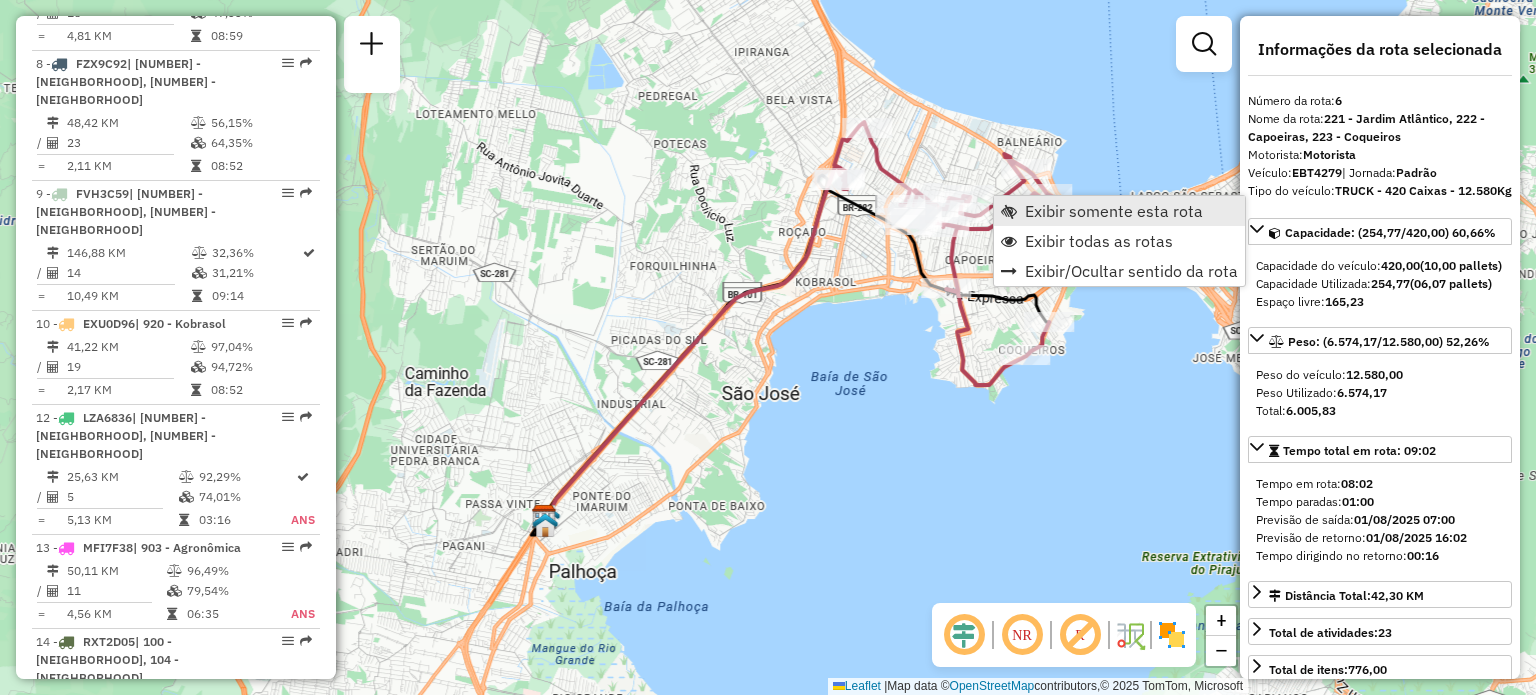 scroll, scrollTop: 1354, scrollLeft: 0, axis: vertical 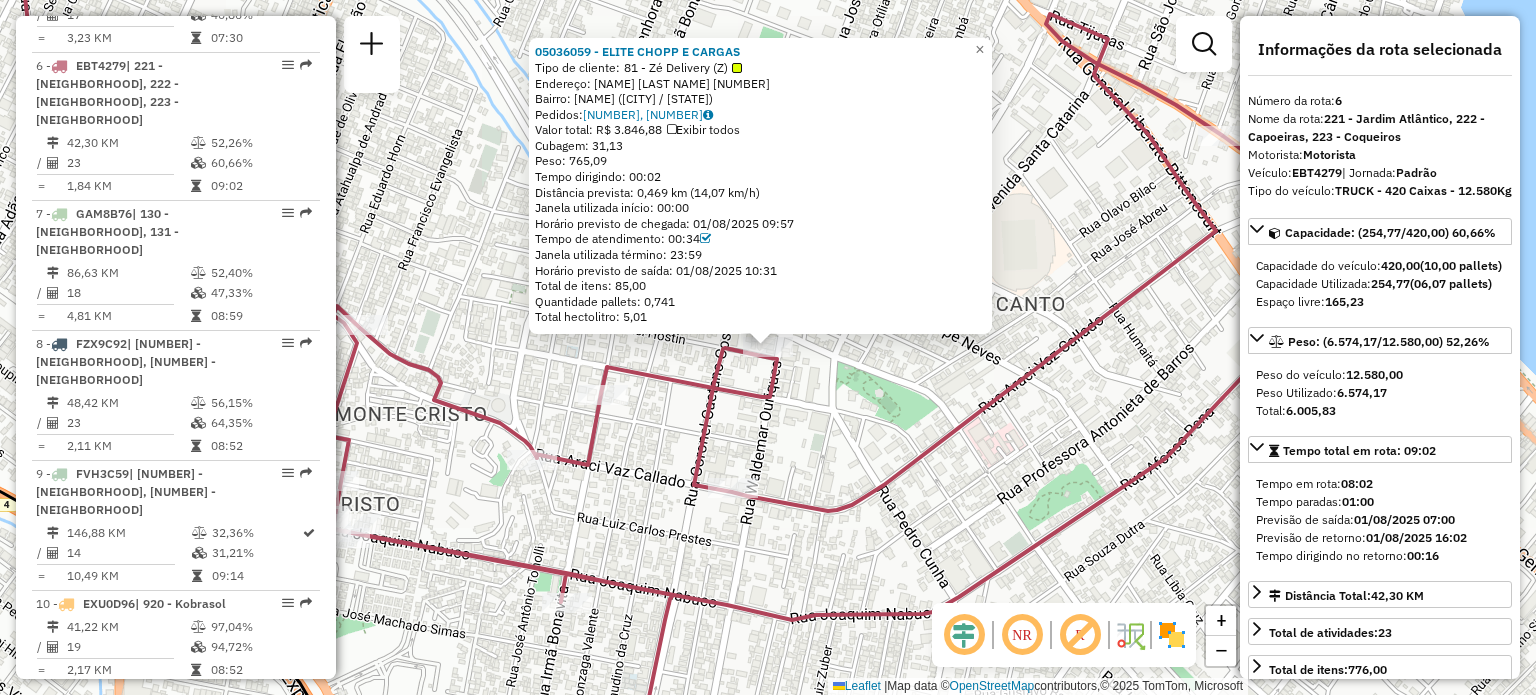 click on "[NUMBER] - [NAME] [LAST]  Tipo de cliente:   [NUMBER] - [NAME]   Endereço: [NAME] [NAME]             [NUMBER]   Bairro: [NAME] ([CITY] / [STATE])   Pedidos:  [NUMBER], [NUMBER]   Valor total: R$ [NUMBER]   Exibir todos   Cubagem: [NUMBER]  Peso: [NUMBER]  Tempo dirigindo: [TIME]   Distância prevista: [DISTANCE] km ([SPEED] km/h)   Janela utilizada início: [TIME]   Horário previsto de chegada: [DATE] [TIME]   Tempo de atendimento: [TIME]   Janela utilizada término: [TIME]   Horário previsto de saída: [DATE] [TIME]   Total de itens: [NUMBER]   Quantidade pallets: [NUMBER]   Total hectolitro: [NUMBER]  × Janela de atendimento Grade de atendimento Capacidade Transportadoras Veículos Cliente Pedidos  Rotas Selecione os dias de semana para filtrar as janelas de atendimento  Seg   Ter   Qua   Qui   Sex   Sáb   Dom  Informe o período da janela de atendimento: De: Até:  Filtrar exatamente a janela do cliente  Considerar janela de atendimento padrão   Seg   Ter   Qua   Qui   Sex   Sáb   Dom   De:   Até:" 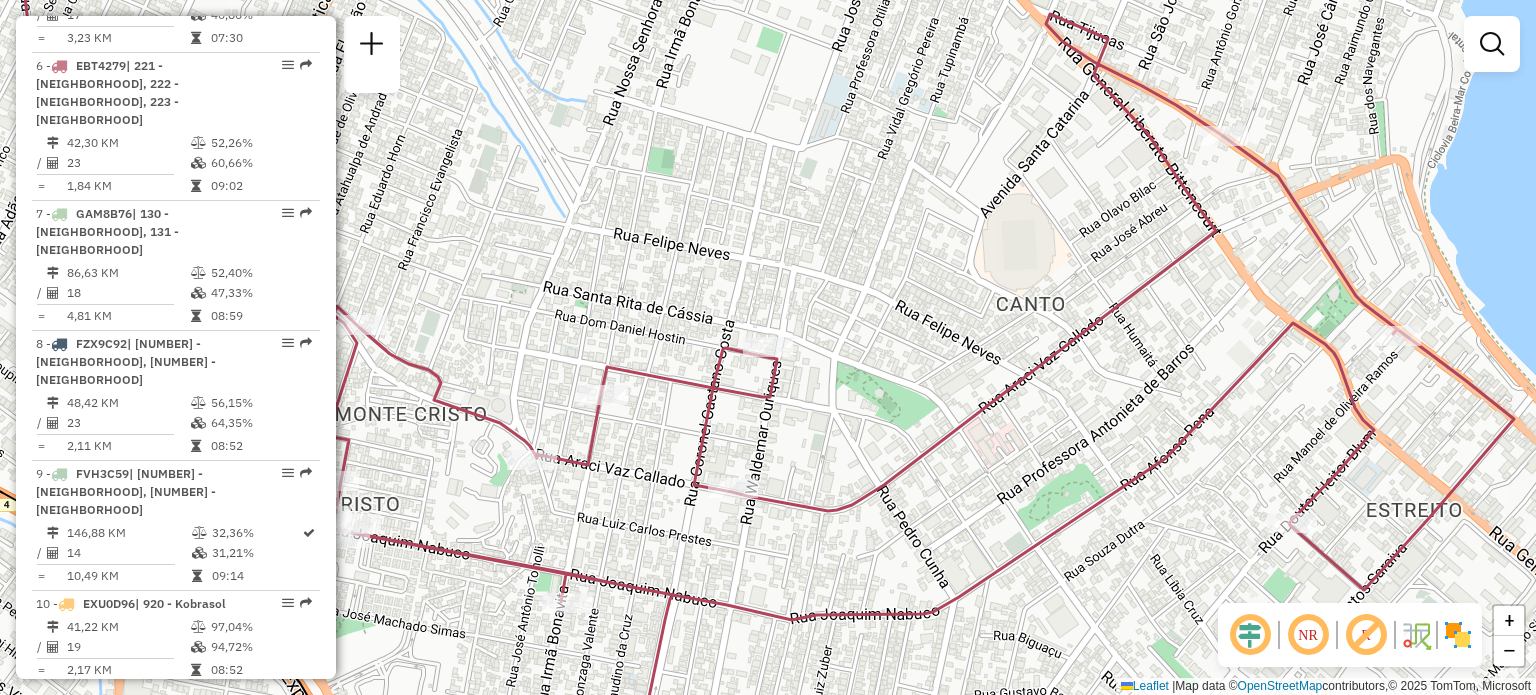 select on "**********" 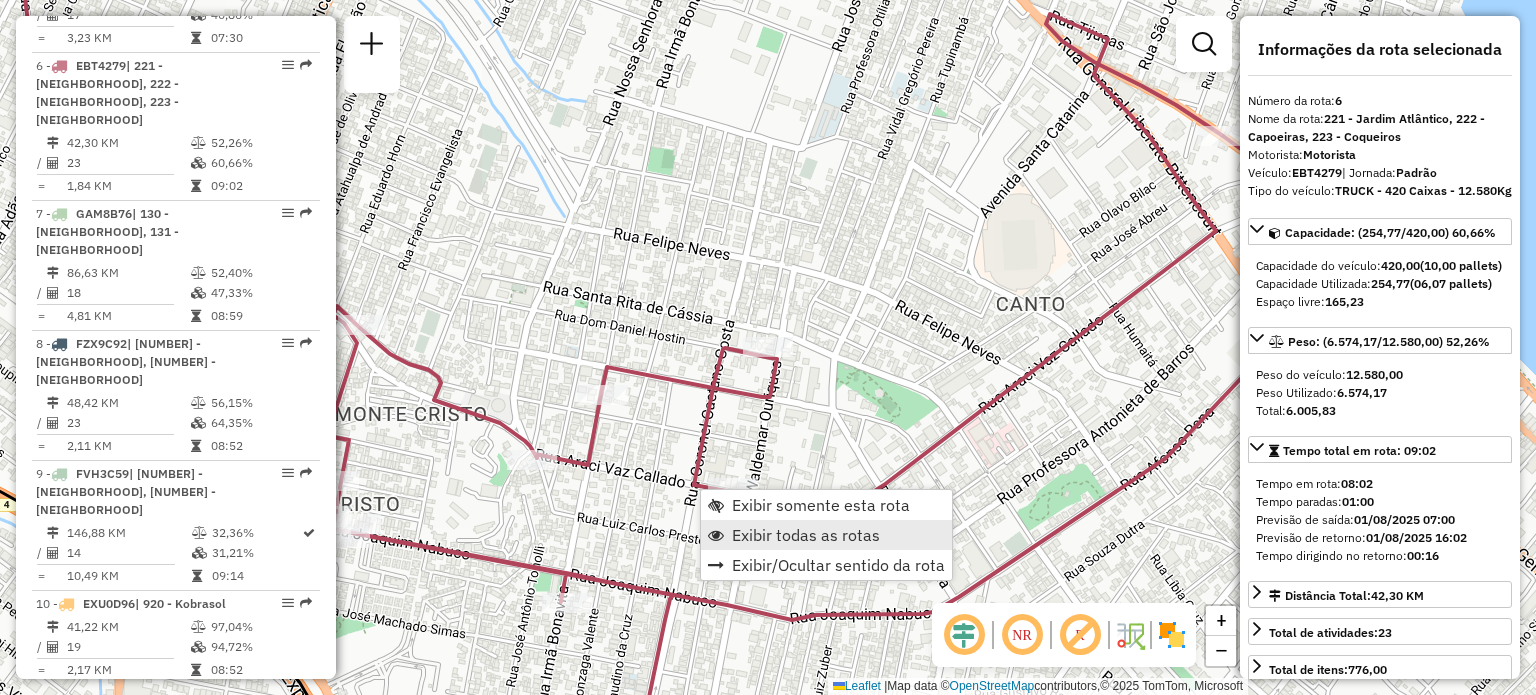 click on "Exibir todas as rotas" at bounding box center [806, 535] 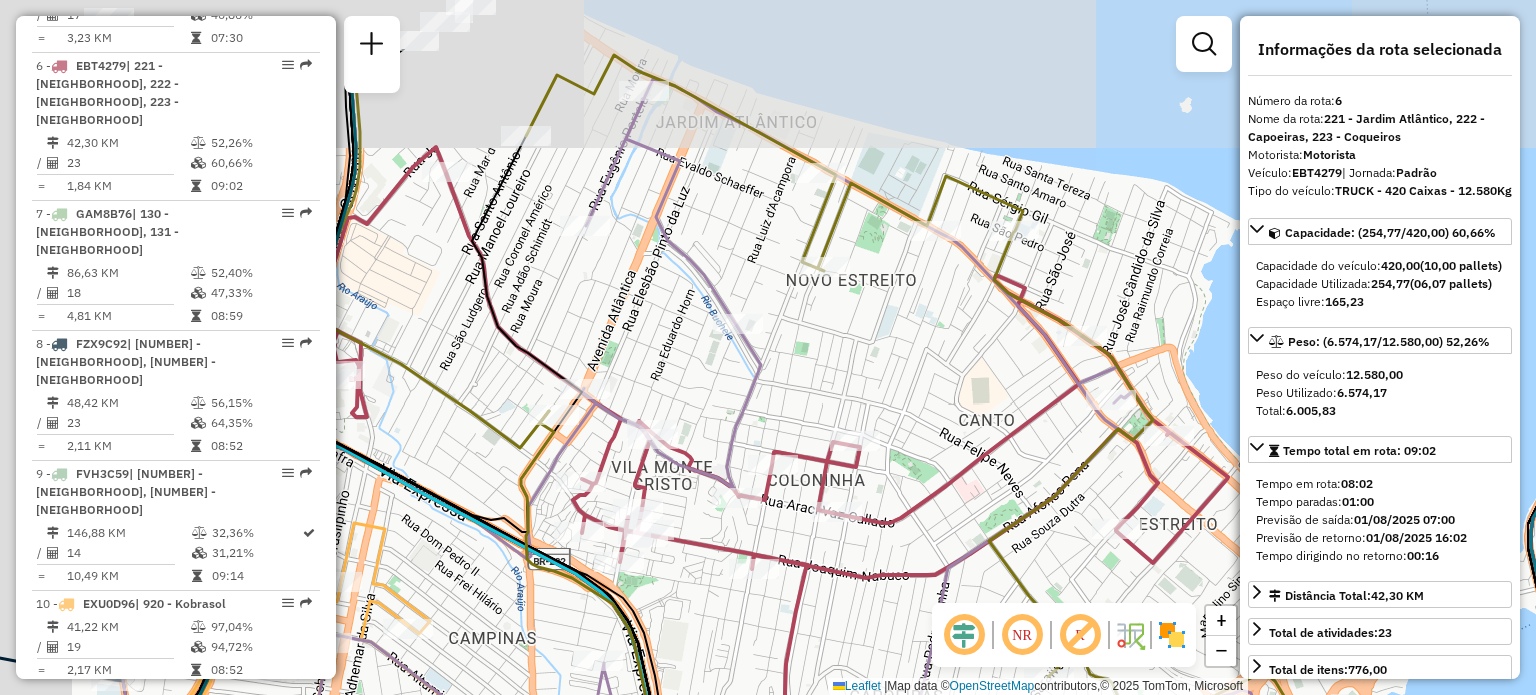 drag, startPoint x: 751, startPoint y: 230, endPoint x: 836, endPoint y: 357, distance: 152.82016 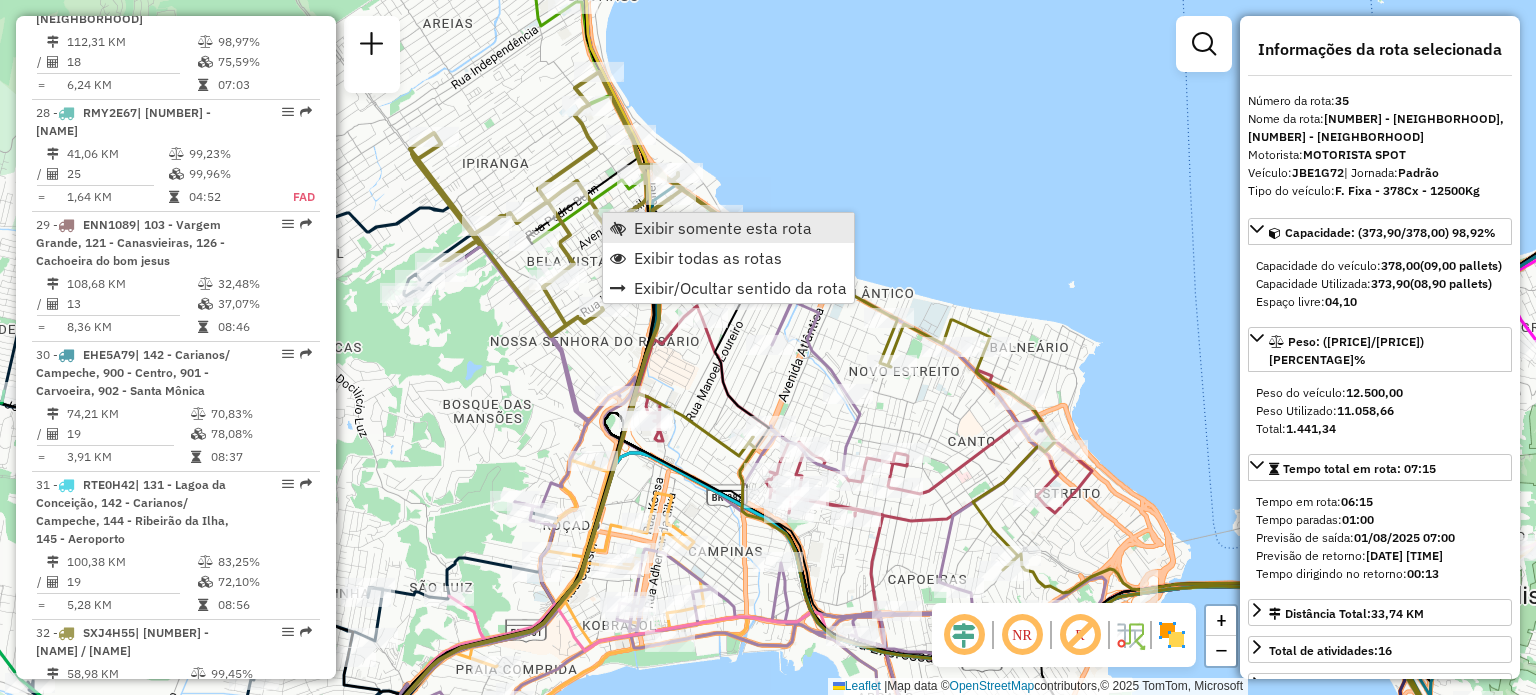 scroll, scrollTop: 4168, scrollLeft: 0, axis: vertical 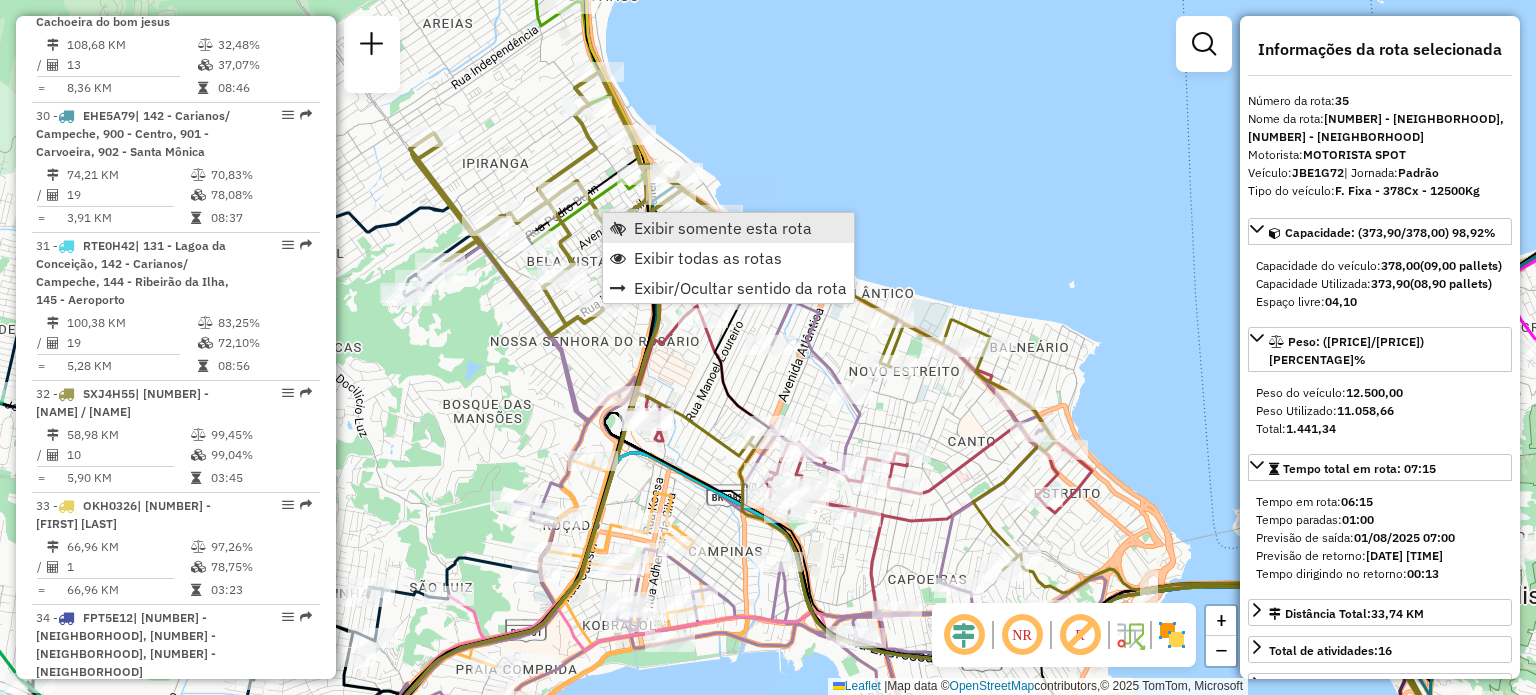 click on "Exibir somente esta rota" at bounding box center [723, 228] 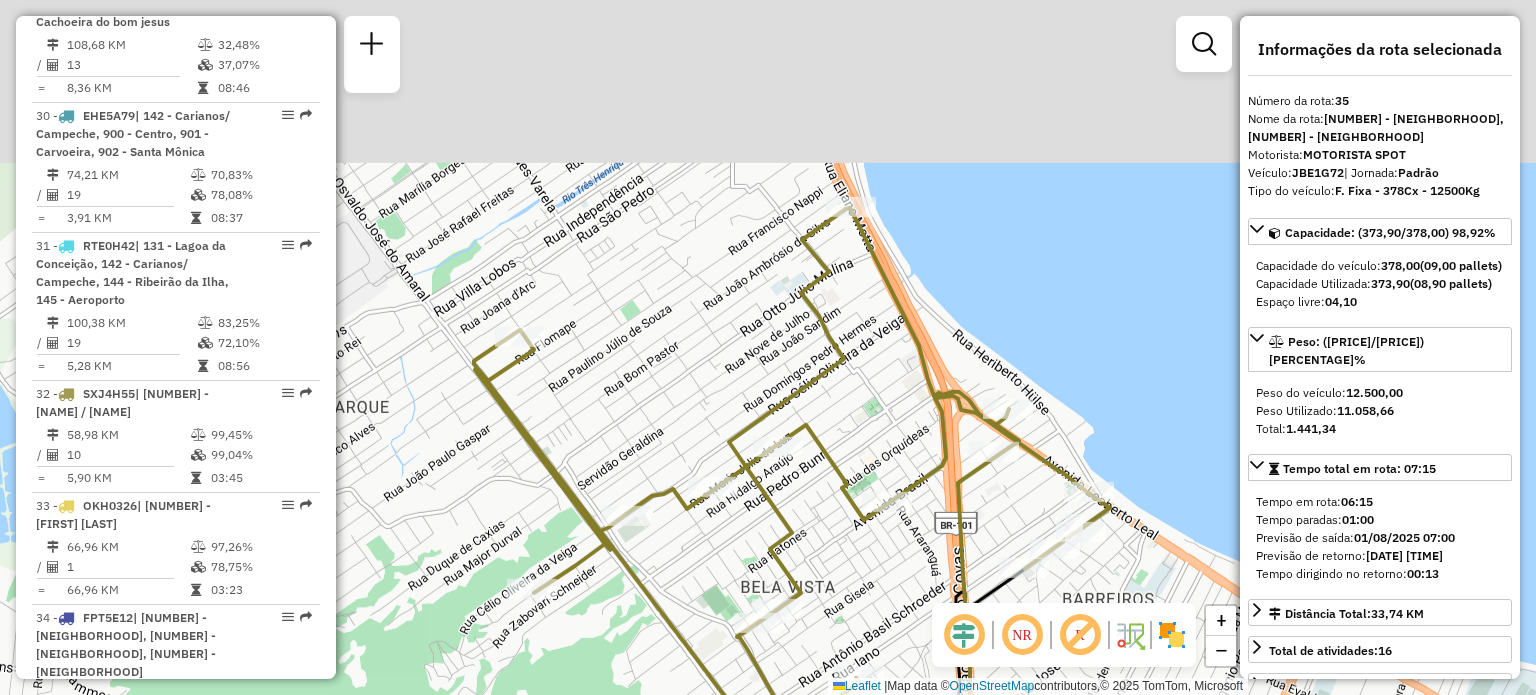 drag, startPoint x: 819, startPoint y: 95, endPoint x: 717, endPoint y: 356, distance: 280.2231 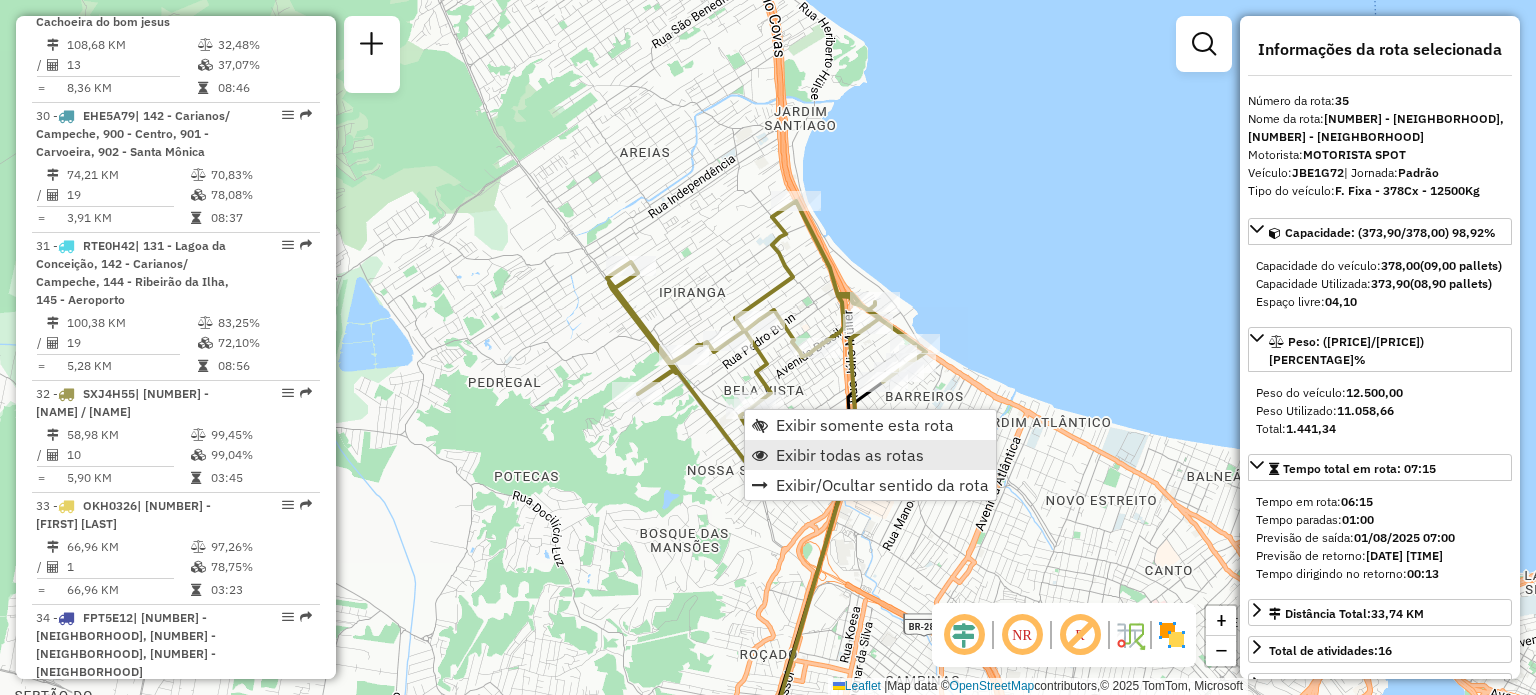 click on "Exibir todas as rotas" at bounding box center [850, 455] 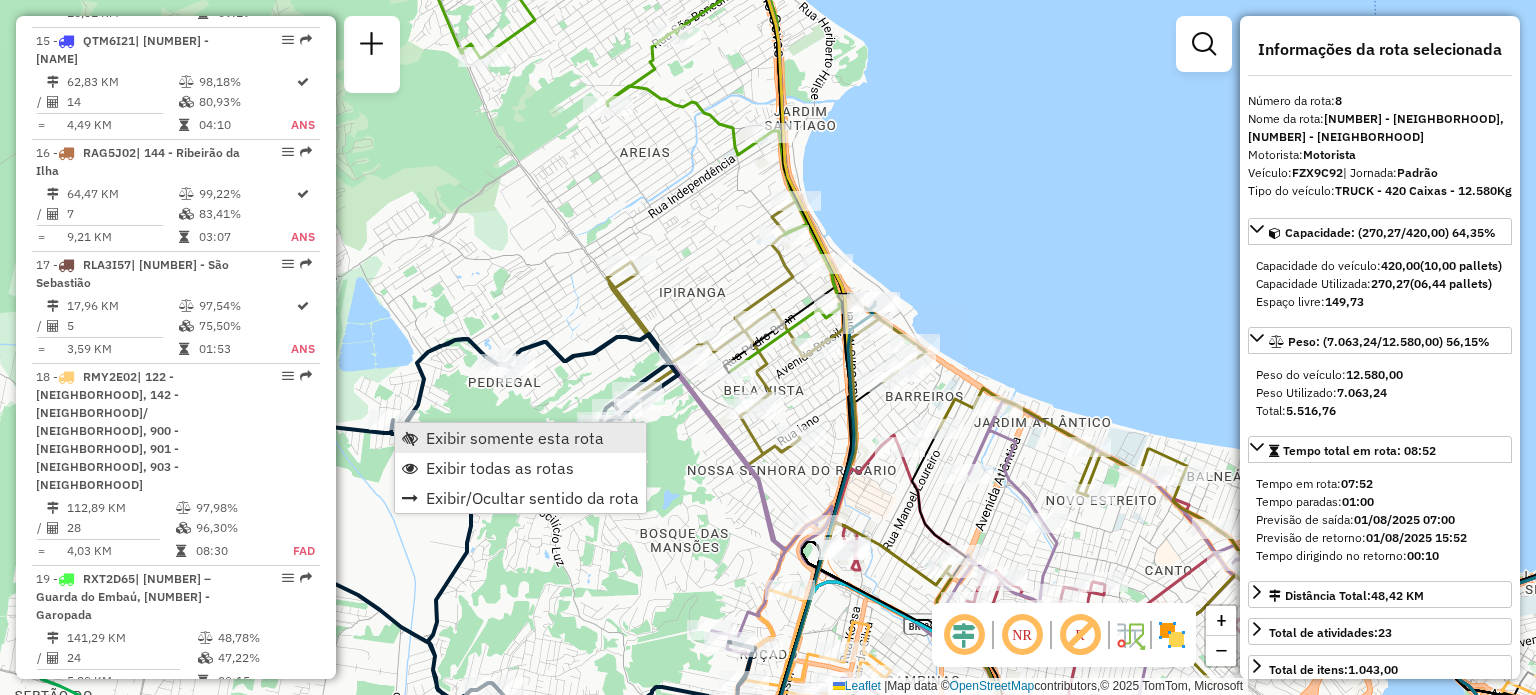 scroll, scrollTop: 1595, scrollLeft: 0, axis: vertical 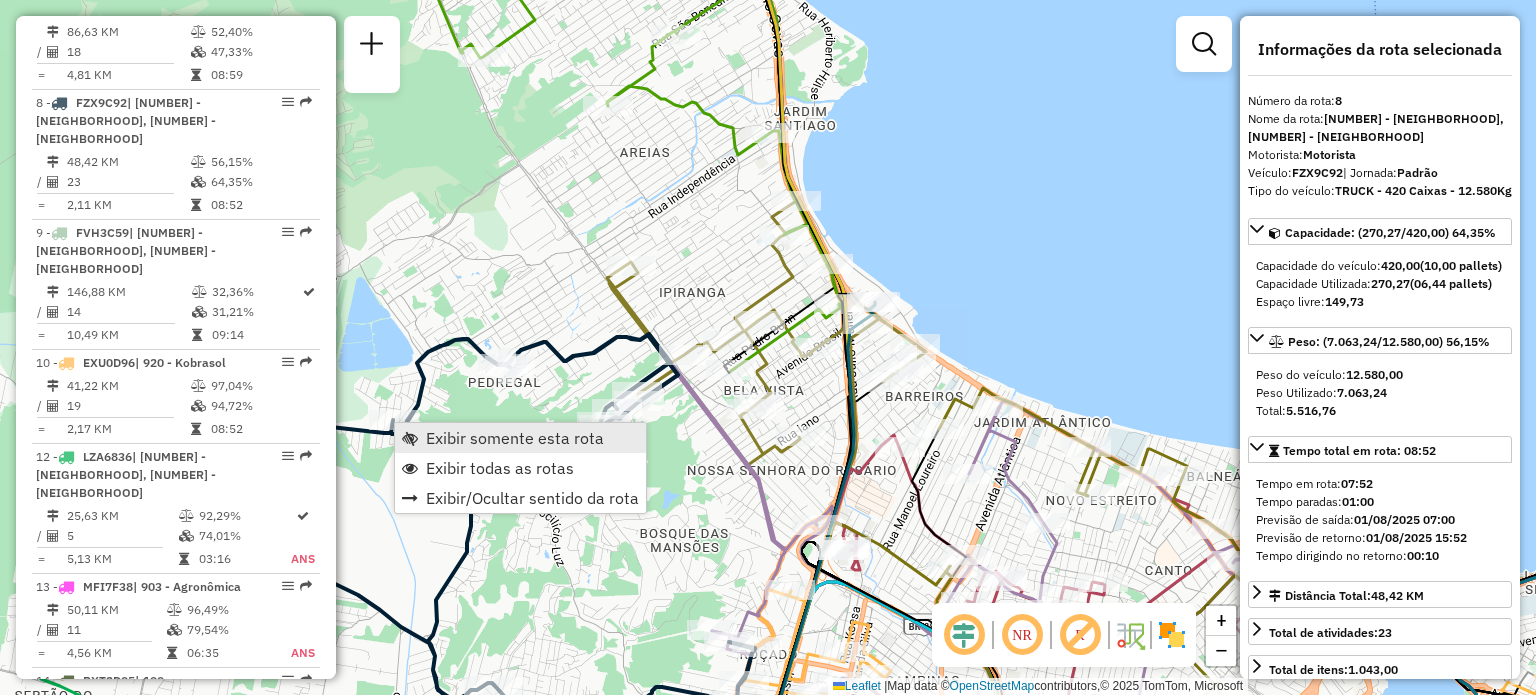 click on "Exibir somente esta rota" at bounding box center (515, 438) 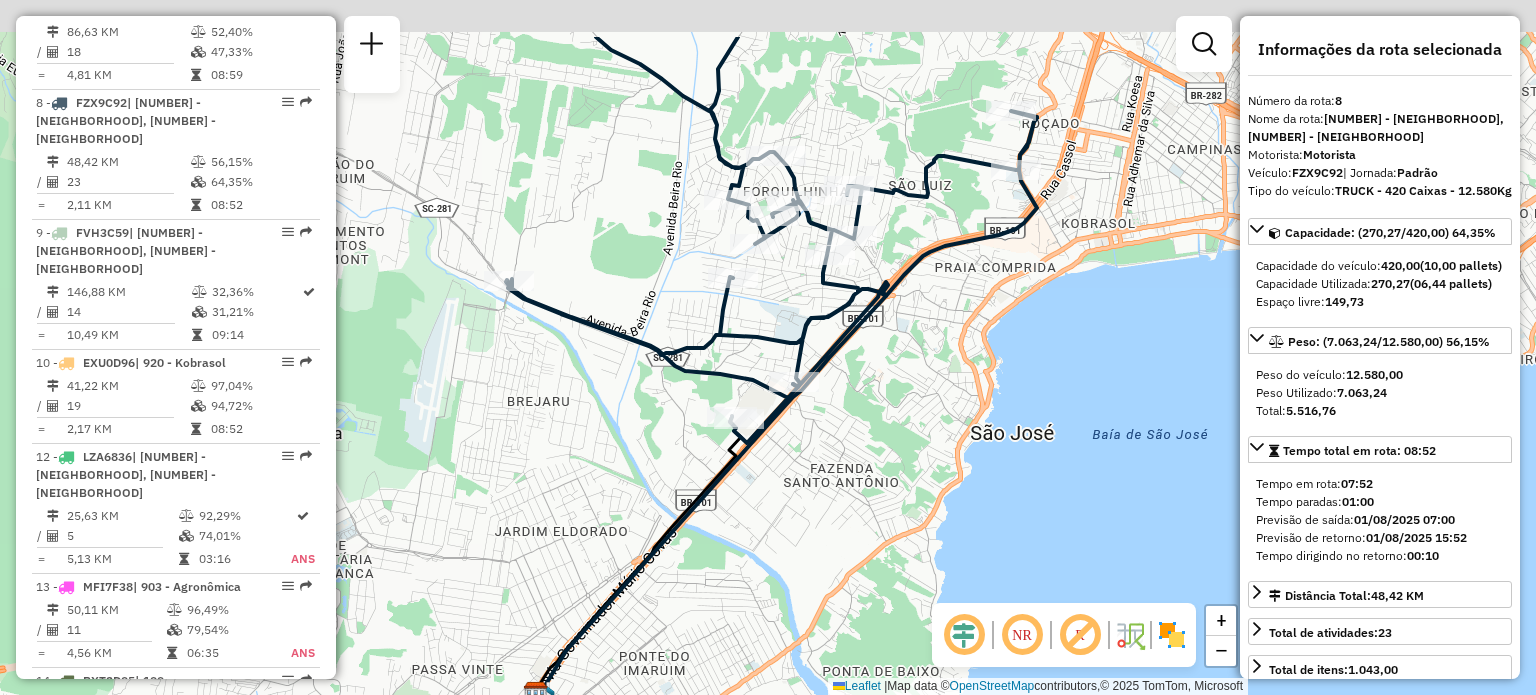 drag, startPoint x: 607, startPoint y: 164, endPoint x: 568, endPoint y: 350, distance: 190.04474 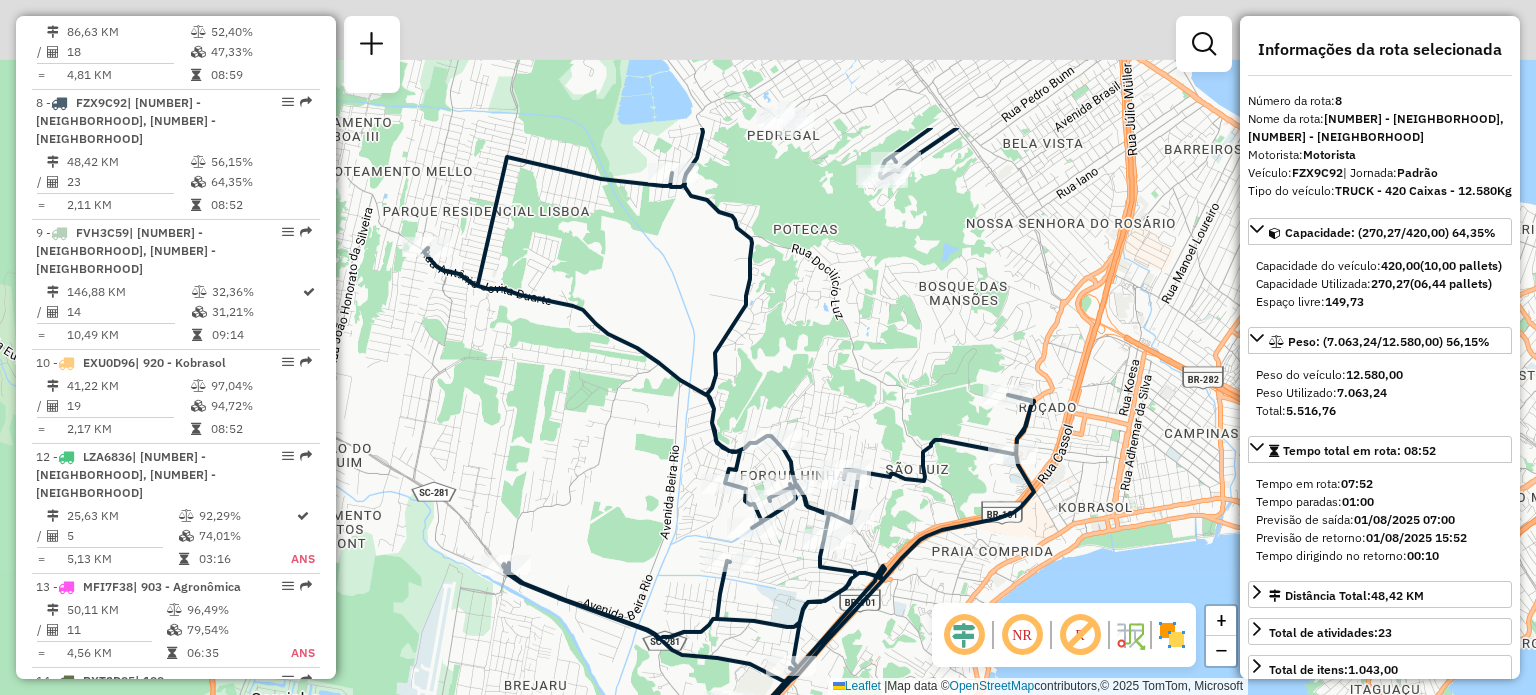 drag, startPoint x: 644, startPoint y: 120, endPoint x: 644, endPoint y: 346, distance: 226 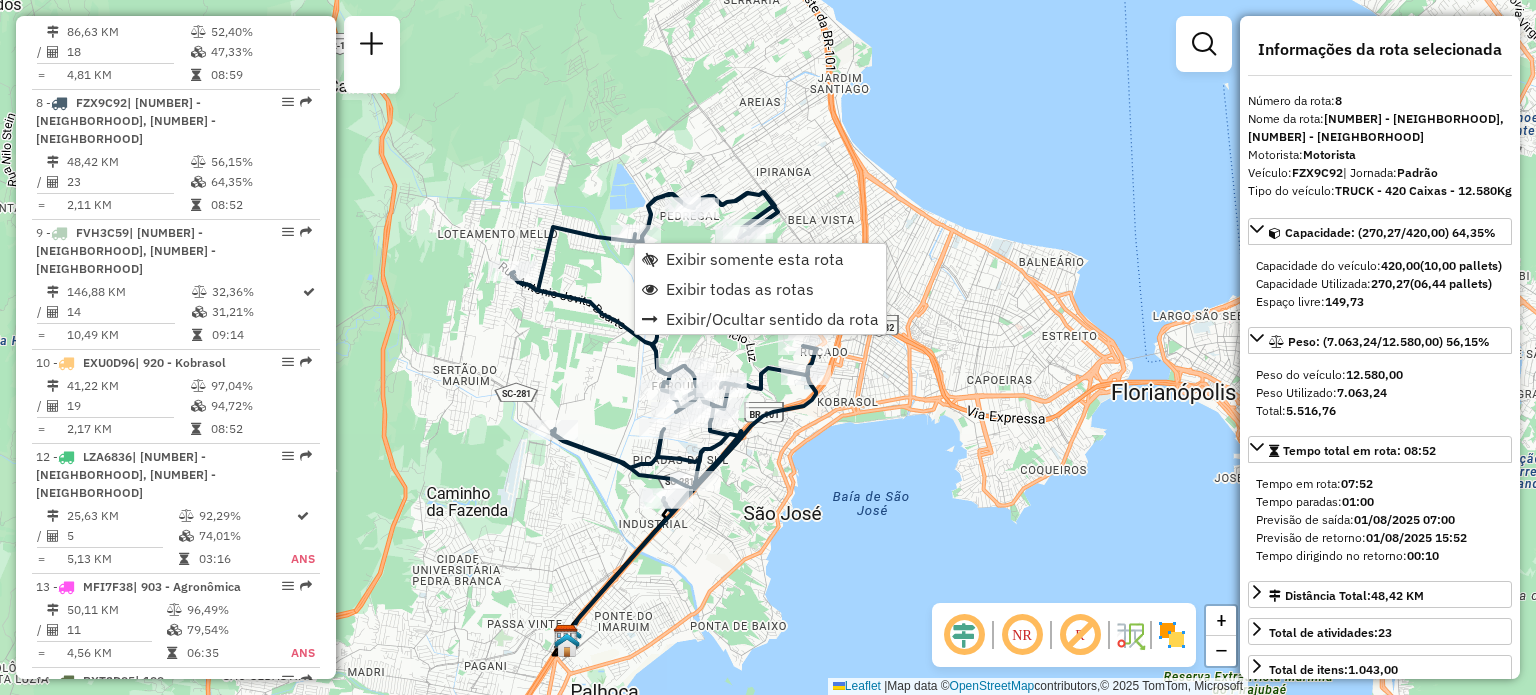 click on "Janela de atendimento Grade de atendimento Capacidade Transportadoras Veículos Cliente Pedidos  Rotas Selecione os dias de semana para filtrar as janelas de atendimento  Seg   Ter   Qua   Qui   Sex   Sáb   Dom  Informe o período da janela de atendimento: De: Até:  Filtrar exatamente a janela do cliente  Considerar janela de atendimento padrão  Selecione os dias de semana para filtrar as grades de atendimento  Seg   Ter   Qua   Qui   Sex   Sáb   Dom   Considerar clientes sem dia de atendimento cadastrado  Clientes fora do dia de atendimento selecionado Filtrar as atividades entre os valores definidos abaixo:  Peso mínimo:   Peso máximo:   Cubagem mínima:   Cubagem máxima:   De:   Até:  Filtrar as atividades entre o tempo de atendimento definido abaixo:  De:   Até:   Considerar capacidade total dos clientes não roteirizados Transportadora: Selecione um ou mais itens Tipo de veículo: Selecione um ou mais itens Veículo: Selecione um ou mais itens Motorista: Selecione um ou mais itens Nome: Rótulo:" 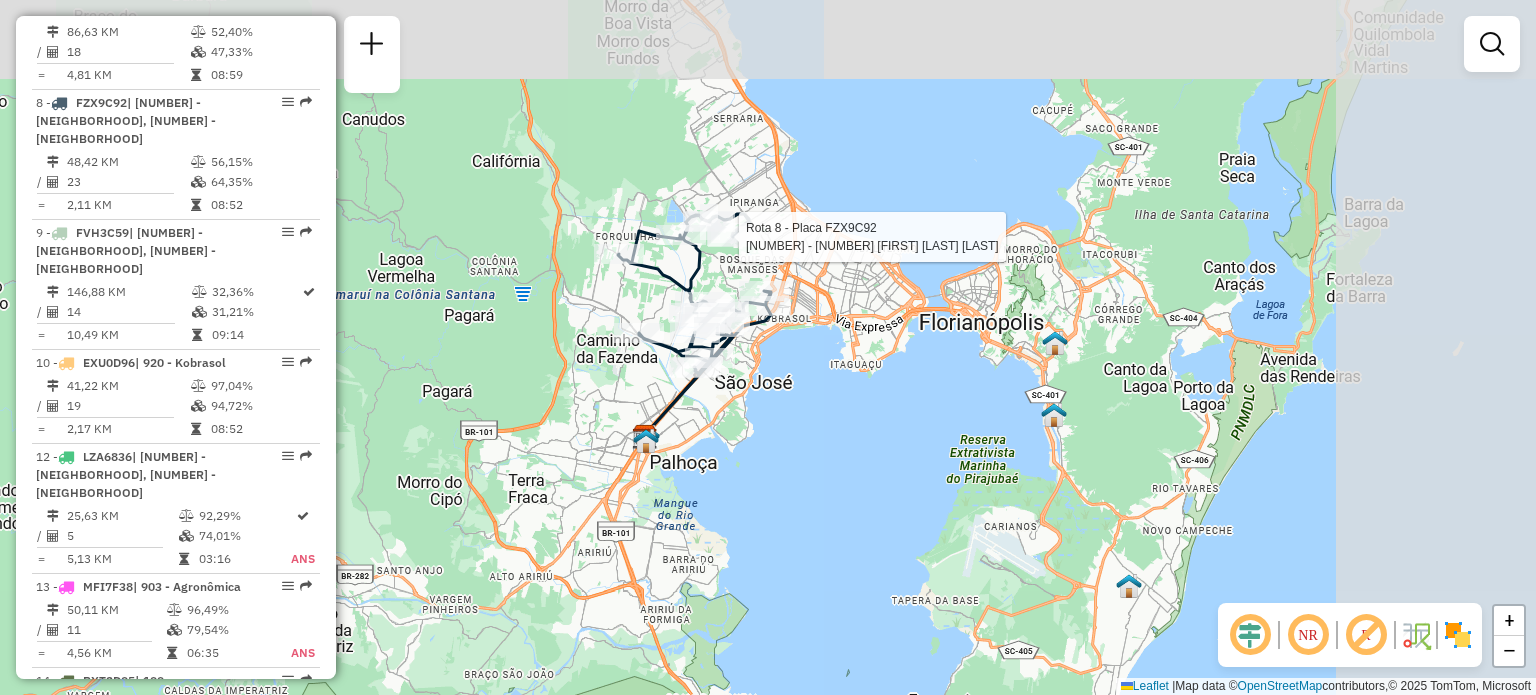 select on "**********" 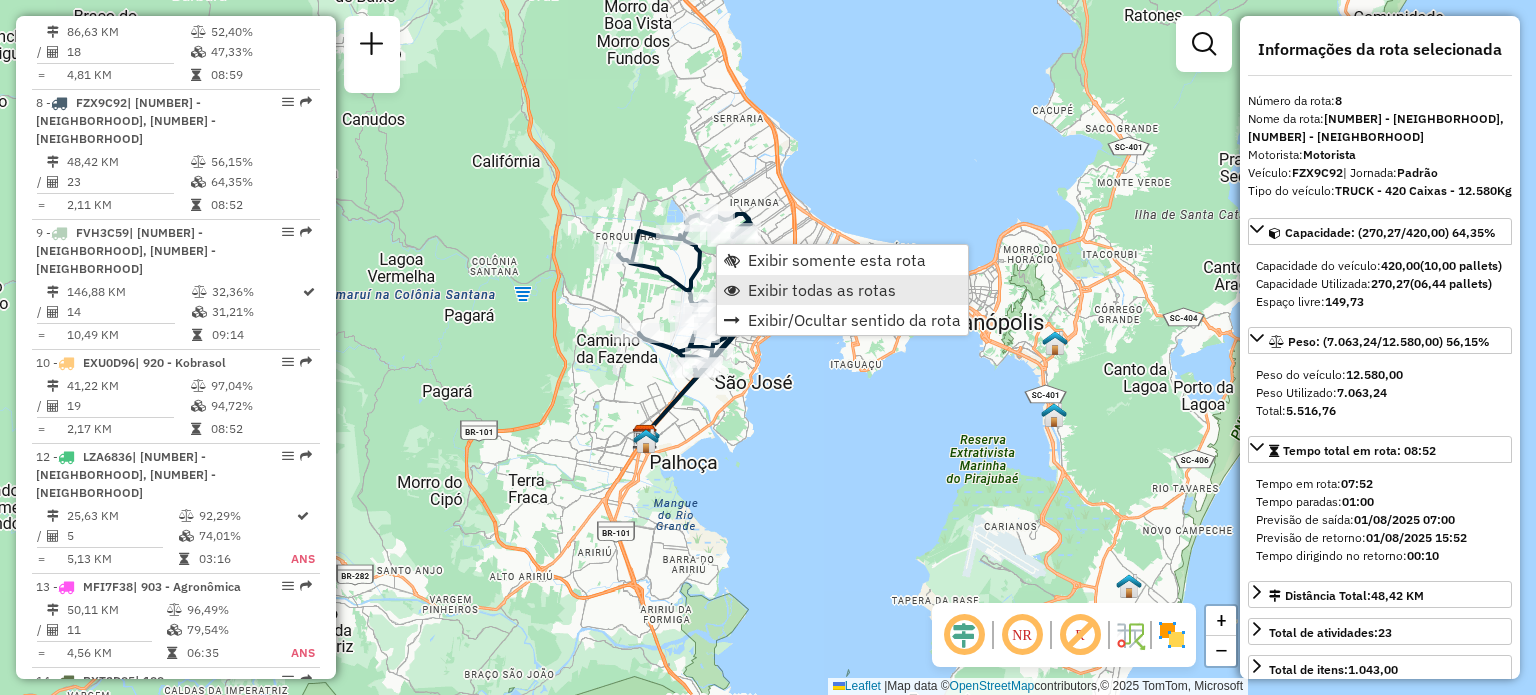 click on "Exibir todas as rotas" at bounding box center (822, 290) 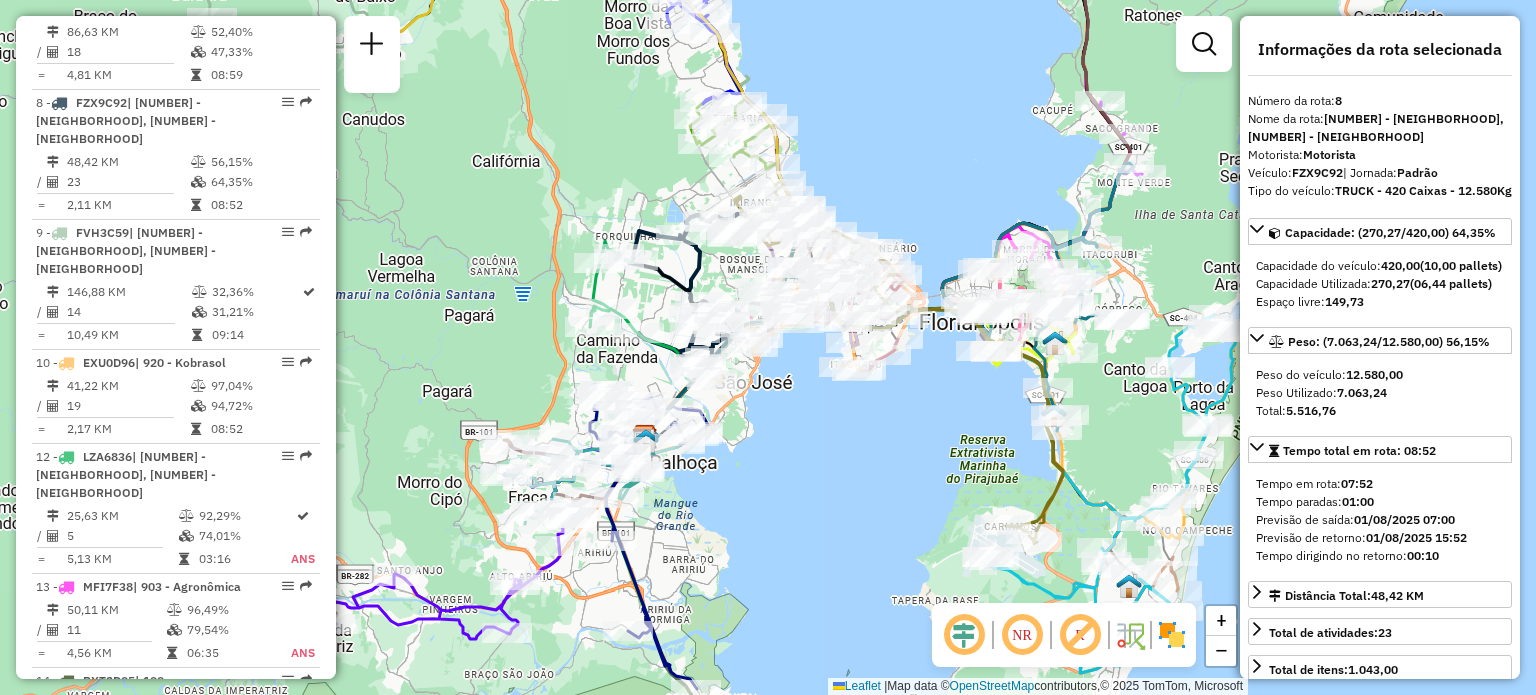 drag, startPoint x: 604, startPoint y: 168, endPoint x: 602, endPoint y: 180, distance: 12.165525 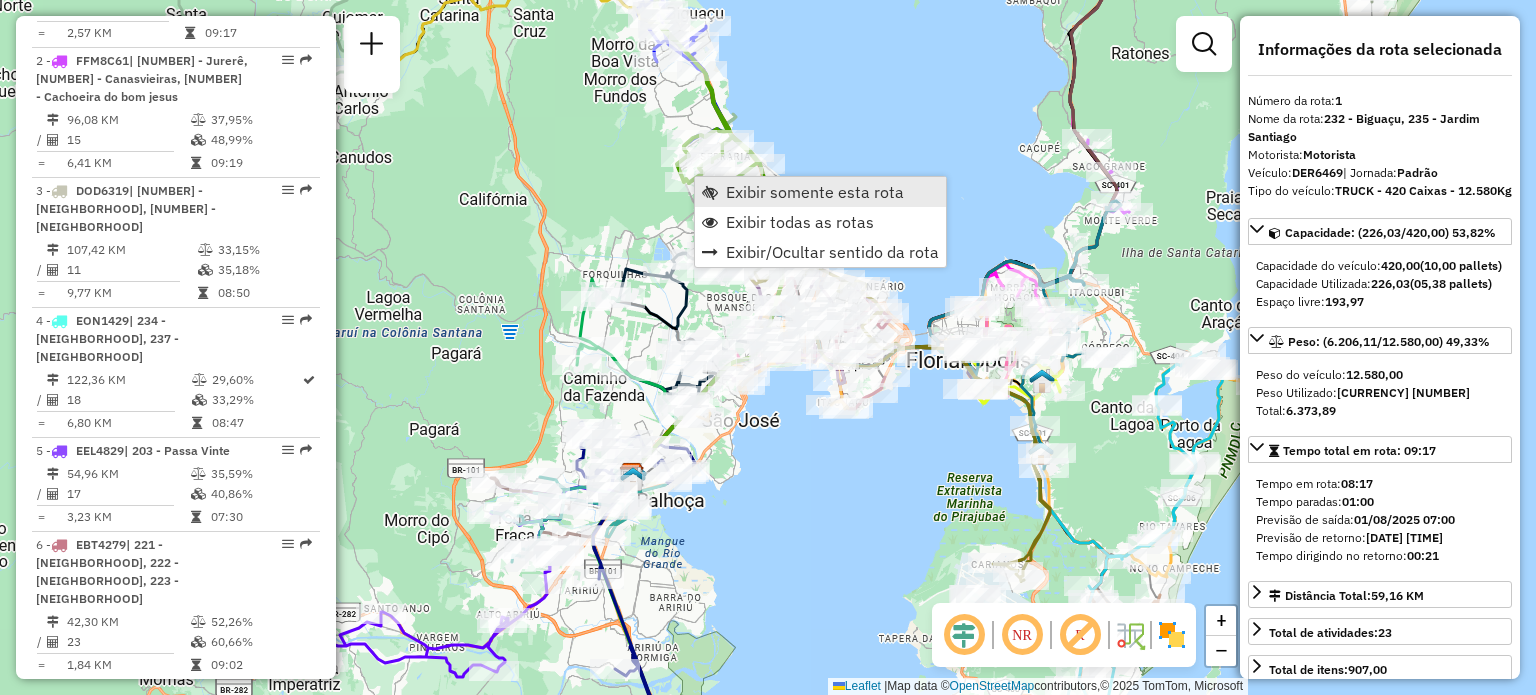 scroll, scrollTop: 795, scrollLeft: 0, axis: vertical 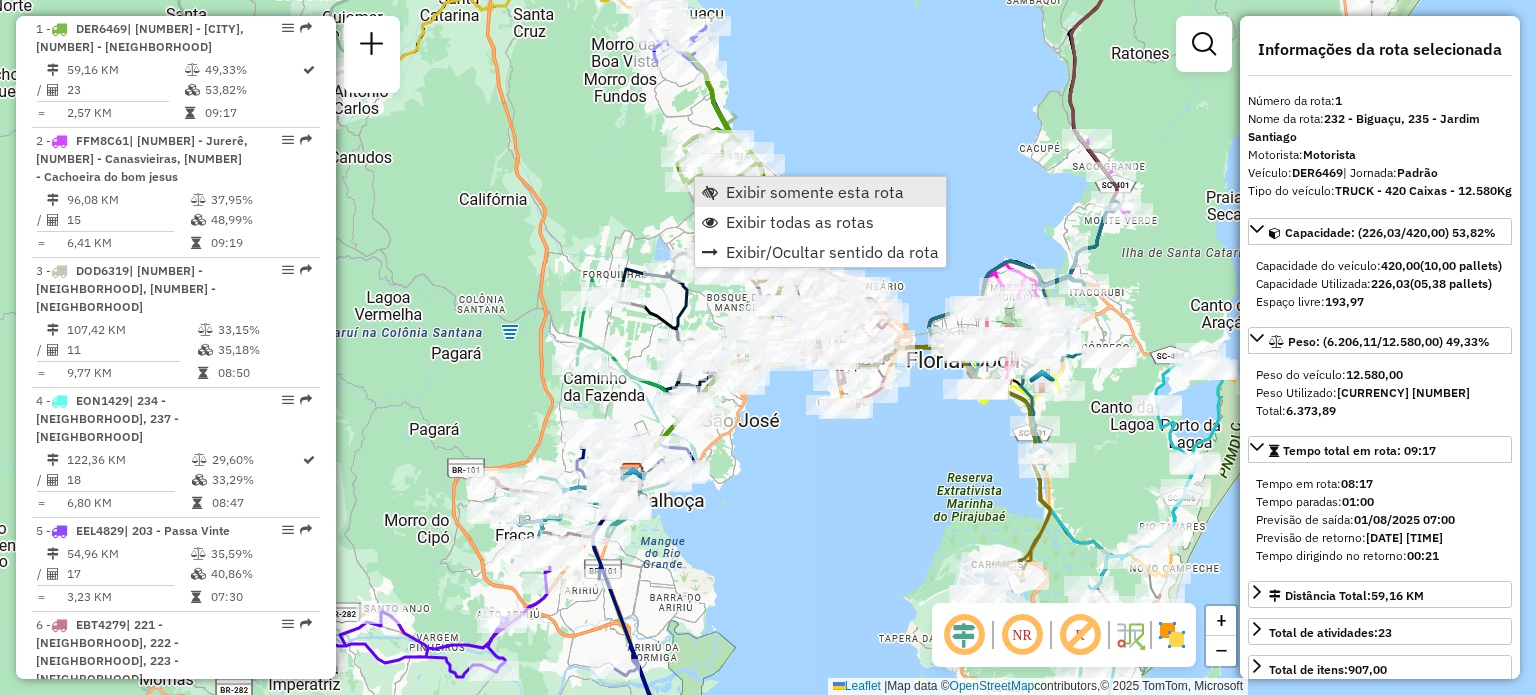 click on "Exibir somente esta rota" at bounding box center (815, 192) 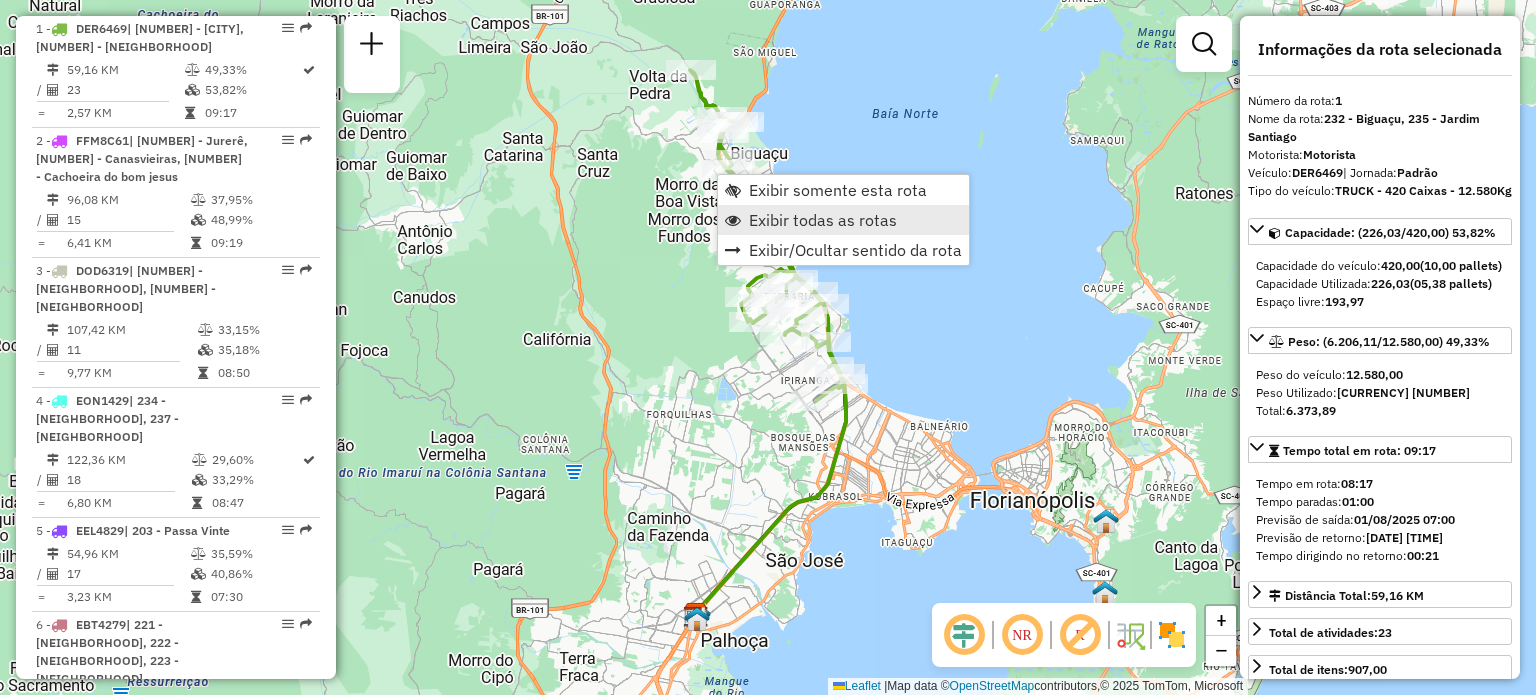 click on "Exibir todas as rotas" at bounding box center (823, 220) 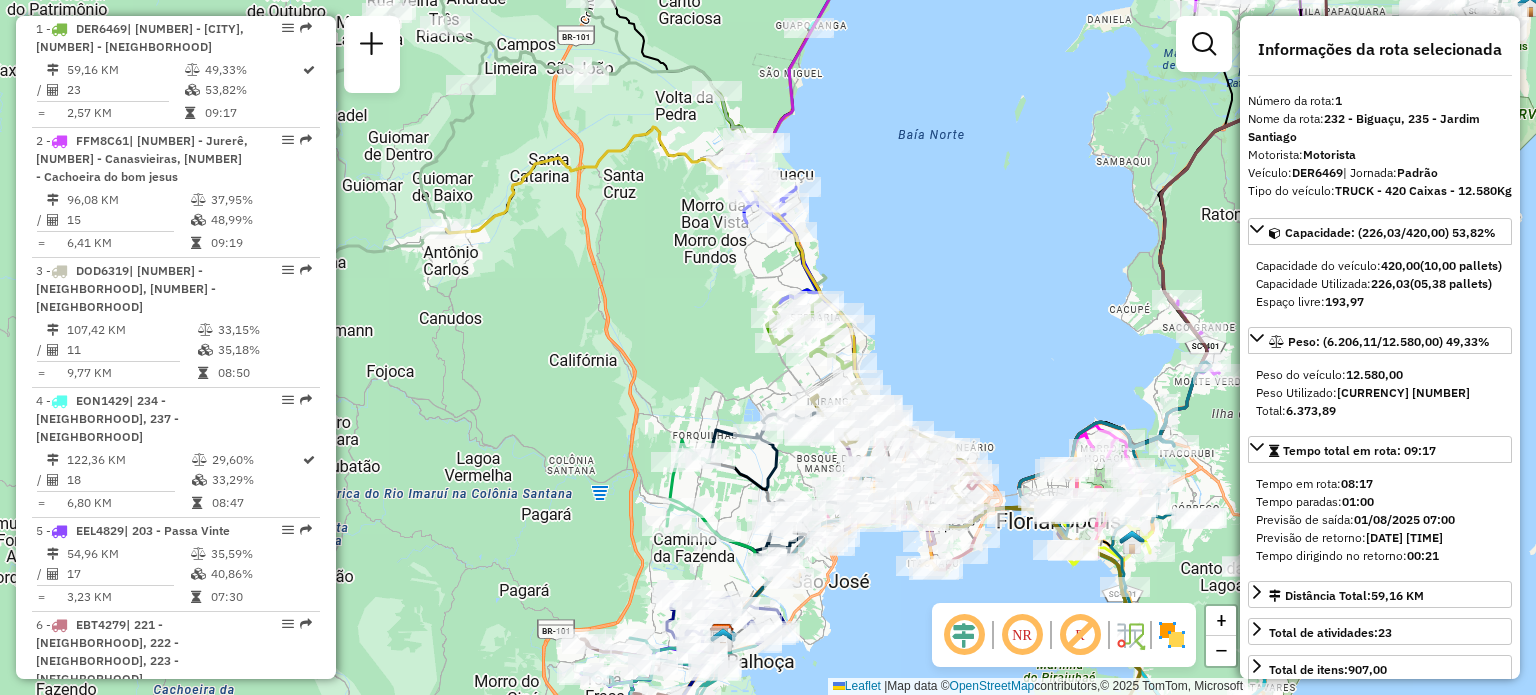 drag, startPoint x: 502, startPoint y: 217, endPoint x: 571, endPoint y: 267, distance: 85.2115 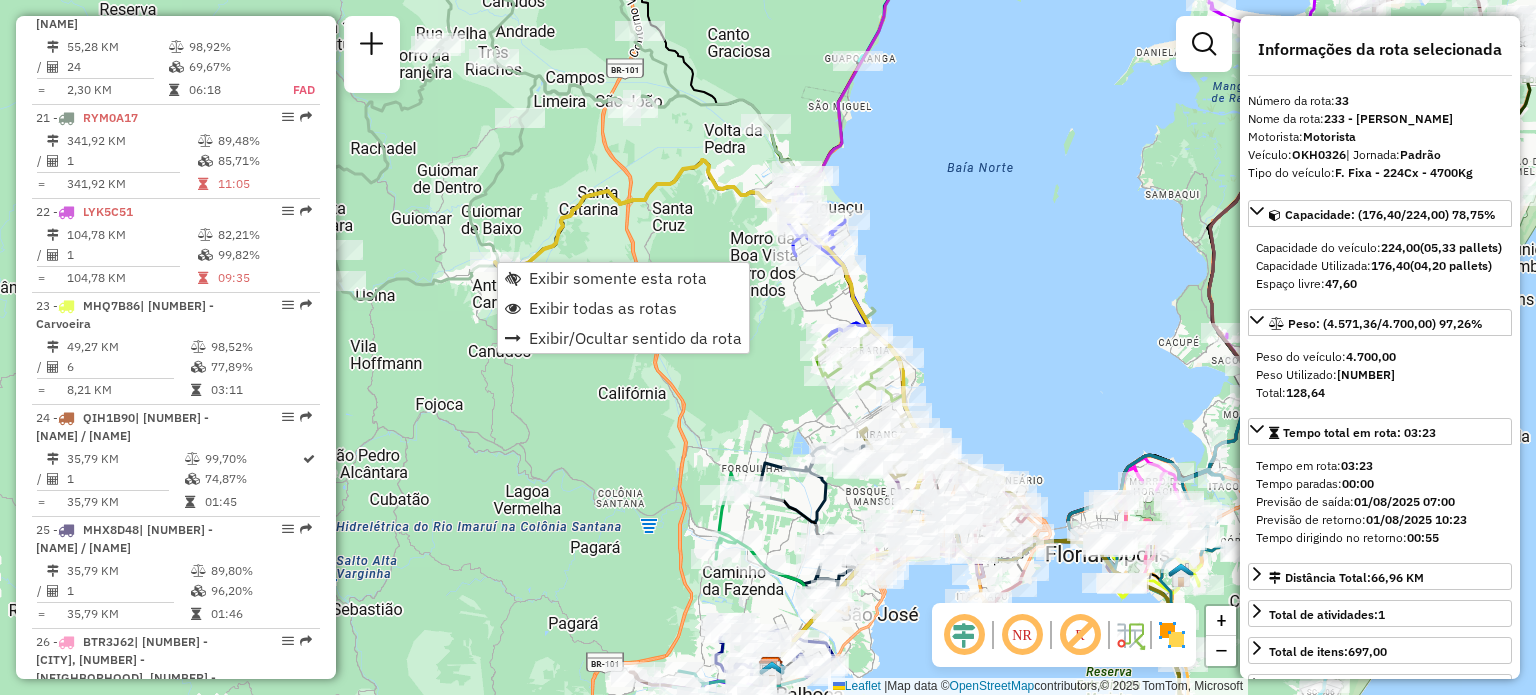 scroll, scrollTop: 4168, scrollLeft: 0, axis: vertical 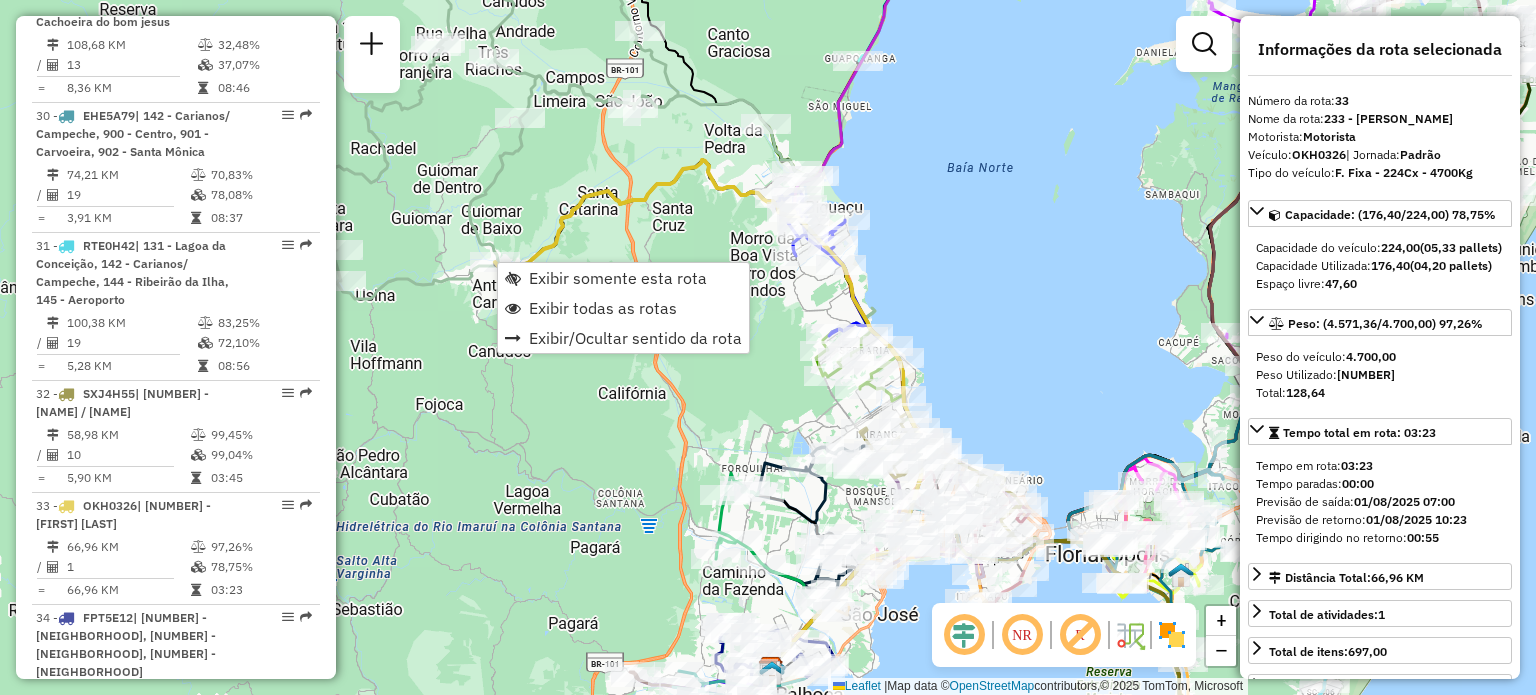 click on "Janela de atendimento Grade de atendimento Capacidade Transportadoras Veículos Cliente Pedidos  Rotas Selecione os dias de semana para filtrar as janelas de atendimento  Seg   Ter   Qua   Qui   Sex   Sáb   Dom  Informe o período da janela de atendimento: De: Até:  Filtrar exatamente a janela do cliente  Considerar janela de atendimento padrão  Selecione os dias de semana para filtrar as grades de atendimento  Seg   Ter   Qua   Qui   Sex   Sáb   Dom   Considerar clientes sem dia de atendimento cadastrado  Clientes fora do dia de atendimento selecionado Filtrar as atividades entre os valores definidos abaixo:  Peso mínimo:   Peso máximo:   Cubagem mínima:   Cubagem máxima:   De:   Até:  Filtrar as atividades entre o tempo de atendimento definido abaixo:  De:   Até:   Considerar capacidade total dos clientes não roteirizados Transportadora: Selecione um ou mais itens Tipo de veículo: Selecione um ou mais itens Veículo: Selecione um ou mais itens Motorista: Selecione um ou mais itens Nome: Rótulo:" 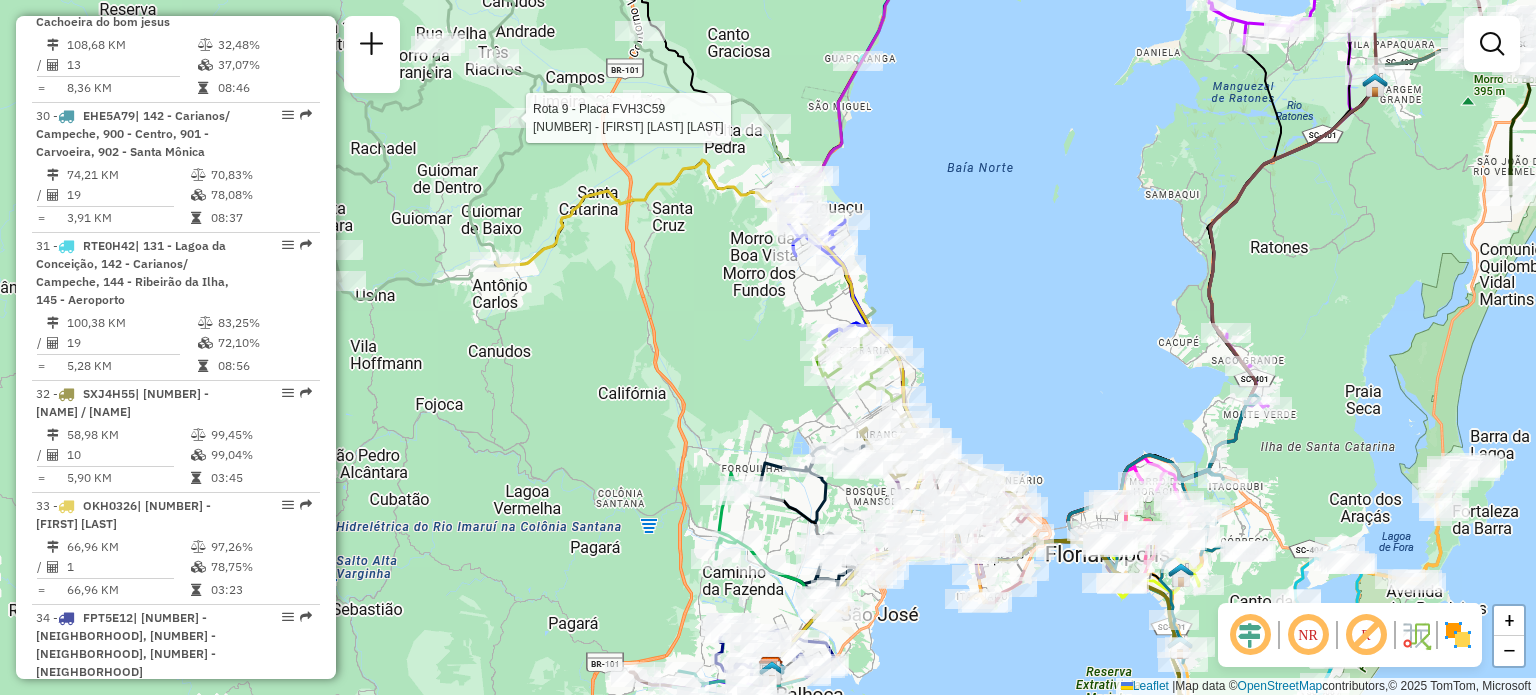 select on "**********" 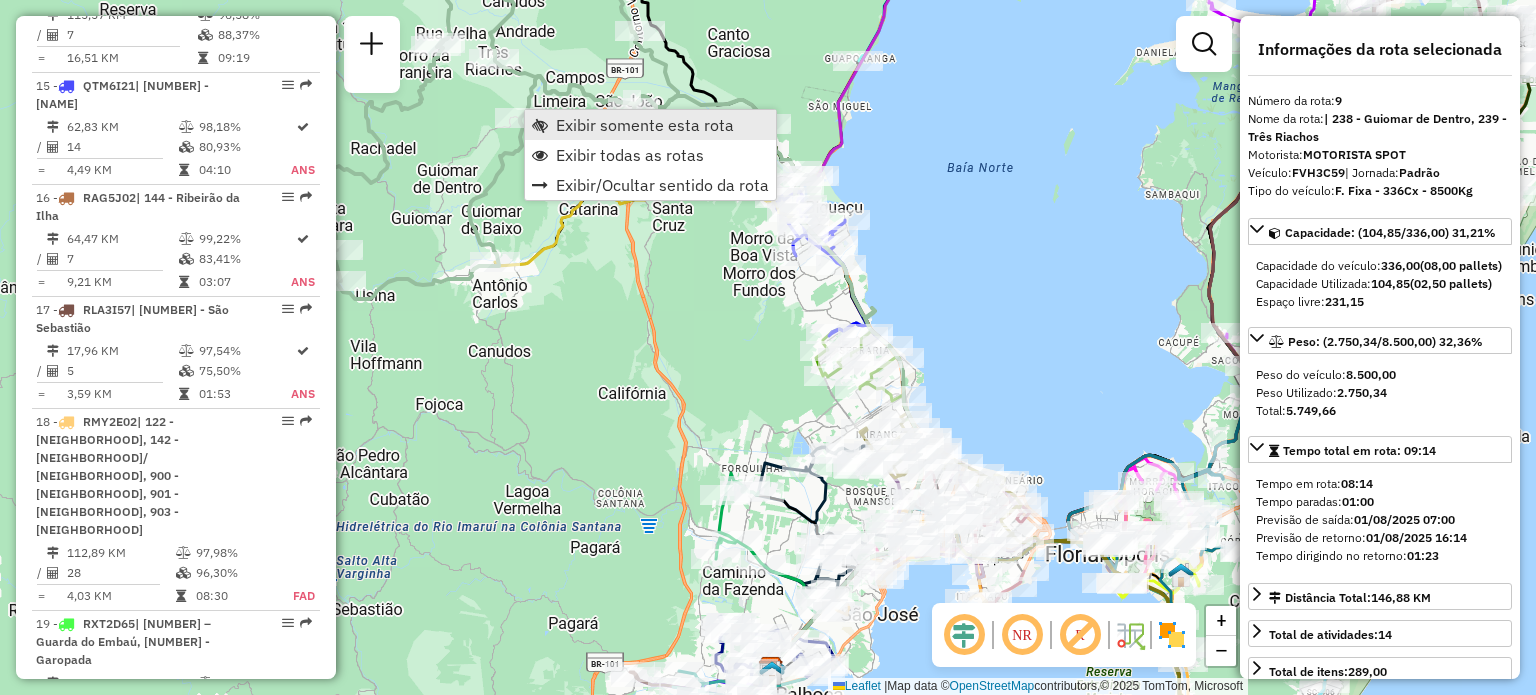 click on "Exibir somente esta rota" at bounding box center (645, 125) 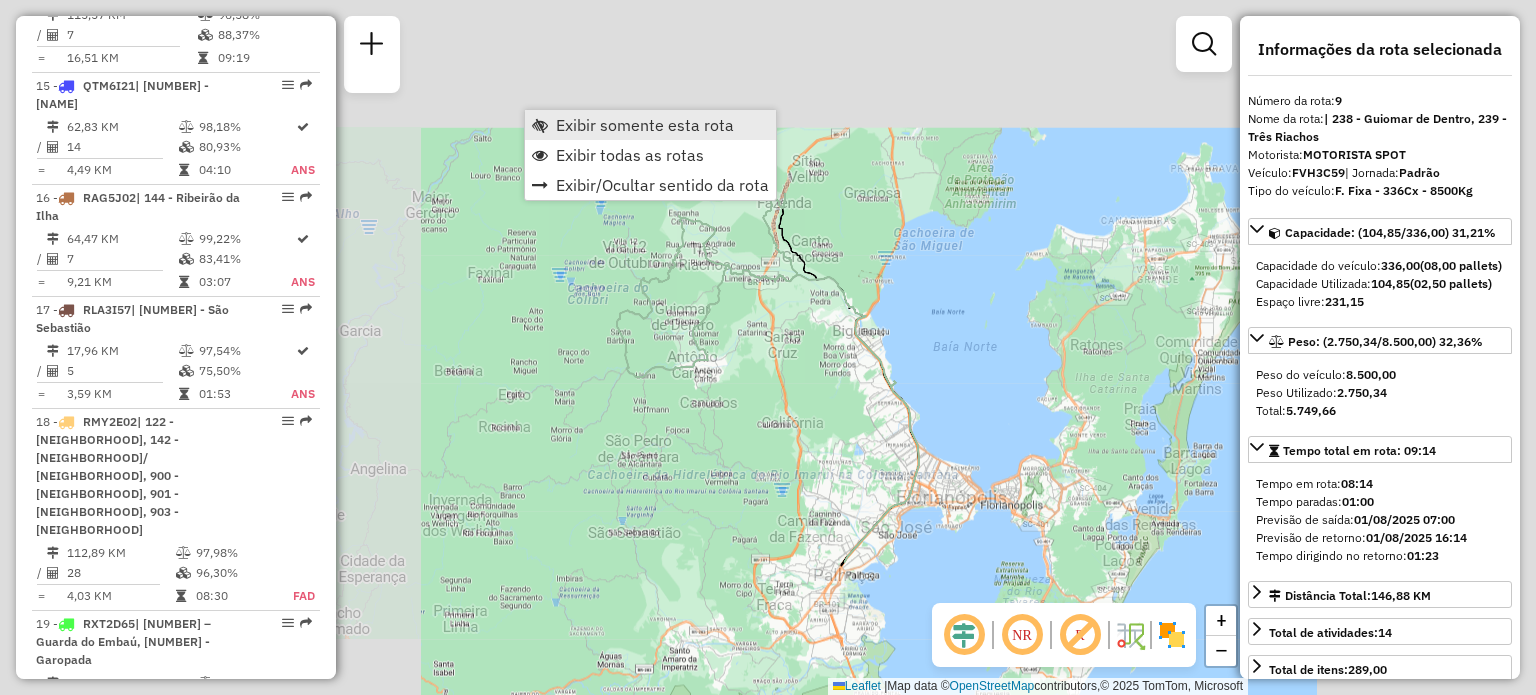 scroll, scrollTop: 1707, scrollLeft: 0, axis: vertical 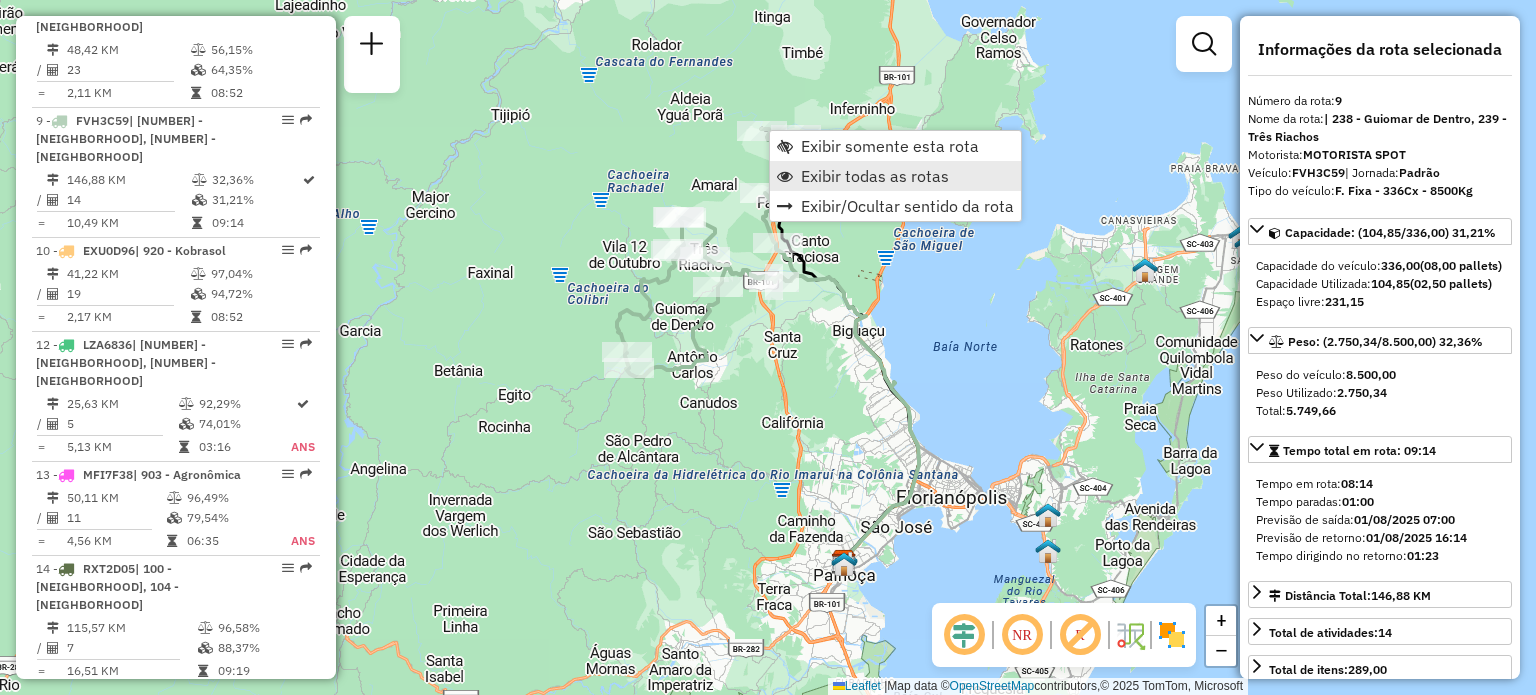 click on "Exibir todas as rotas" at bounding box center (875, 176) 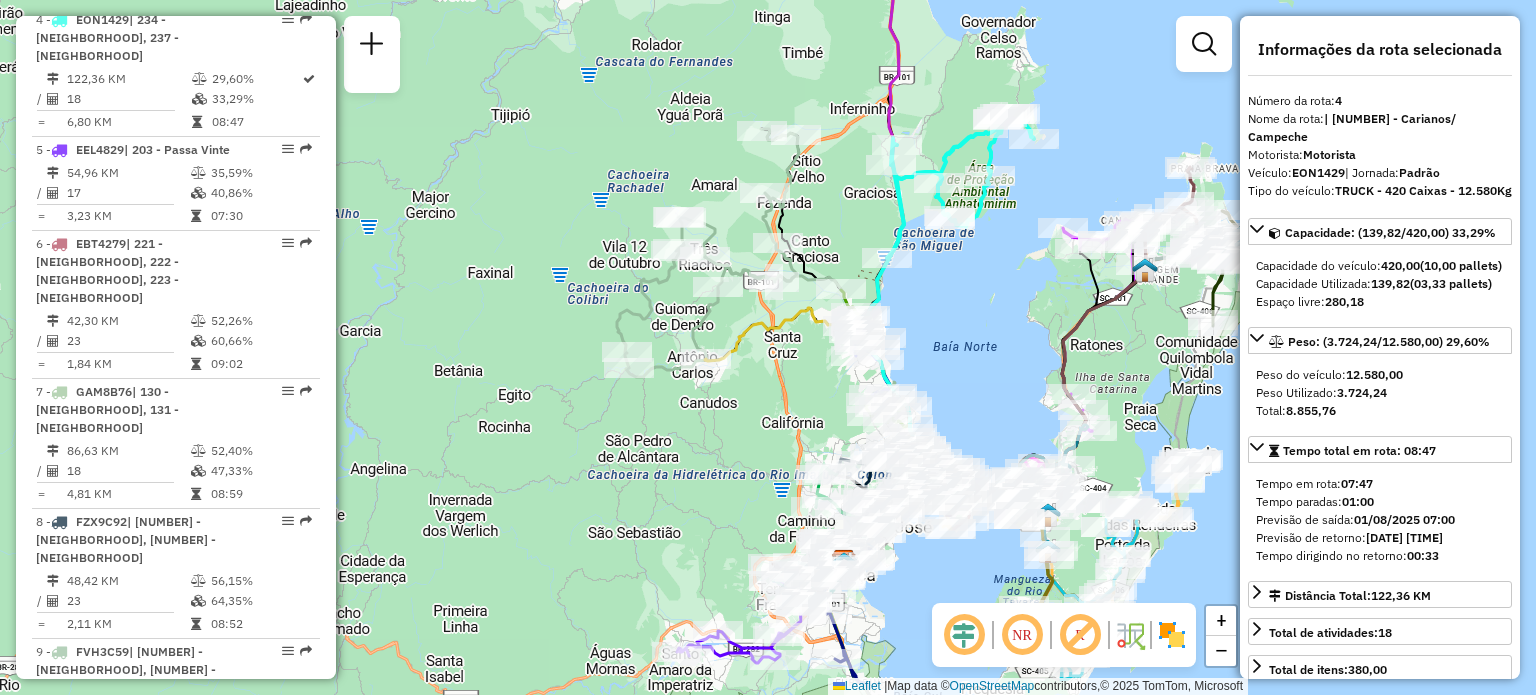 scroll, scrollTop: 1148, scrollLeft: 0, axis: vertical 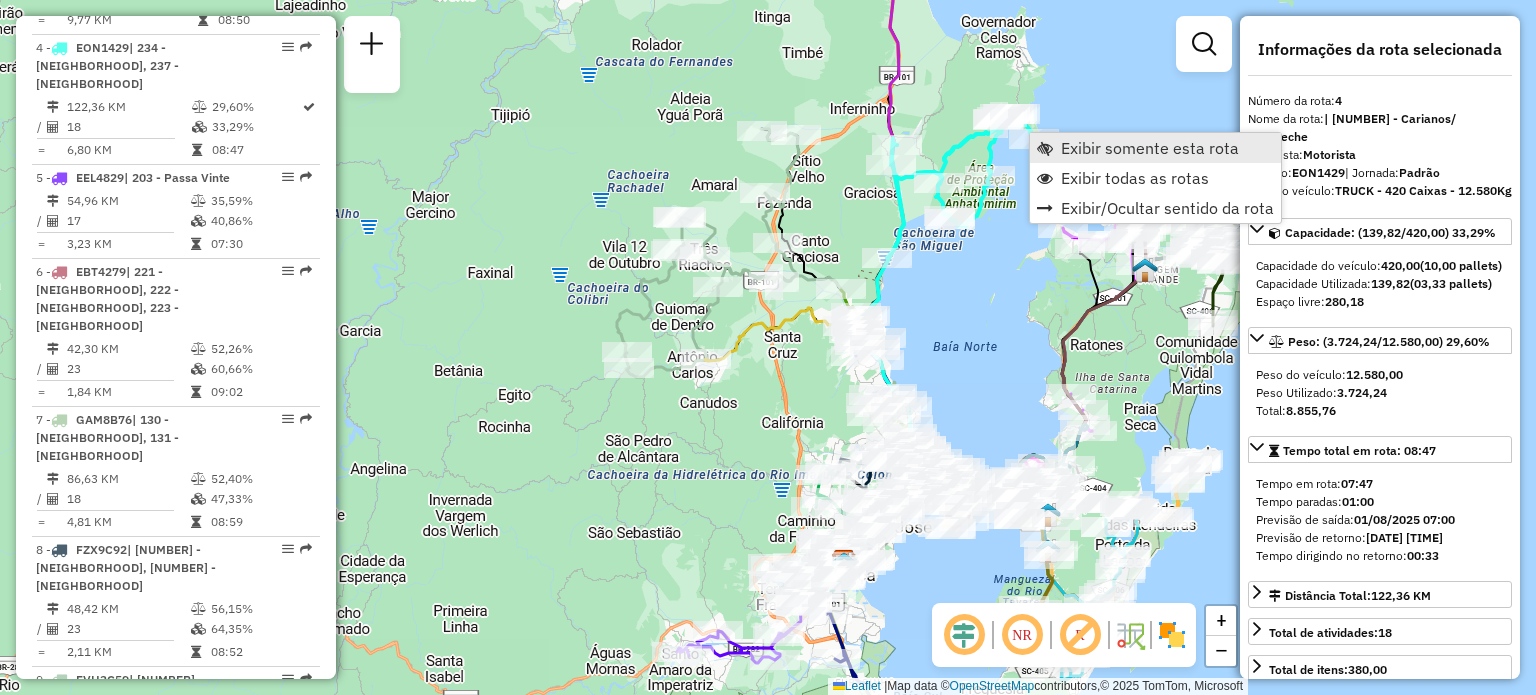 click on "Exibir somente esta rota" at bounding box center (1150, 148) 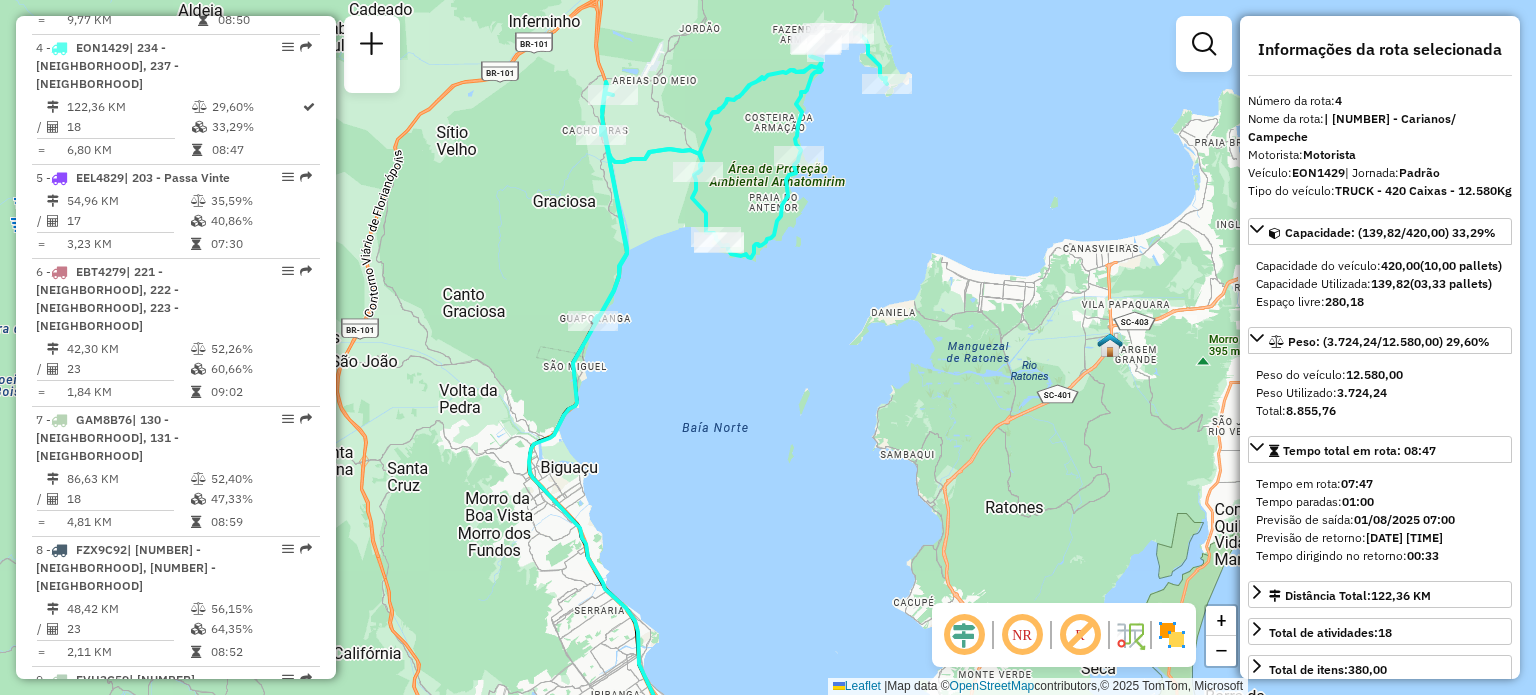 drag, startPoint x: 616, startPoint y: 195, endPoint x: 637, endPoint y: 248, distance: 57.00877 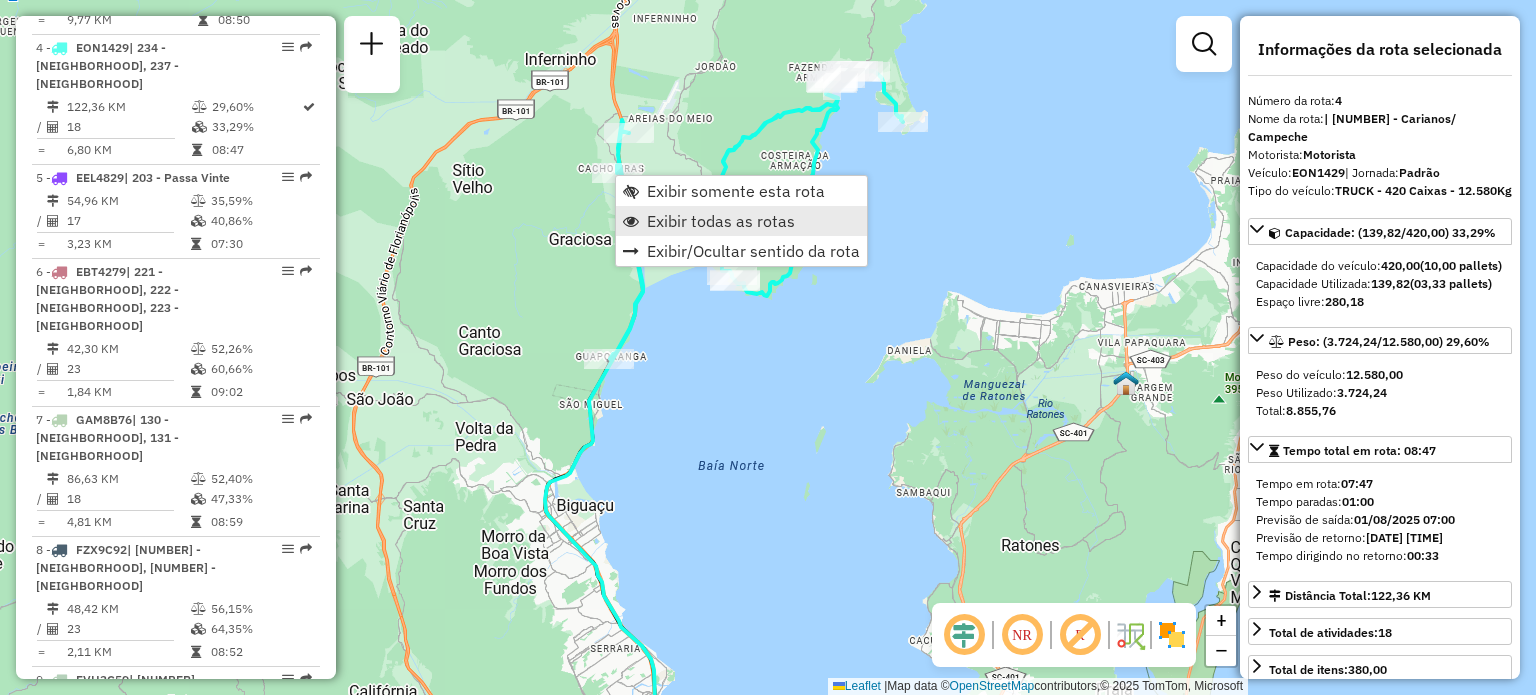 click on "Exibir todas as rotas" at bounding box center [721, 221] 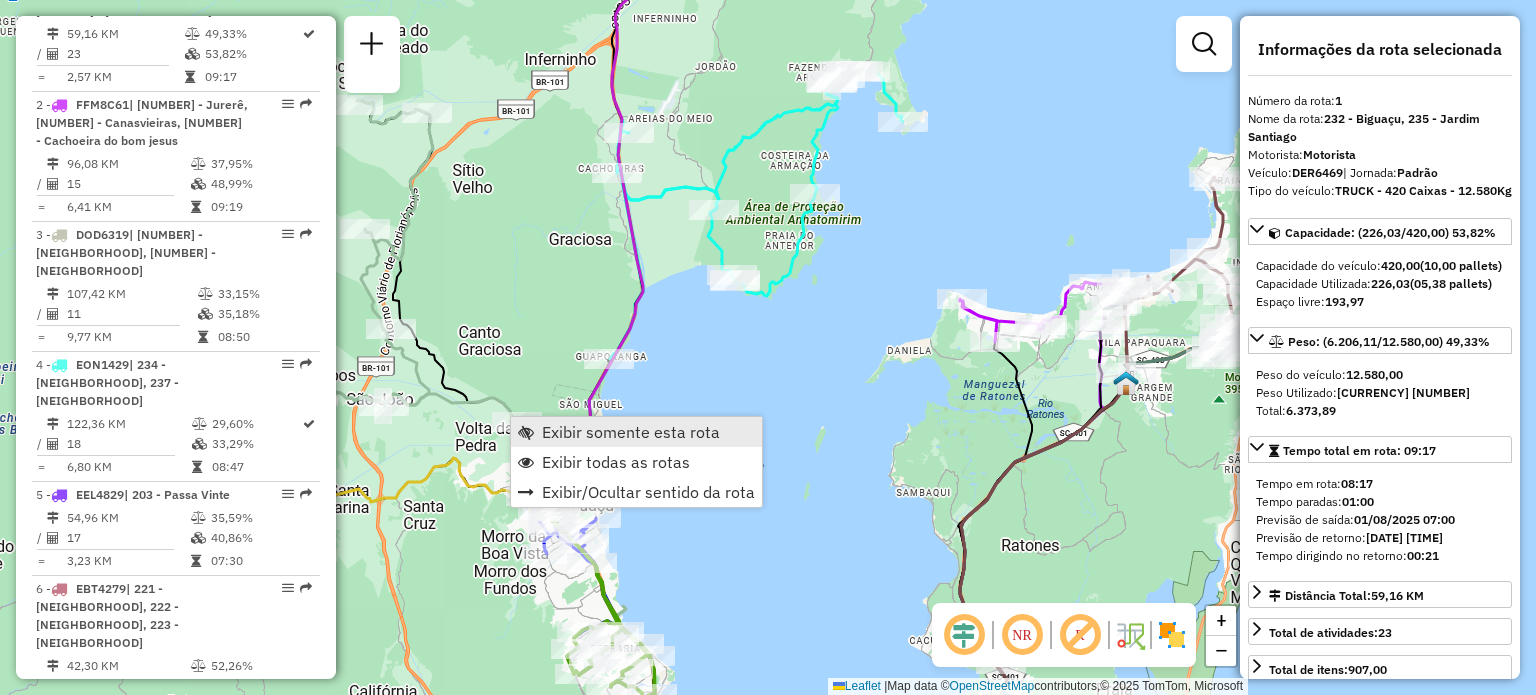 scroll, scrollTop: 795, scrollLeft: 0, axis: vertical 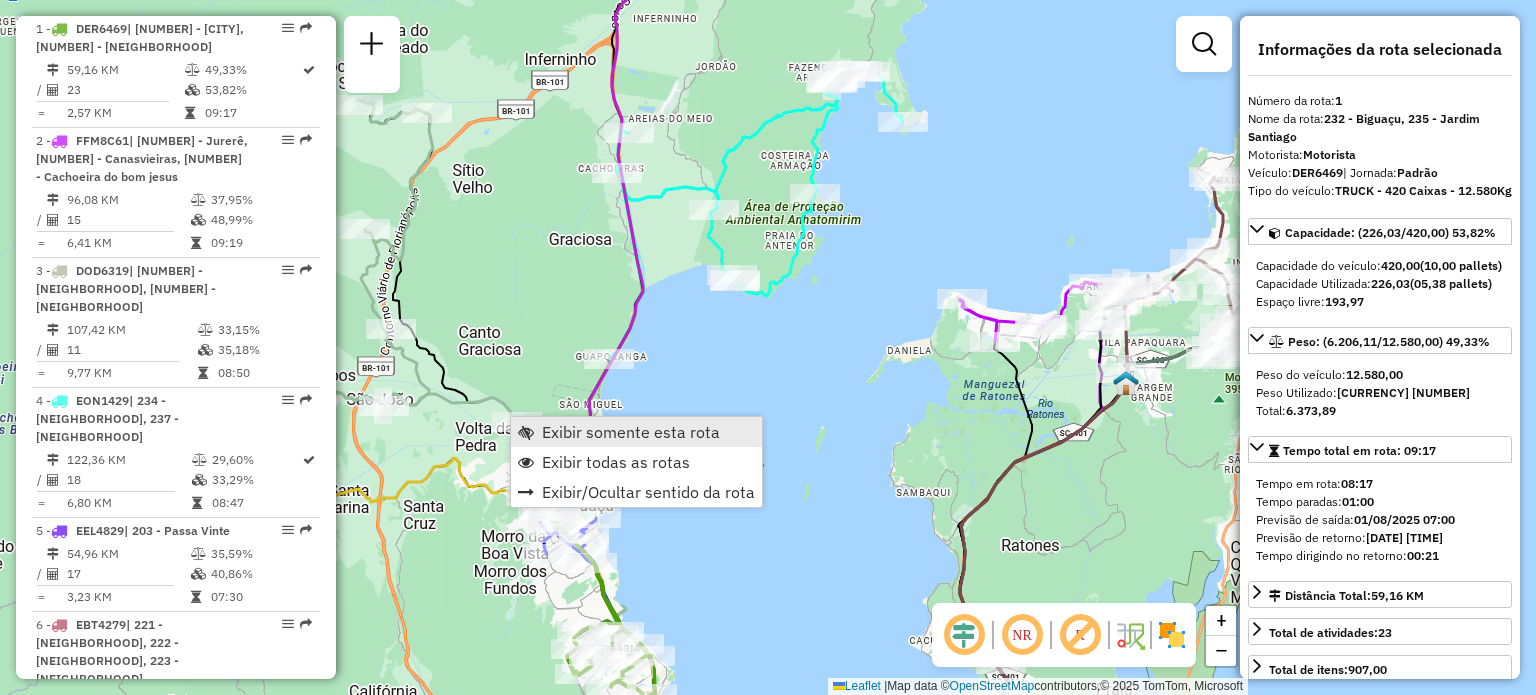 click on "Exibir somente esta rota" at bounding box center (631, 432) 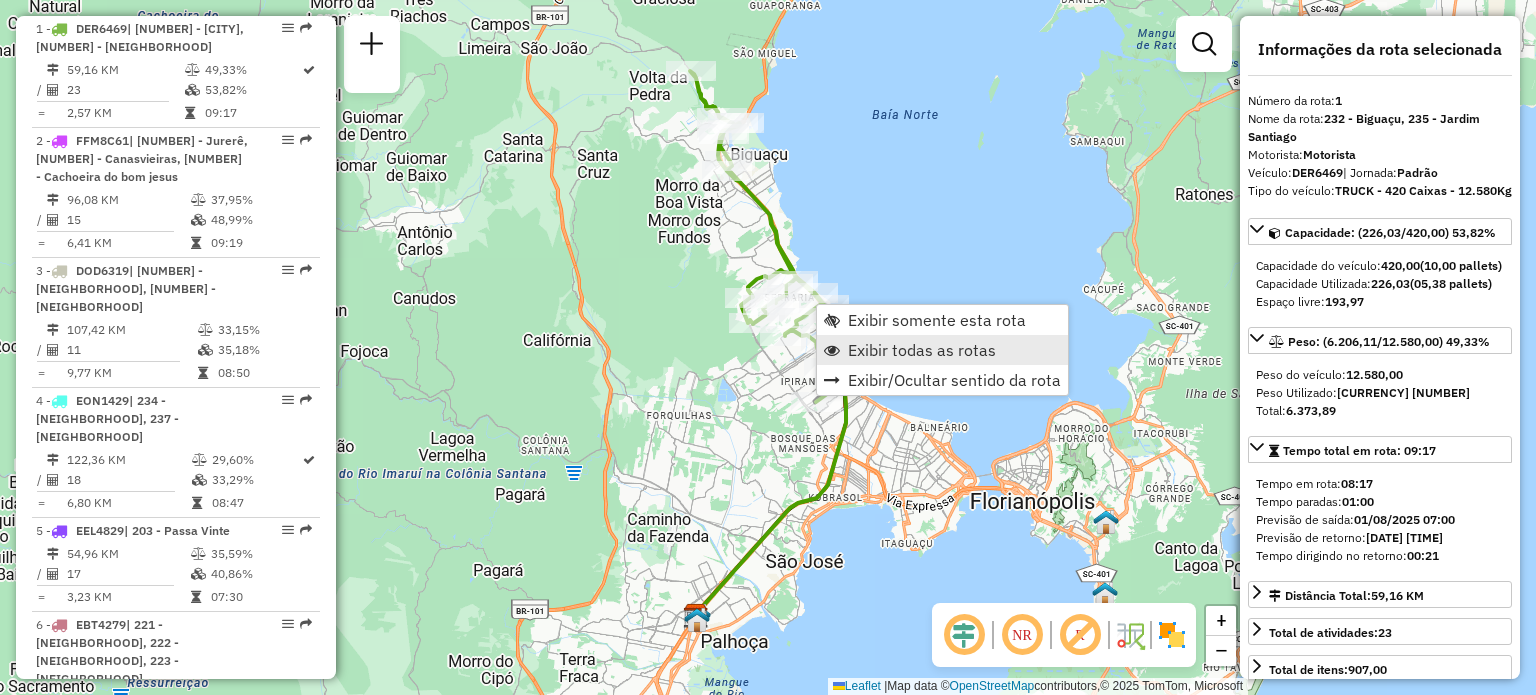 click on "Exibir todas as rotas" at bounding box center [942, 350] 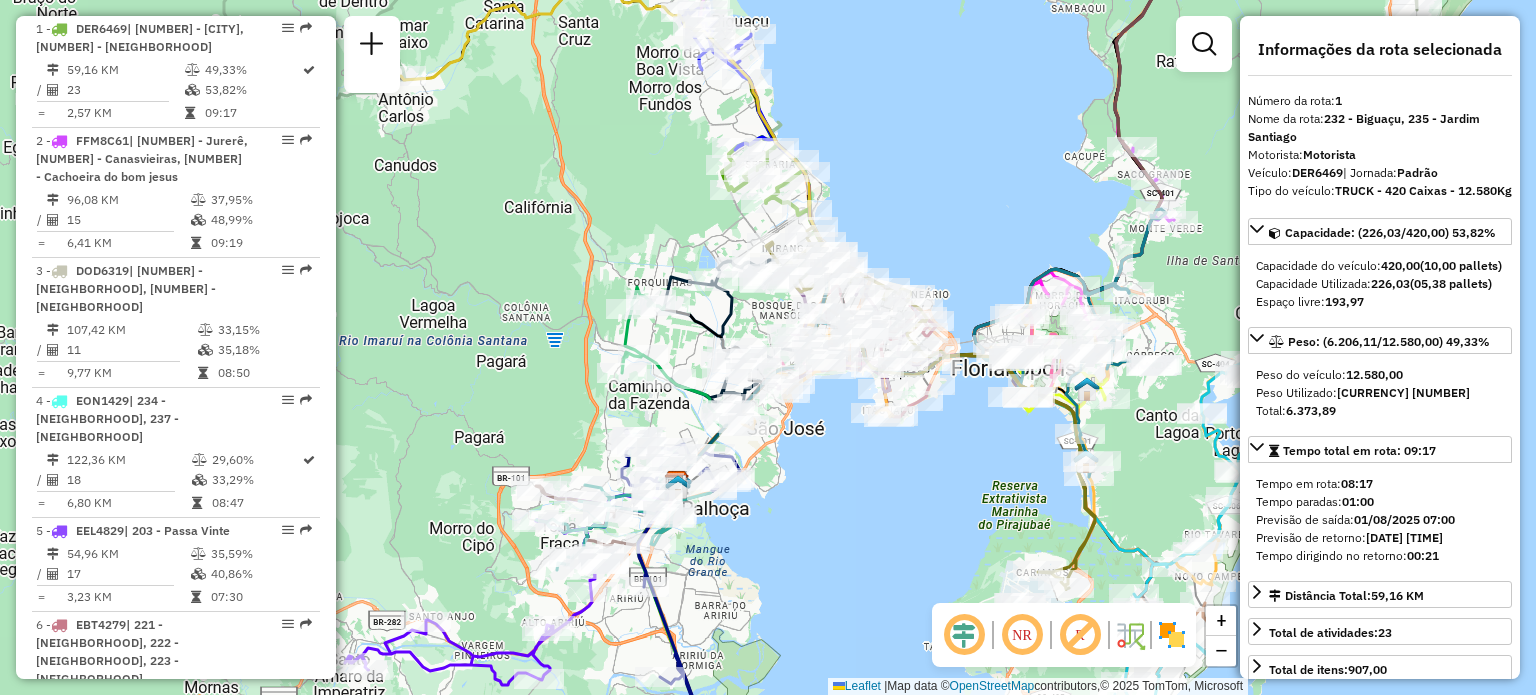 drag, startPoint x: 528, startPoint y: 233, endPoint x: 696, endPoint y: 103, distance: 212.4241 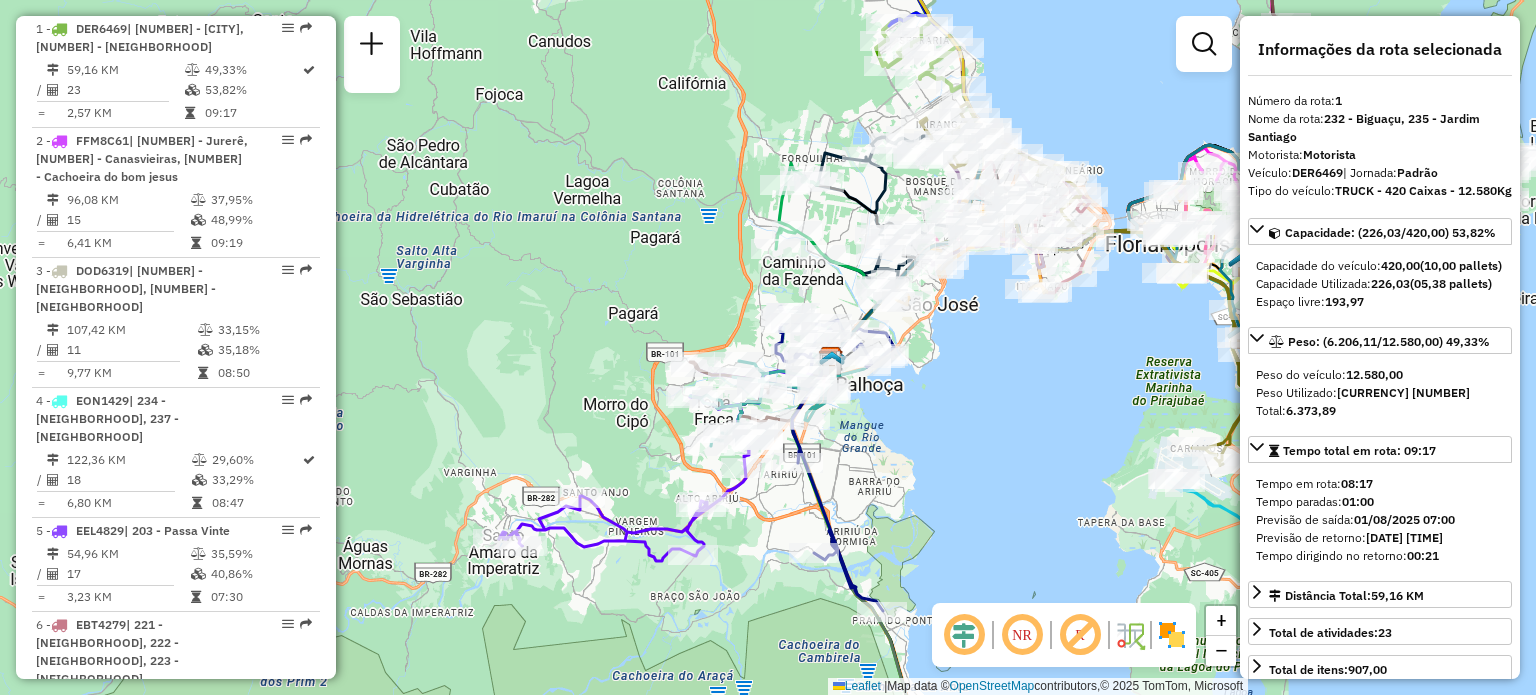 drag, startPoint x: 557, startPoint y: 293, endPoint x: 556, endPoint y: 255, distance: 38.013157 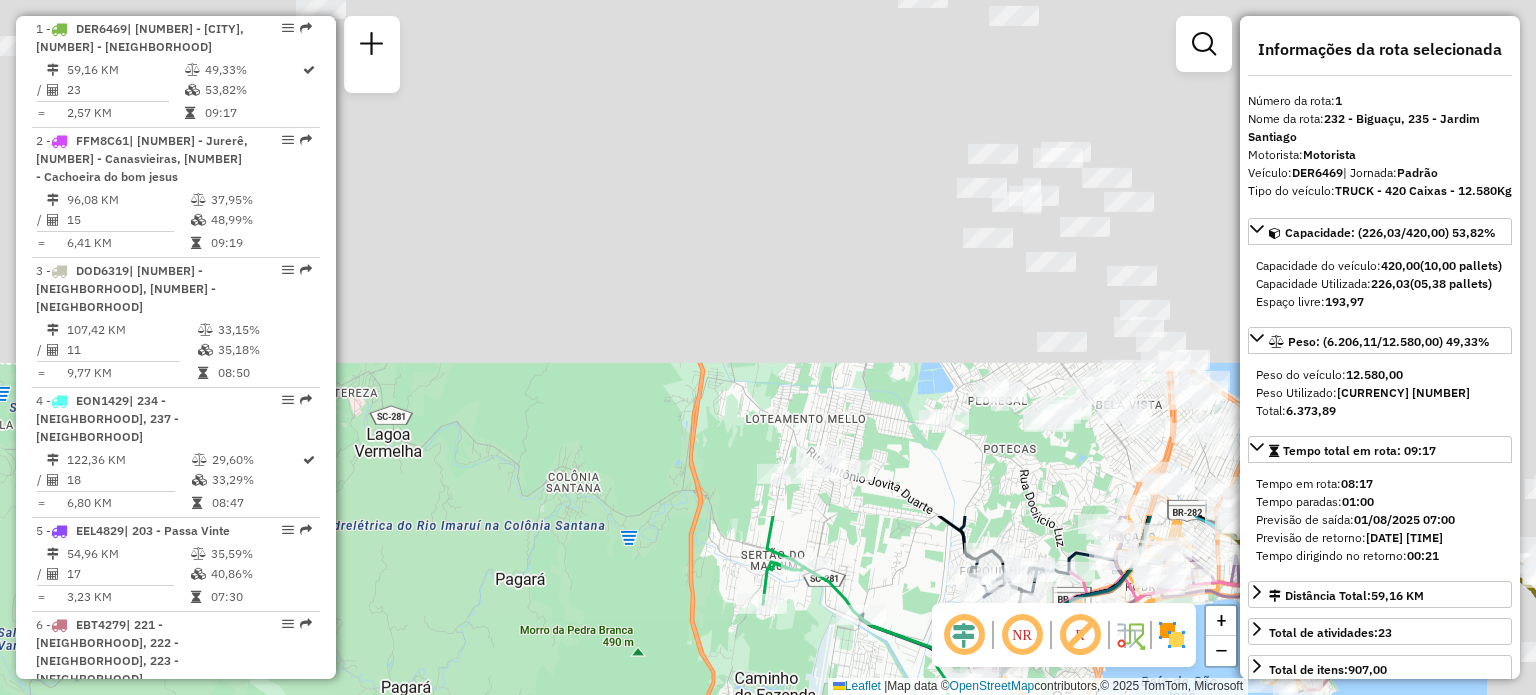 drag, startPoint x: 519, startPoint y: 136, endPoint x: 613, endPoint y: 496, distance: 372.0699 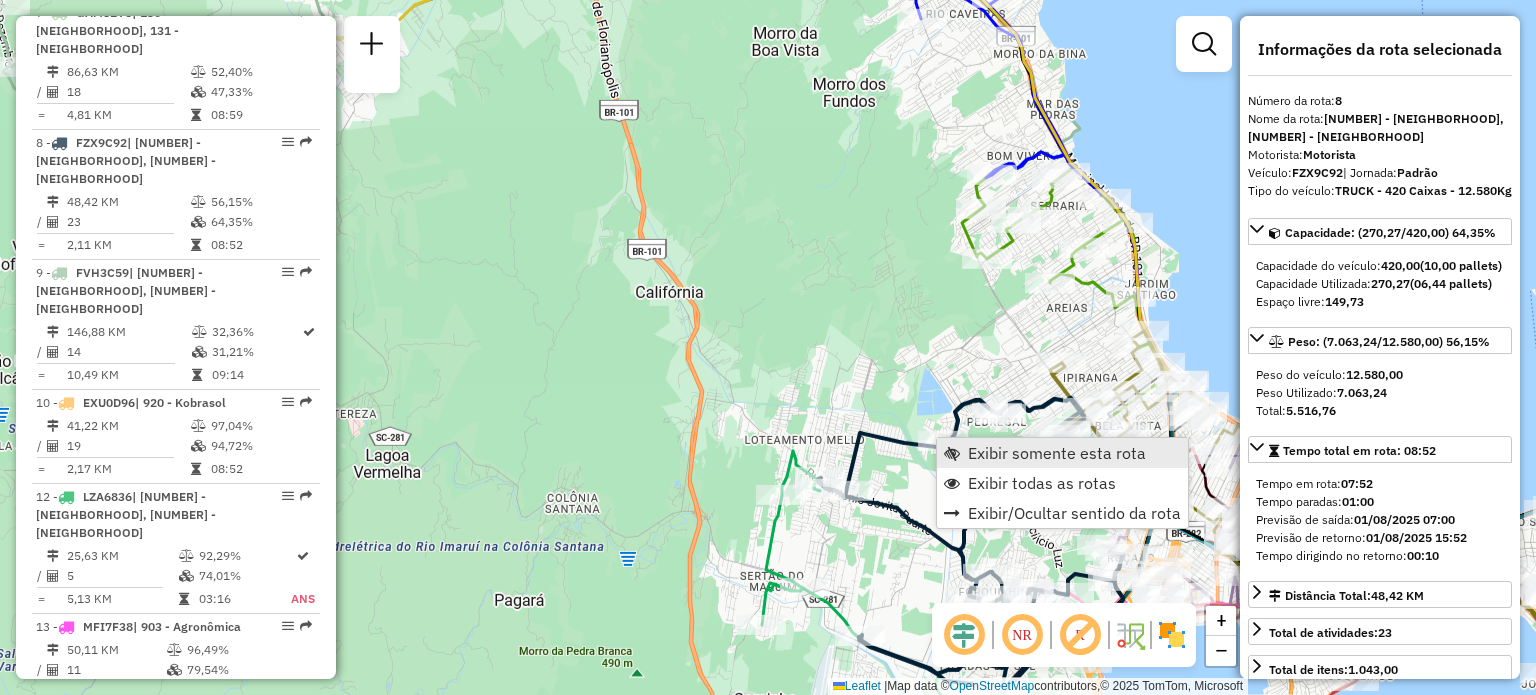 scroll, scrollTop: 1595, scrollLeft: 0, axis: vertical 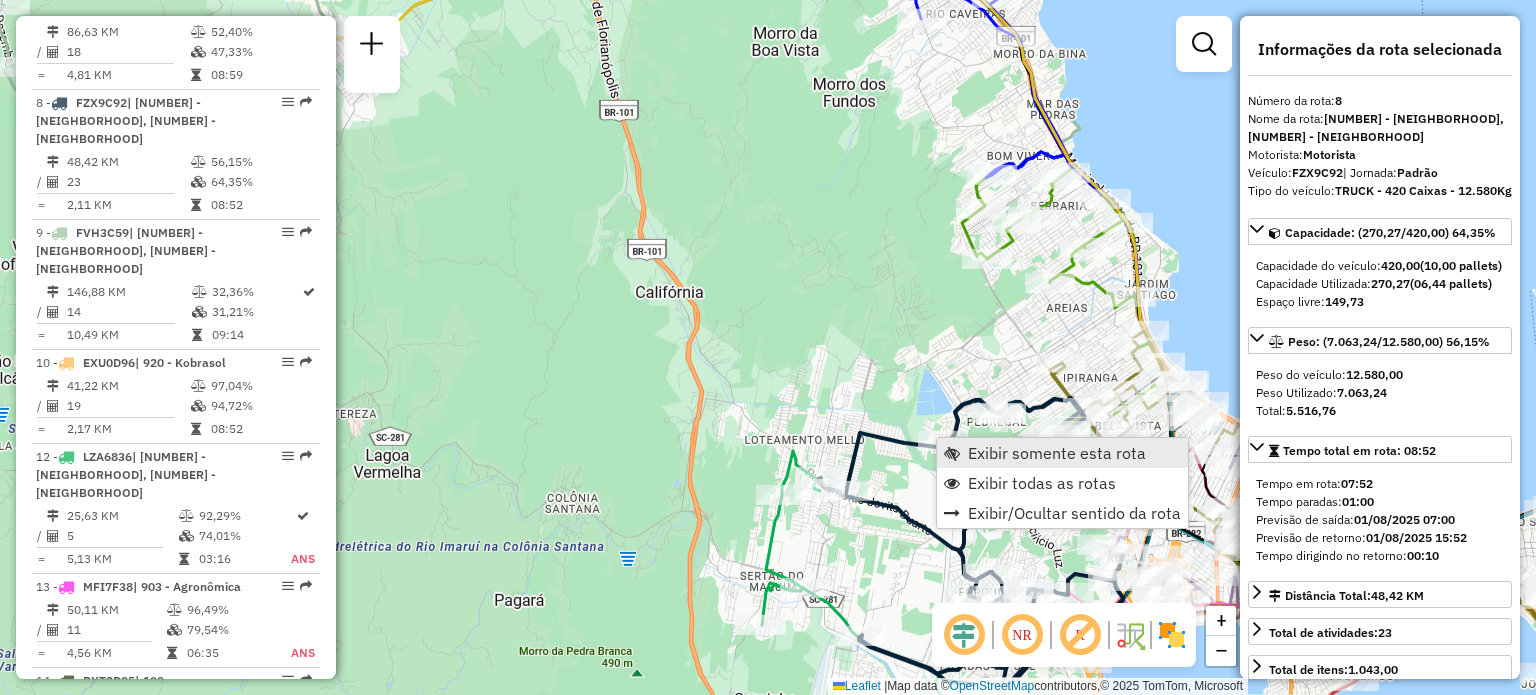 click on "Exibir somente esta rota" at bounding box center (1057, 453) 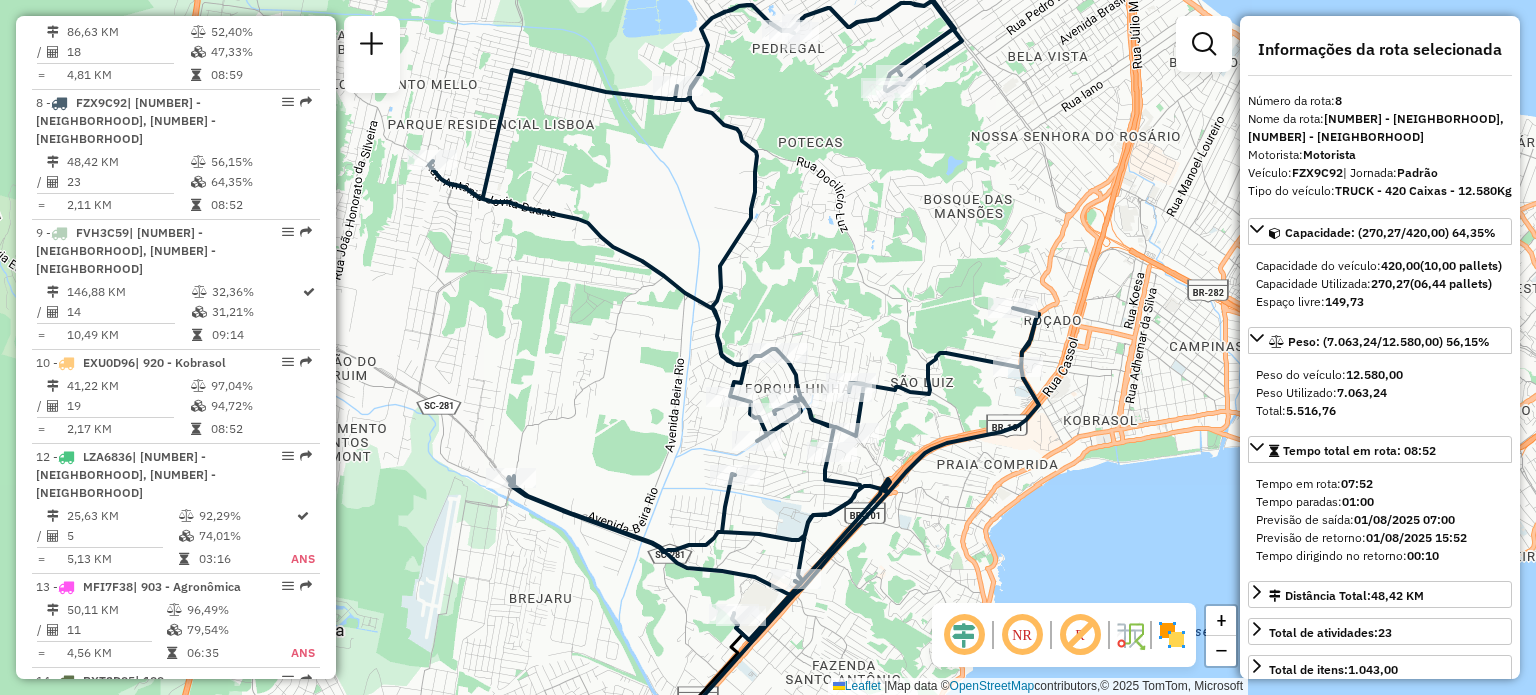 drag, startPoint x: 773, startPoint y: 167, endPoint x: 758, endPoint y: 148, distance: 24.207438 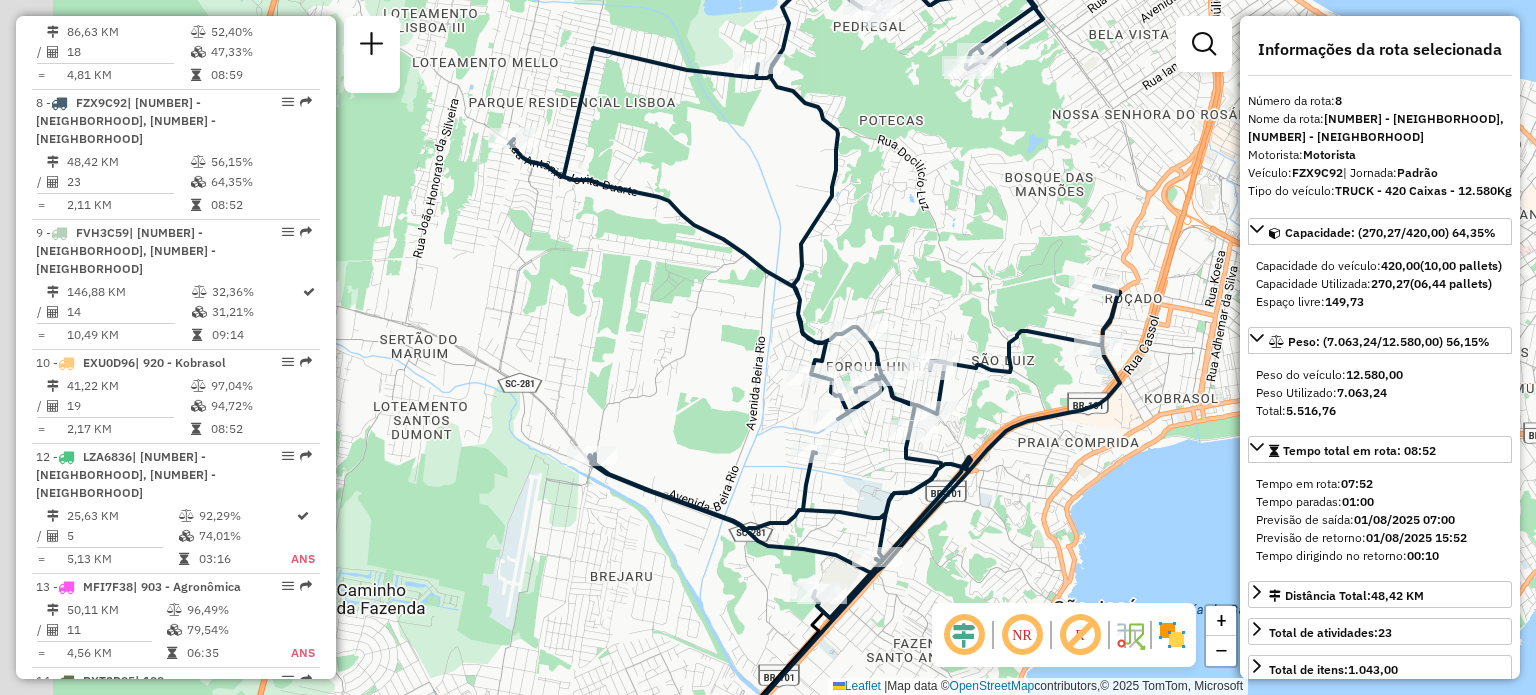 drag, startPoint x: 552, startPoint y: 313, endPoint x: 576, endPoint y: 300, distance: 27.294687 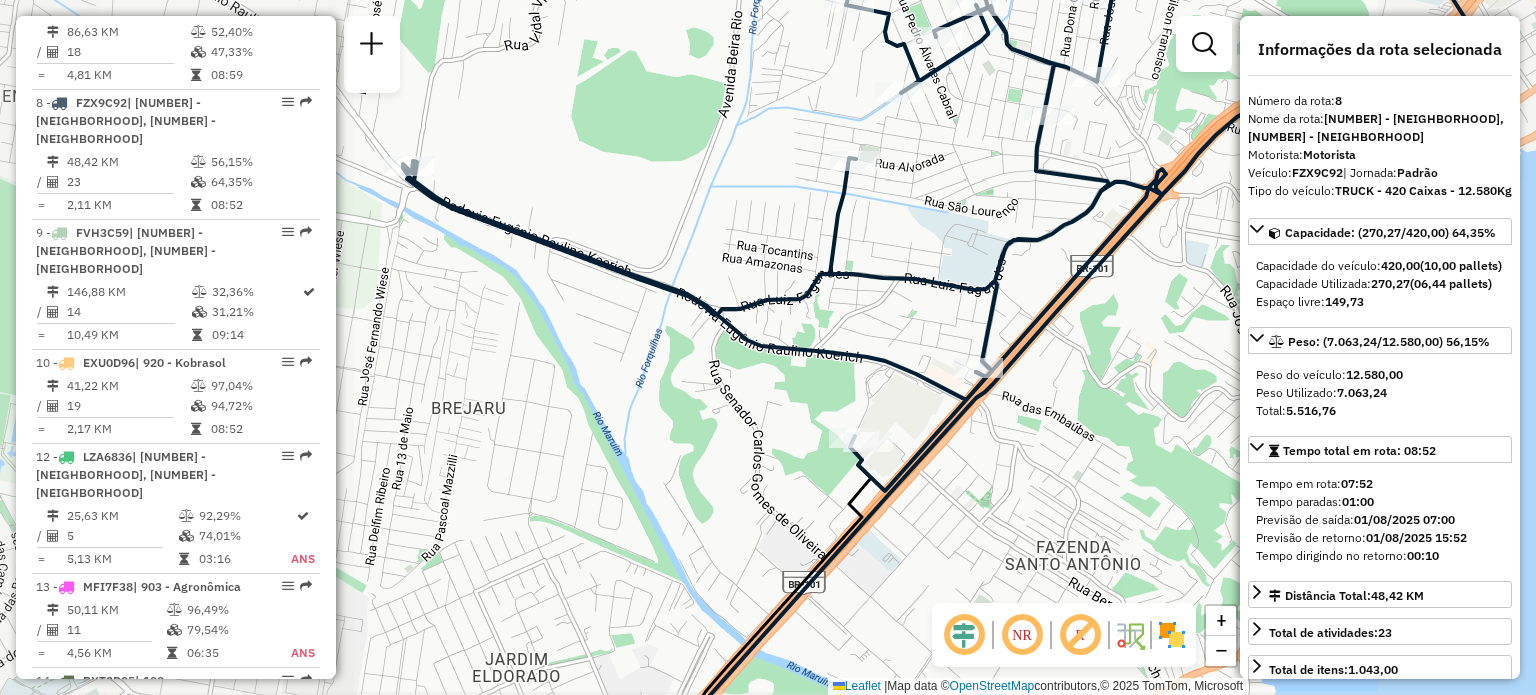 drag, startPoint x: 756, startPoint y: 379, endPoint x: 655, endPoint y: 546, distance: 195.1666 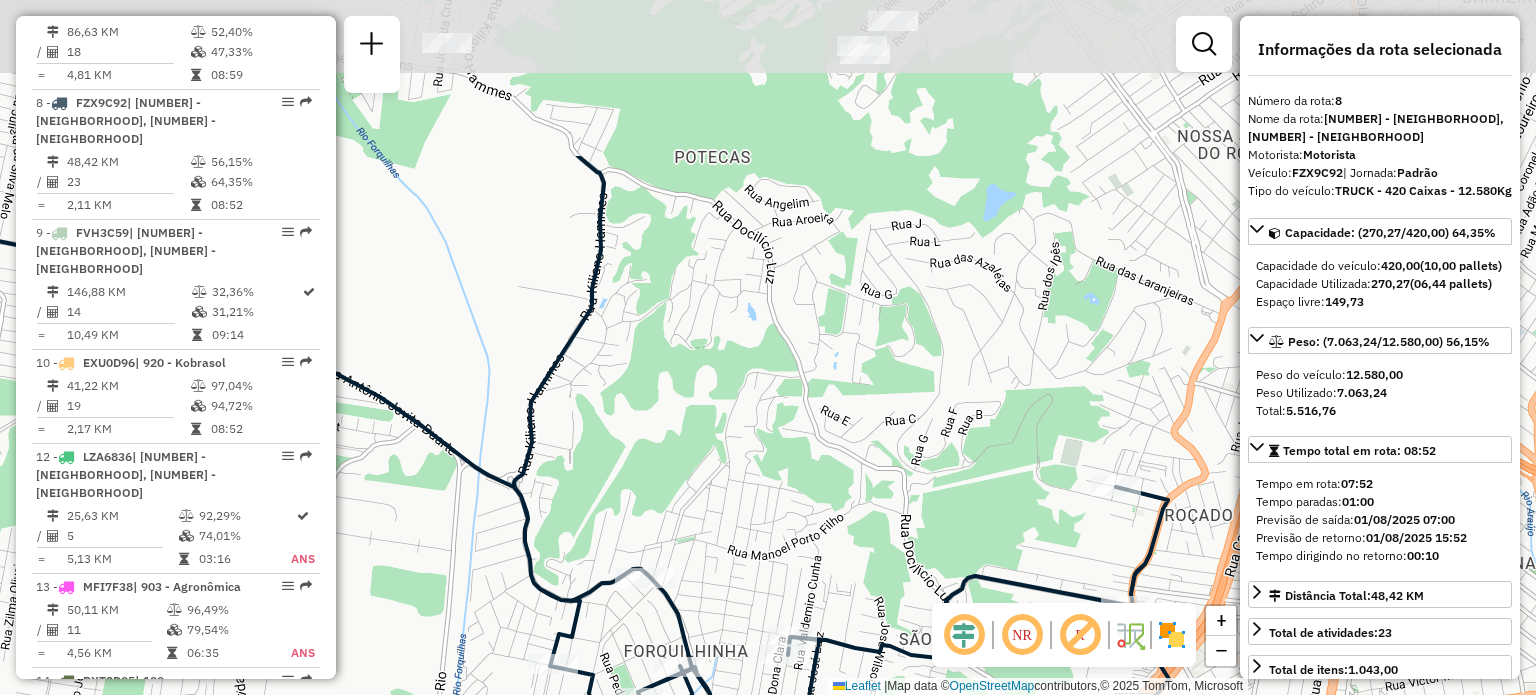 drag, startPoint x: 838, startPoint y: 279, endPoint x: 727, endPoint y: 587, distance: 327.3912 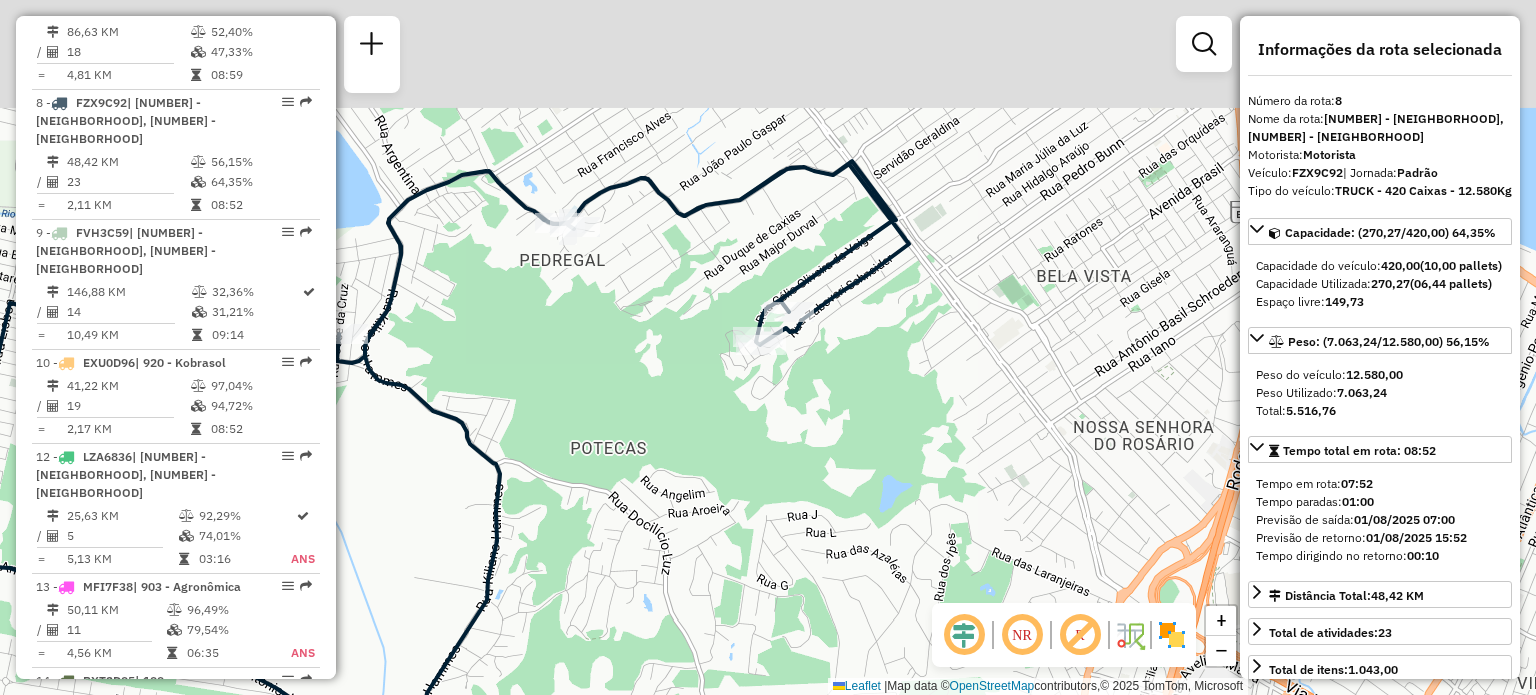 drag, startPoint x: 576, startPoint y: 232, endPoint x: 649, endPoint y: 375, distance: 160.55528 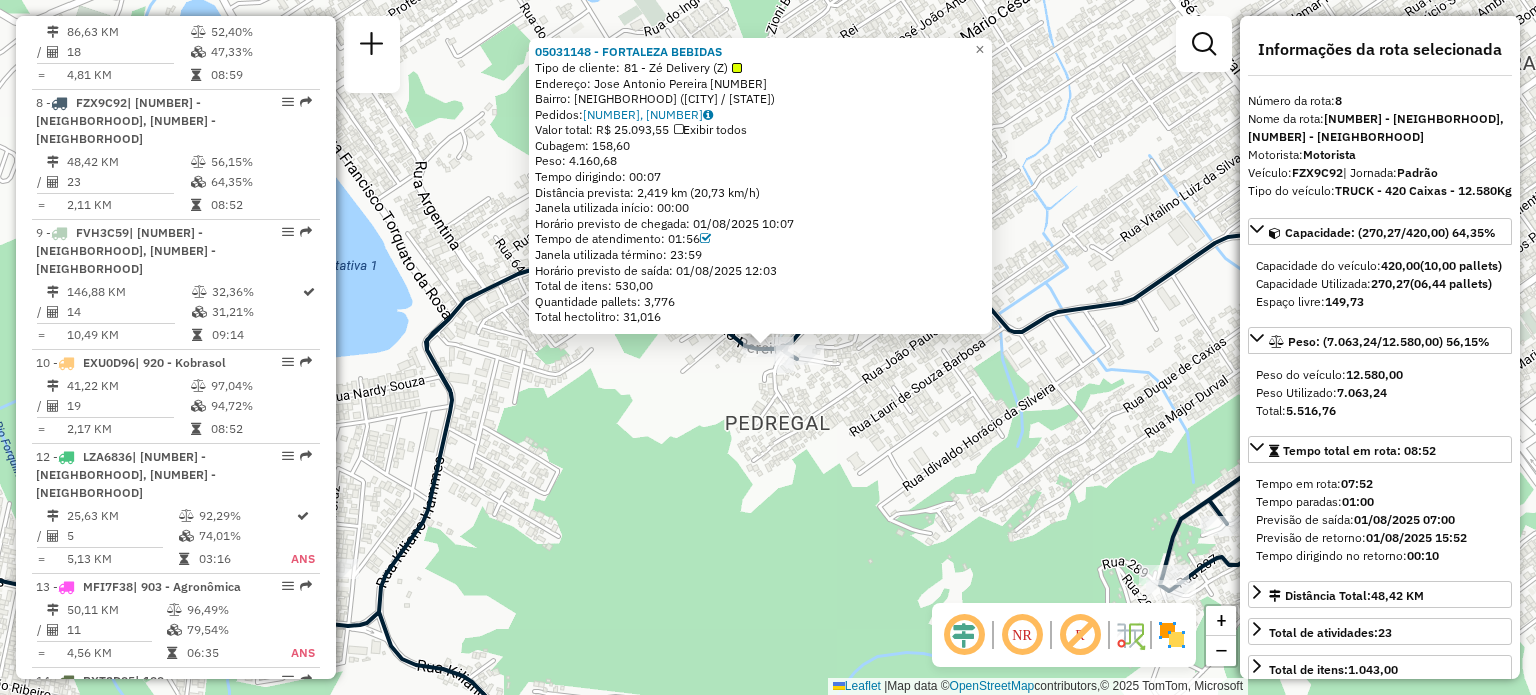 click on "[NUMBER] - [COMPANY NAME]   Endereço:  [NAME] [LAST NAME] [NUMBER]   Bairro: [NEIGHBORHOOD] ([CITY] / [STATE])   Pedidos:  [NUMBER], [NUMBER]   Valor total: [CURRENCY] [PRICE]   Cubagem: [PRICE]  Peso: [PRICE]  Tempo dirigindo: [TIME]   Distância prevista: [PRICE] km ([PRICE] km/h)   Janela utilizada início: [TIME]   Horário previsto de chegada: [DATE] [TIME]   Tempo de atendimento: [TIME]   Janela utilizada término: [TIME]   Horário previsto de saída: [DATE] [TIME]   Total de itens: [PRICE]   Quantidade pallets: [PRICE]   Total hectolitro: [PRICE]" 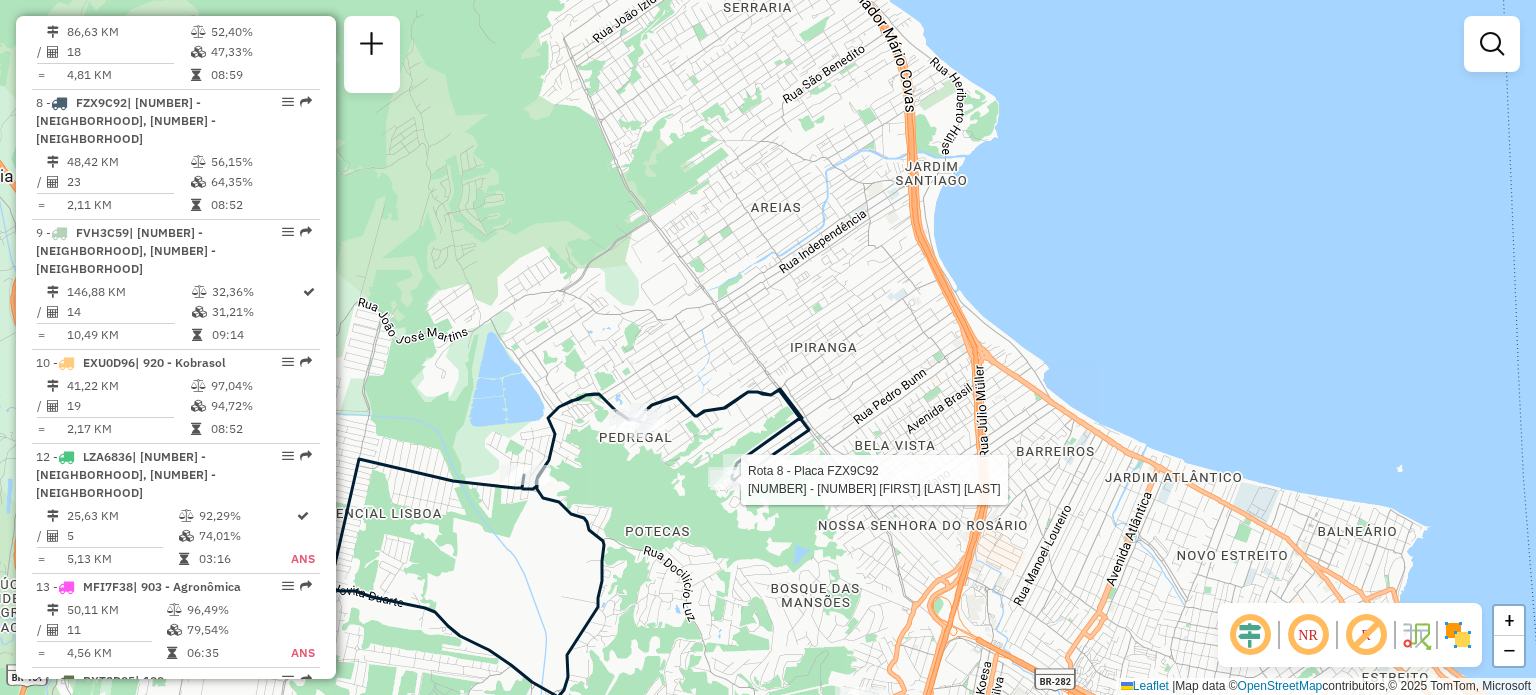 select on "**********" 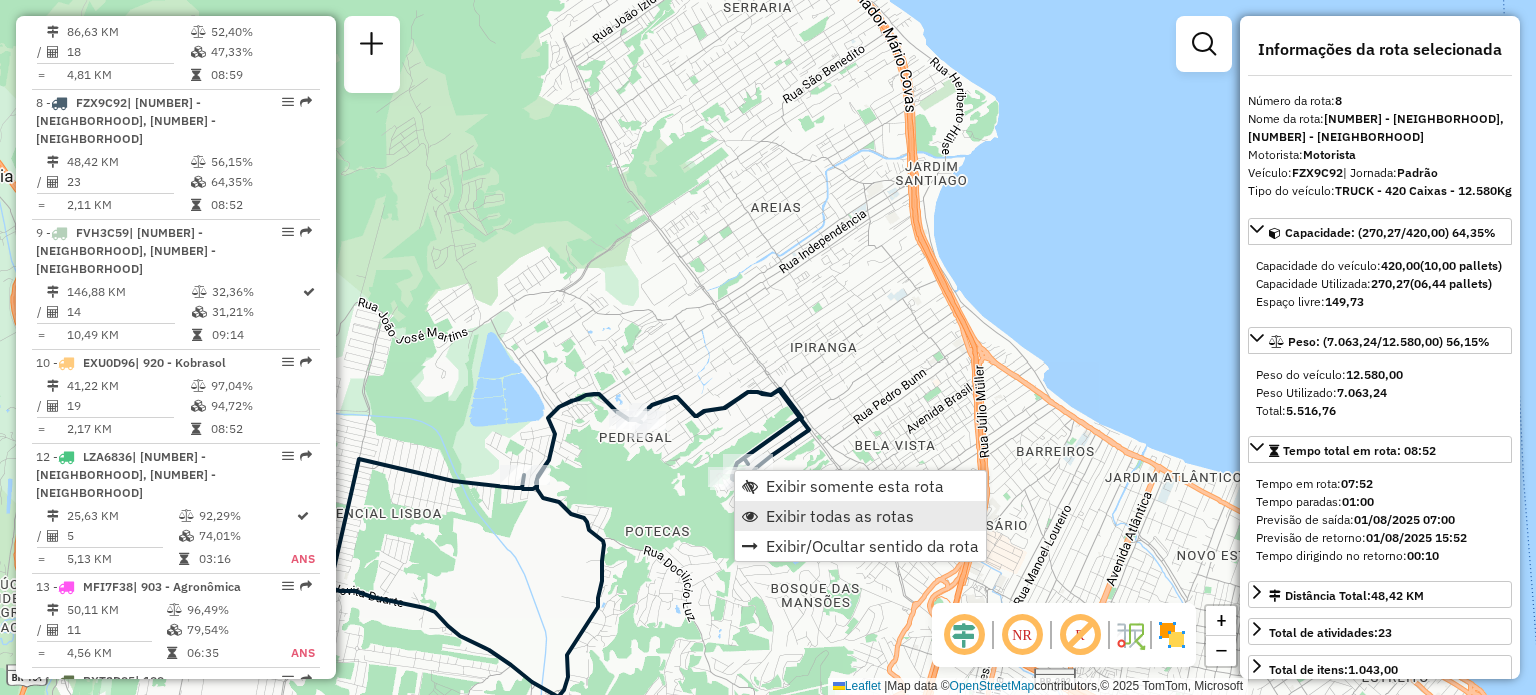 click on "Exibir todas as rotas" at bounding box center (840, 516) 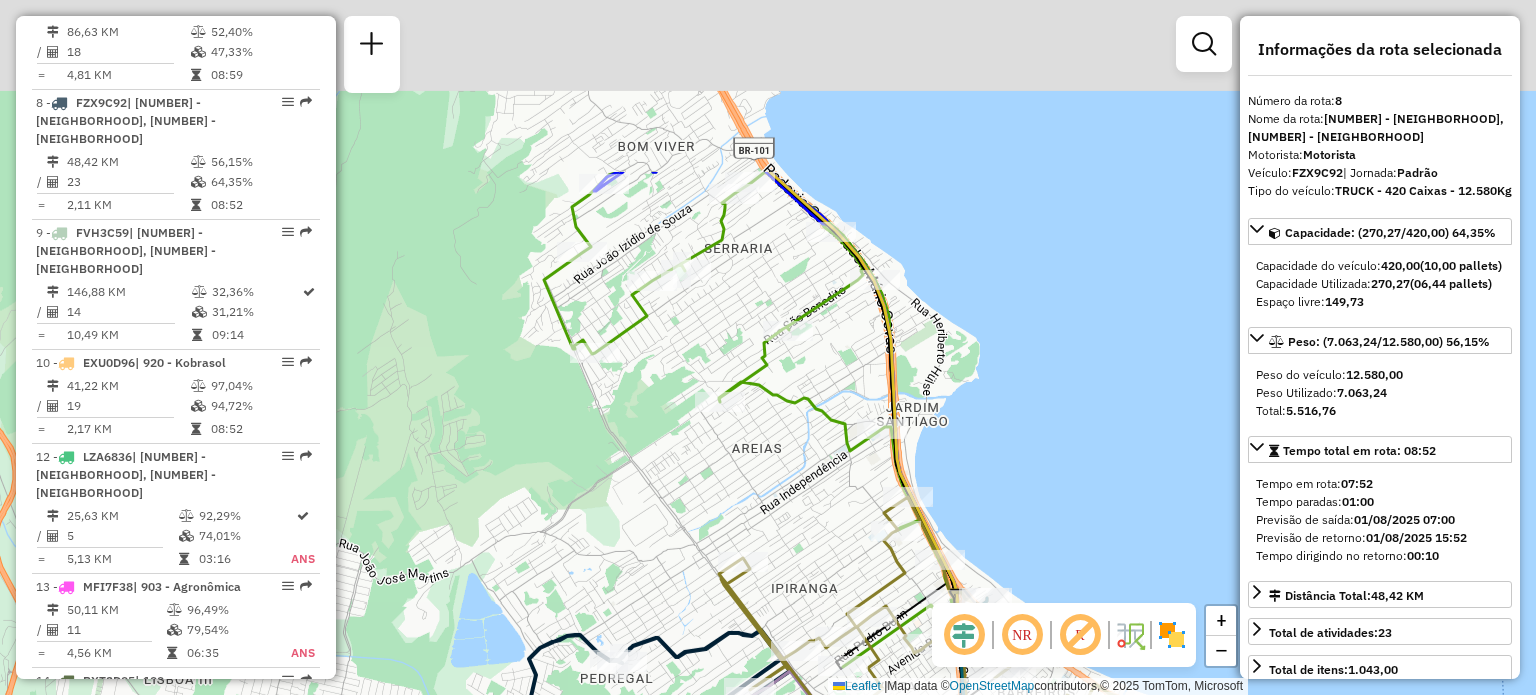 drag, startPoint x: 628, startPoint y: 181, endPoint x: 611, endPoint y: 383, distance: 202.71408 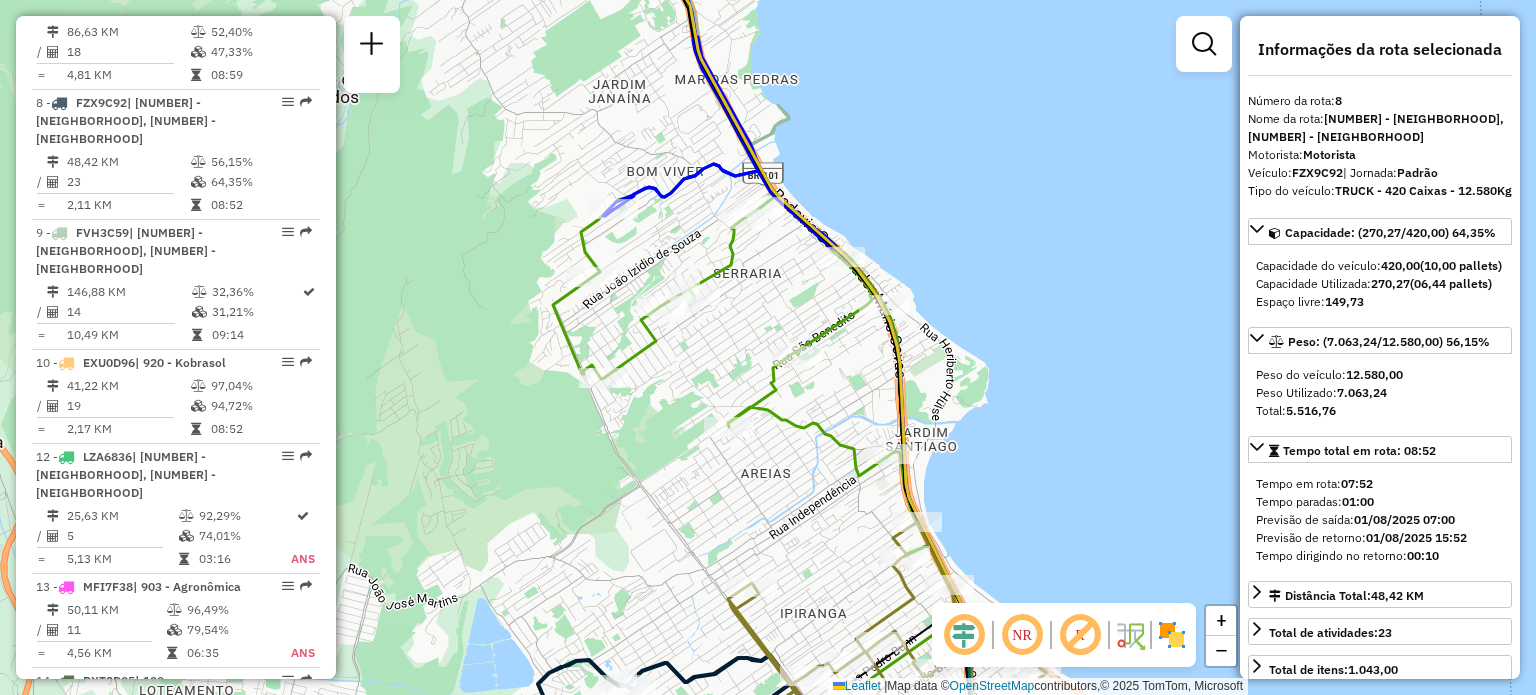 drag, startPoint x: 547, startPoint y: 191, endPoint x: 650, endPoint y: 279, distance: 135.47325 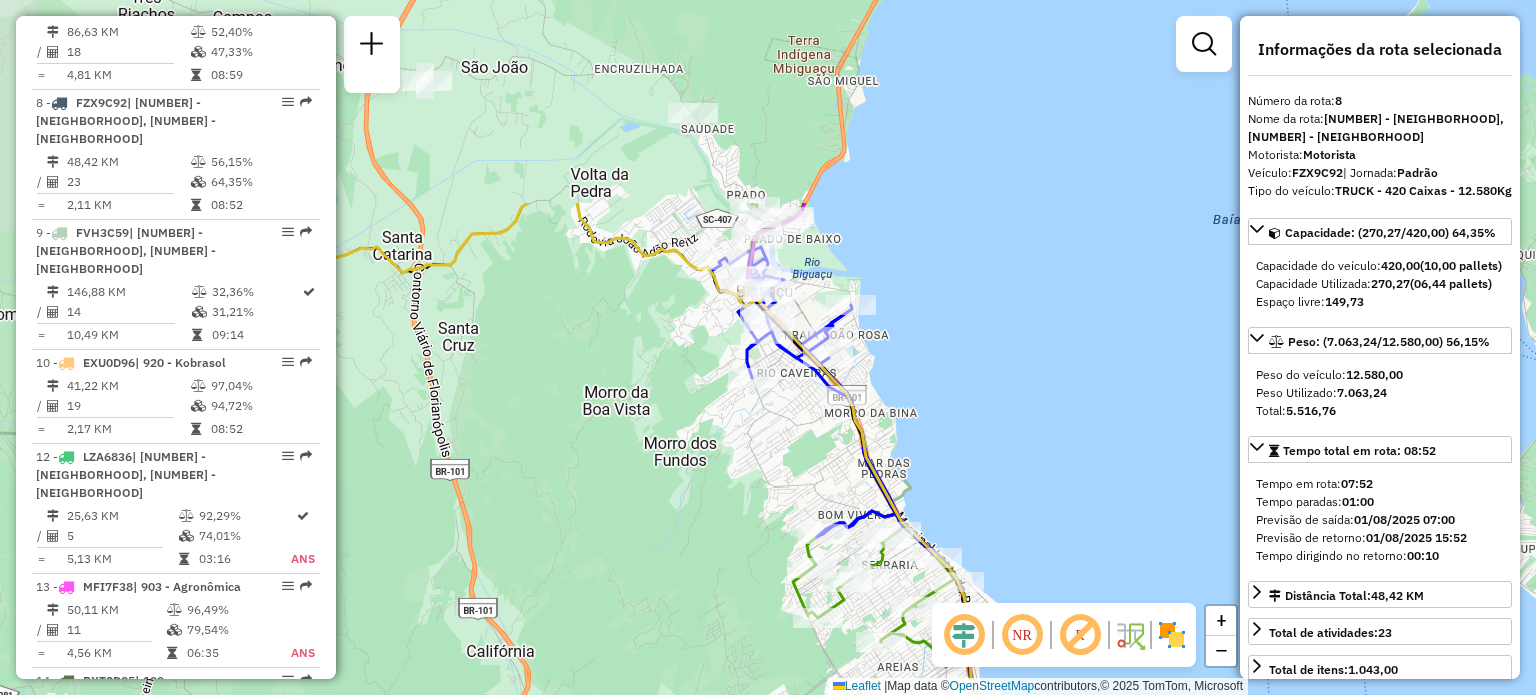 drag, startPoint x: 511, startPoint y: 179, endPoint x: 663, endPoint y: 440, distance: 302.03476 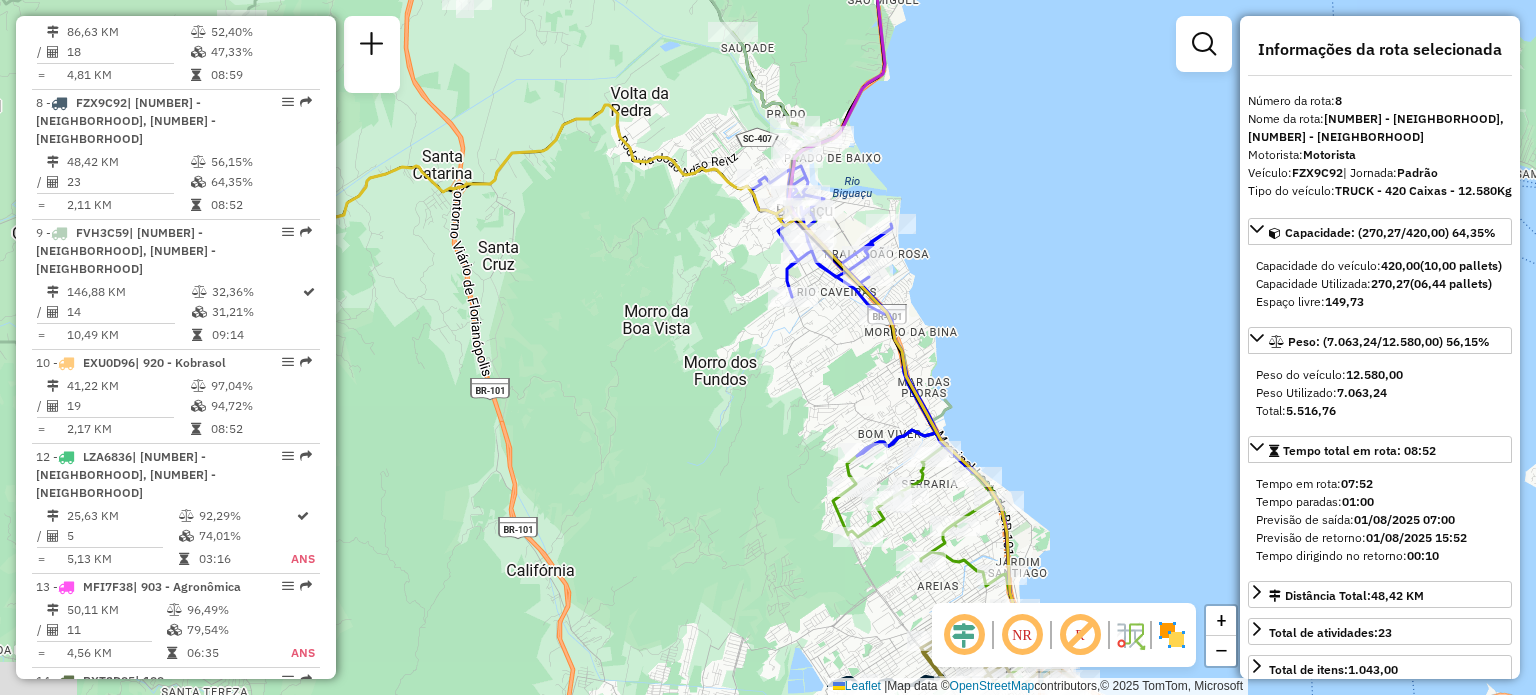 drag, startPoint x: 594, startPoint y: 348, endPoint x: 739, endPoint y: 104, distance: 283.8327 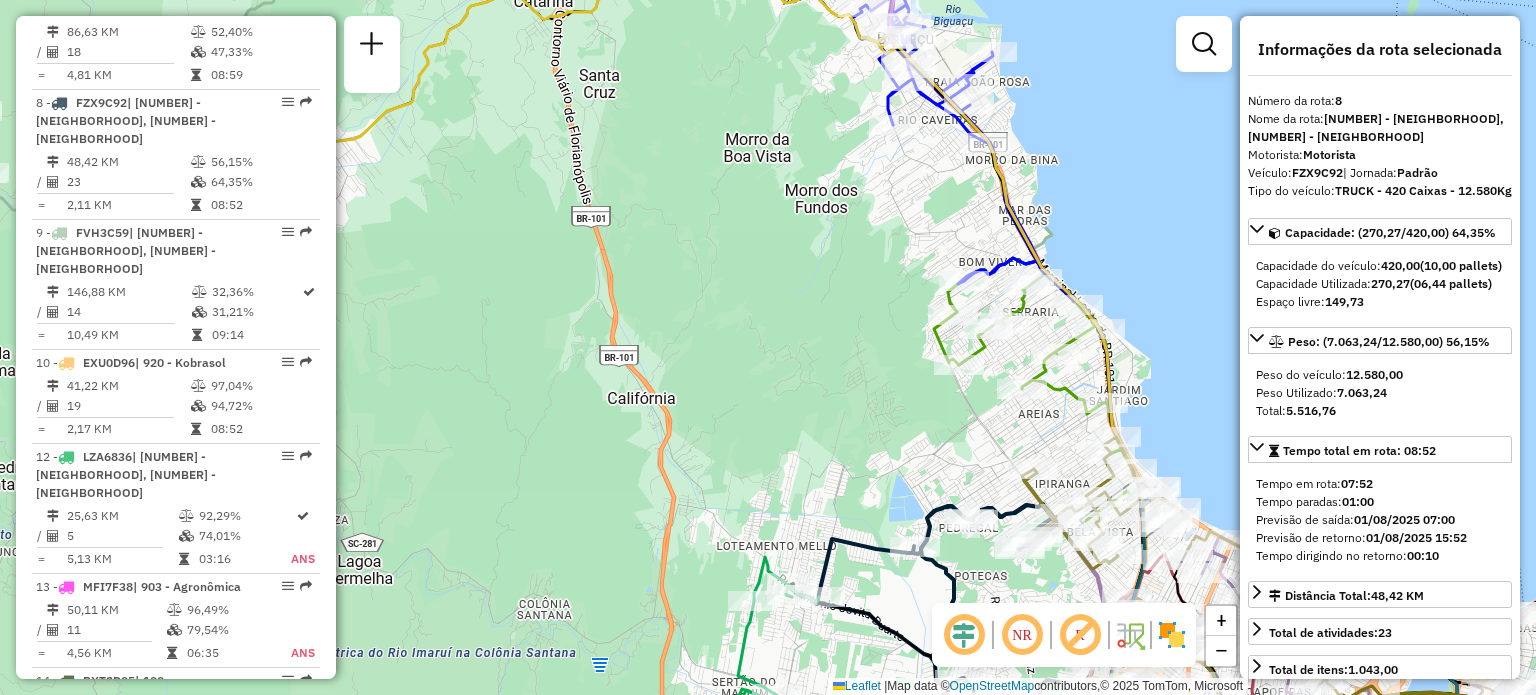 drag, startPoint x: 752, startPoint y: 334, endPoint x: 810, endPoint y: 123, distance: 218.82642 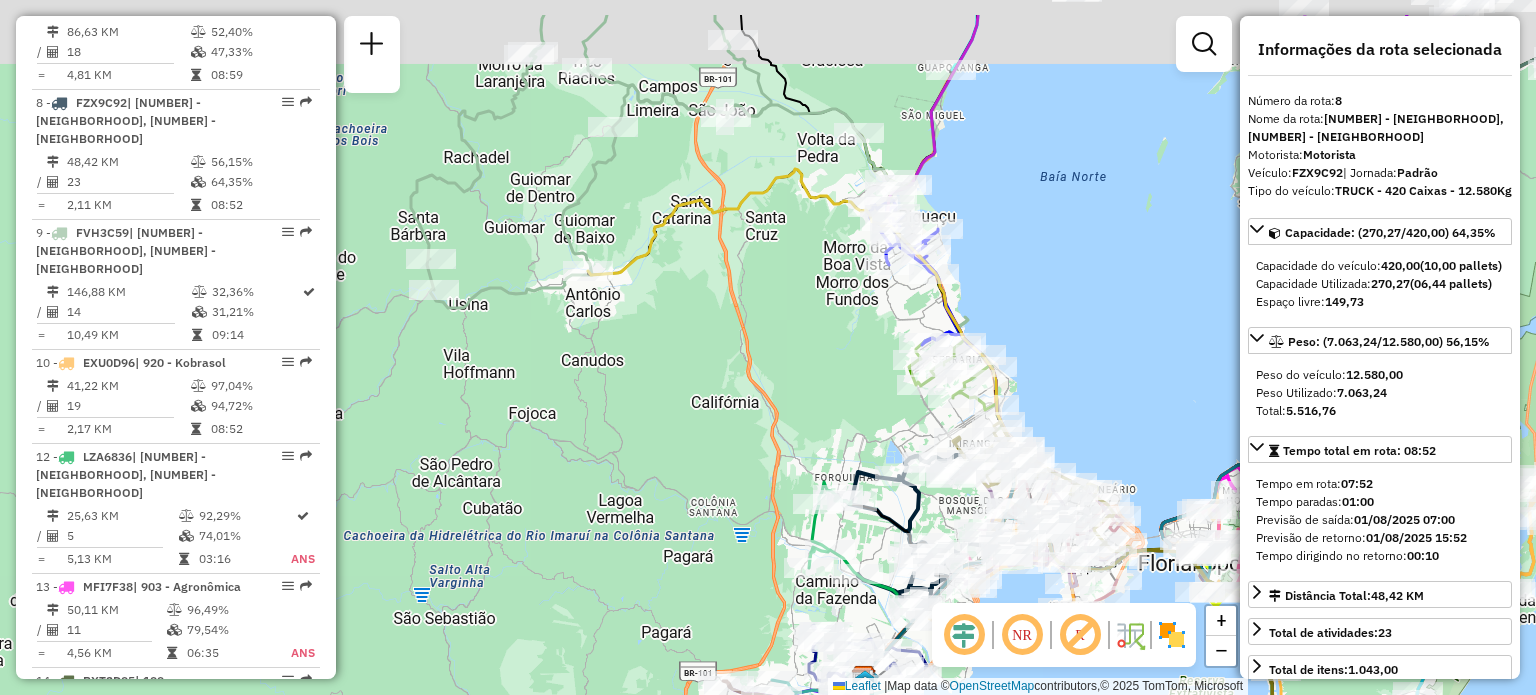 drag, startPoint x: 618, startPoint y: 196, endPoint x: 712, endPoint y: 527, distance: 344.08865 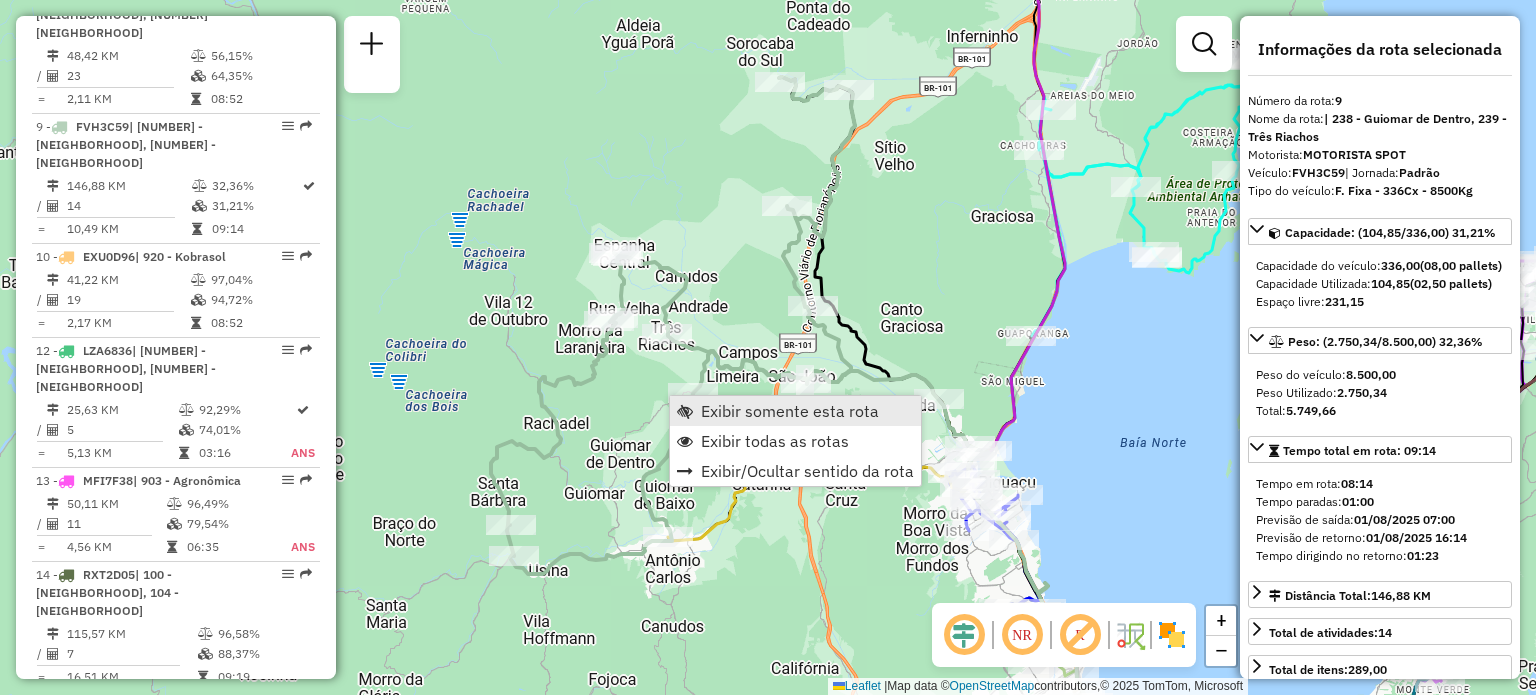 scroll, scrollTop: 1707, scrollLeft: 0, axis: vertical 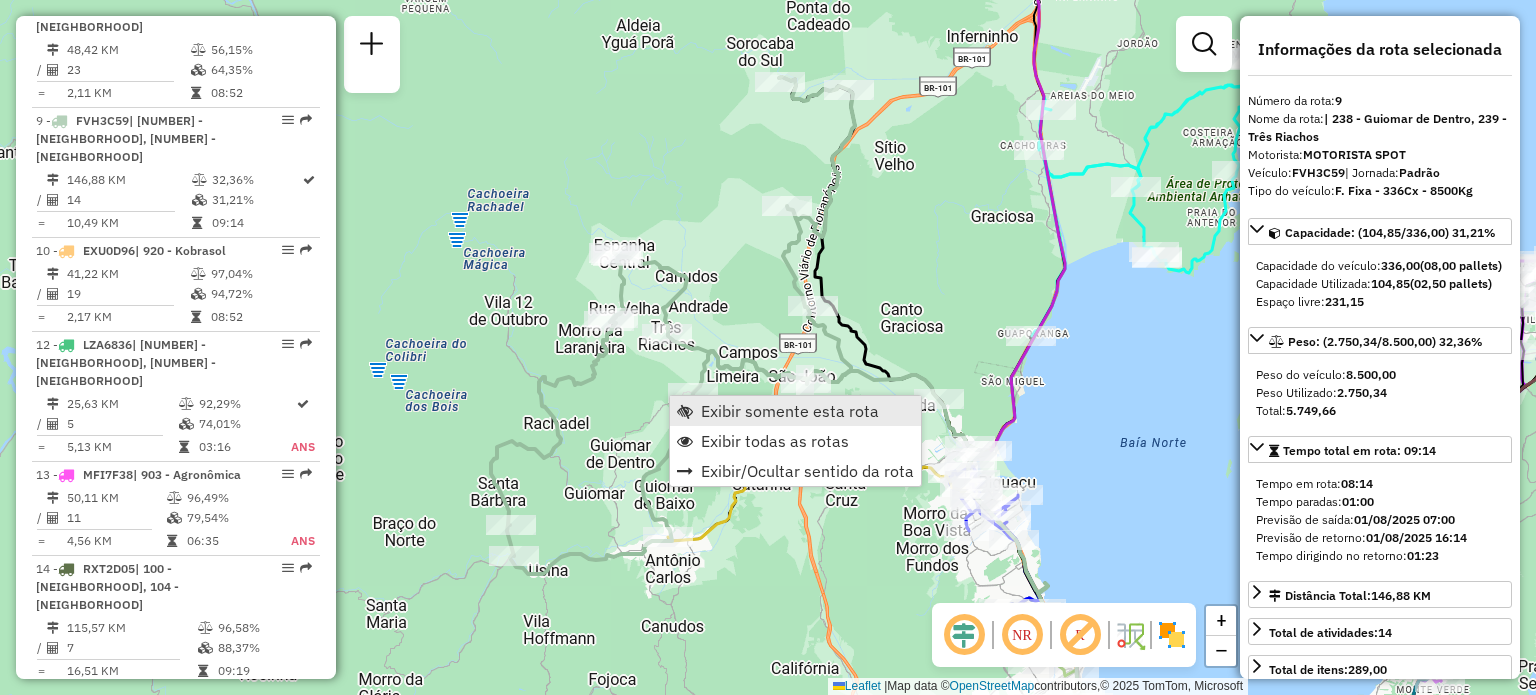 click on "Exibir somente esta rota" at bounding box center [790, 411] 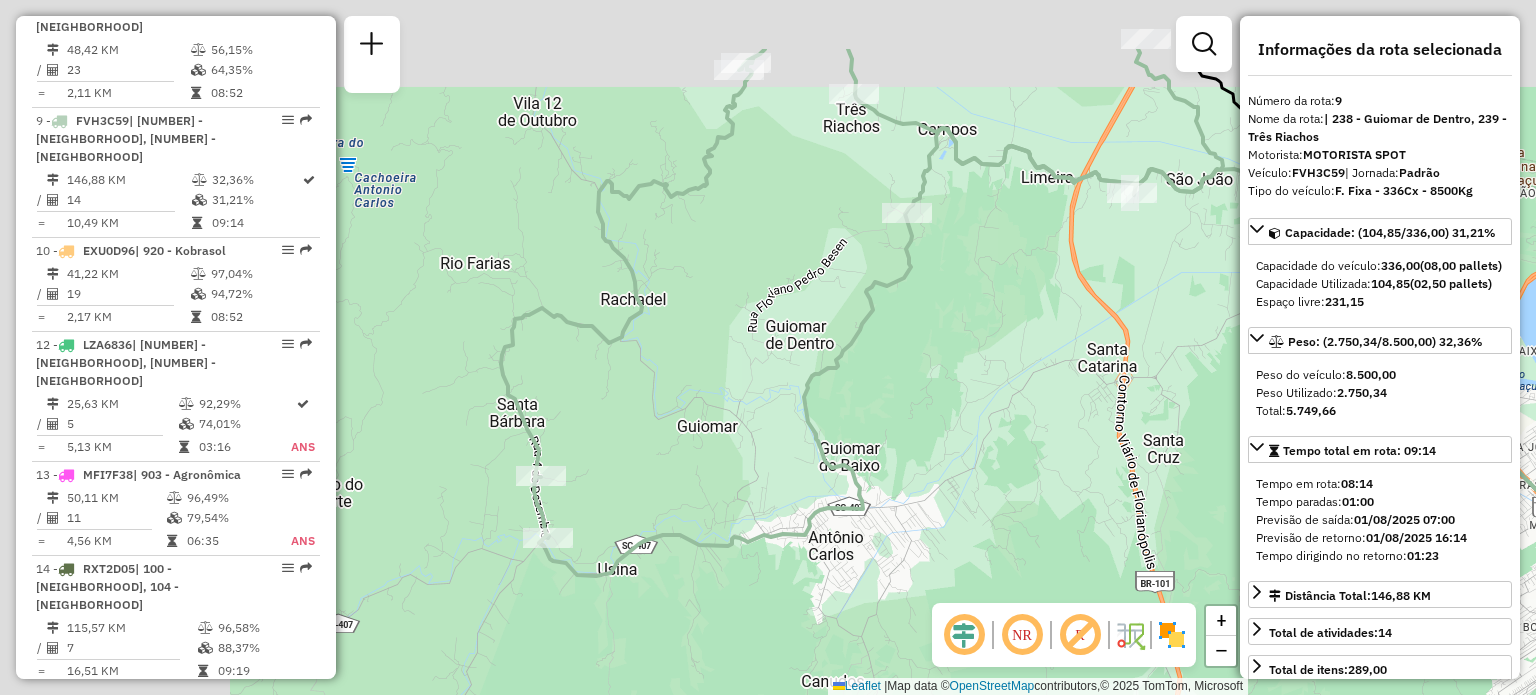 drag, startPoint x: 578, startPoint y: 173, endPoint x: 857, endPoint y: 308, distance: 309.94516 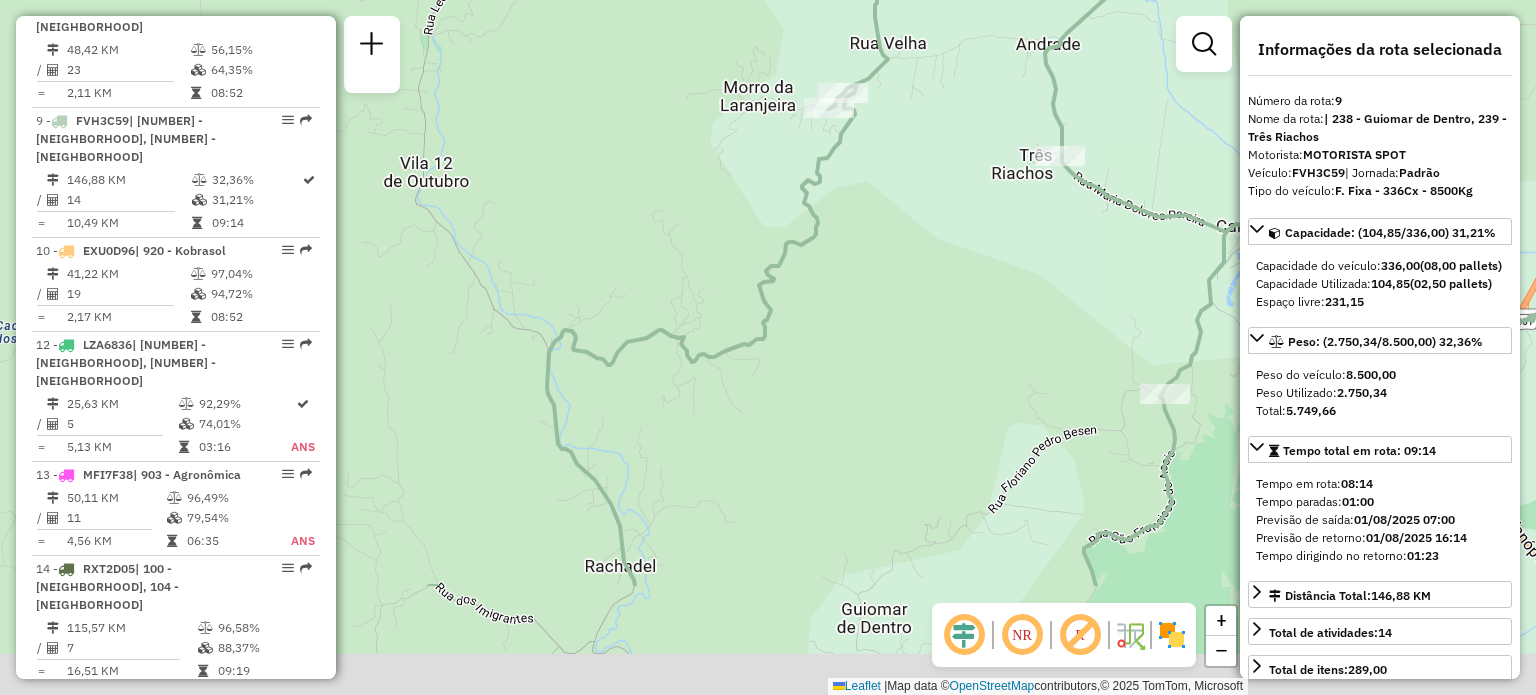 drag, startPoint x: 904, startPoint y: 336, endPoint x: 920, endPoint y: 154, distance: 182.70195 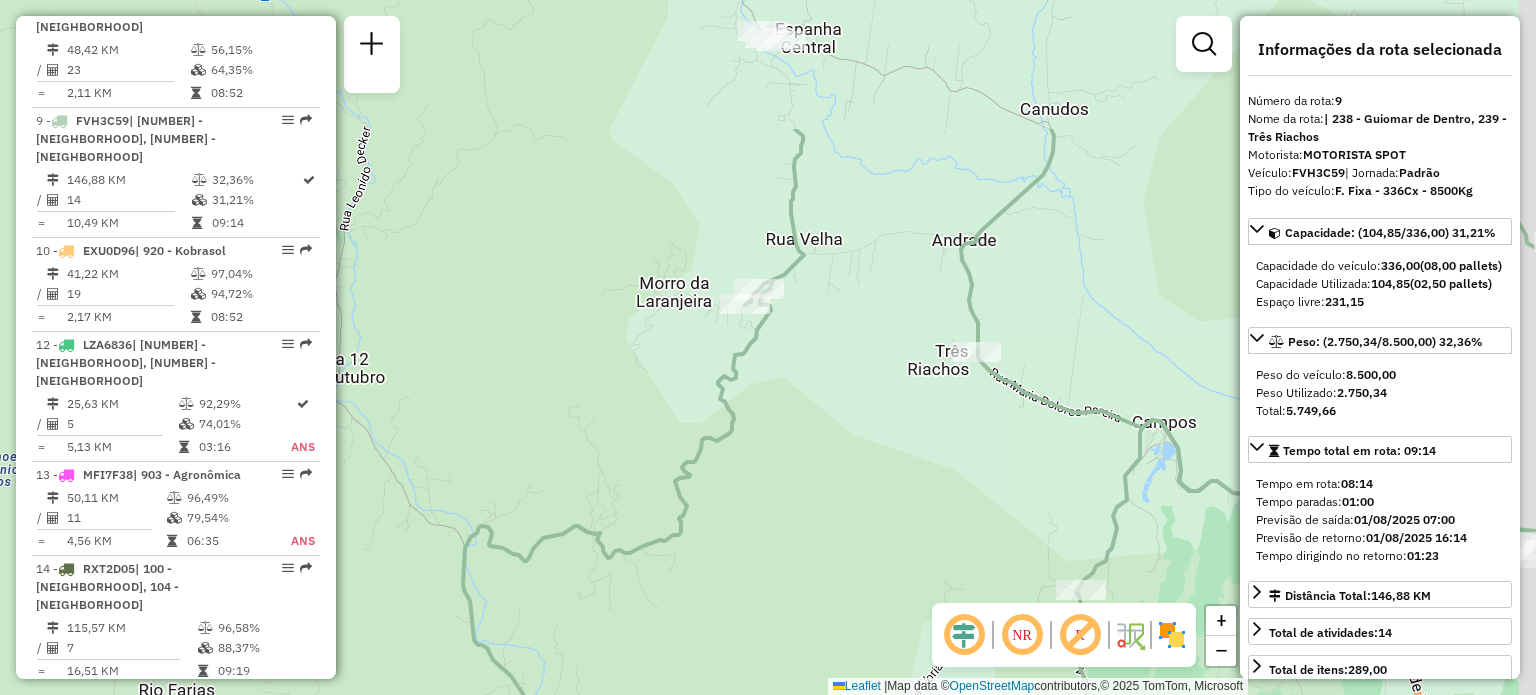 drag, startPoint x: 904, startPoint y: 255, endPoint x: 824, endPoint y: 450, distance: 210.77238 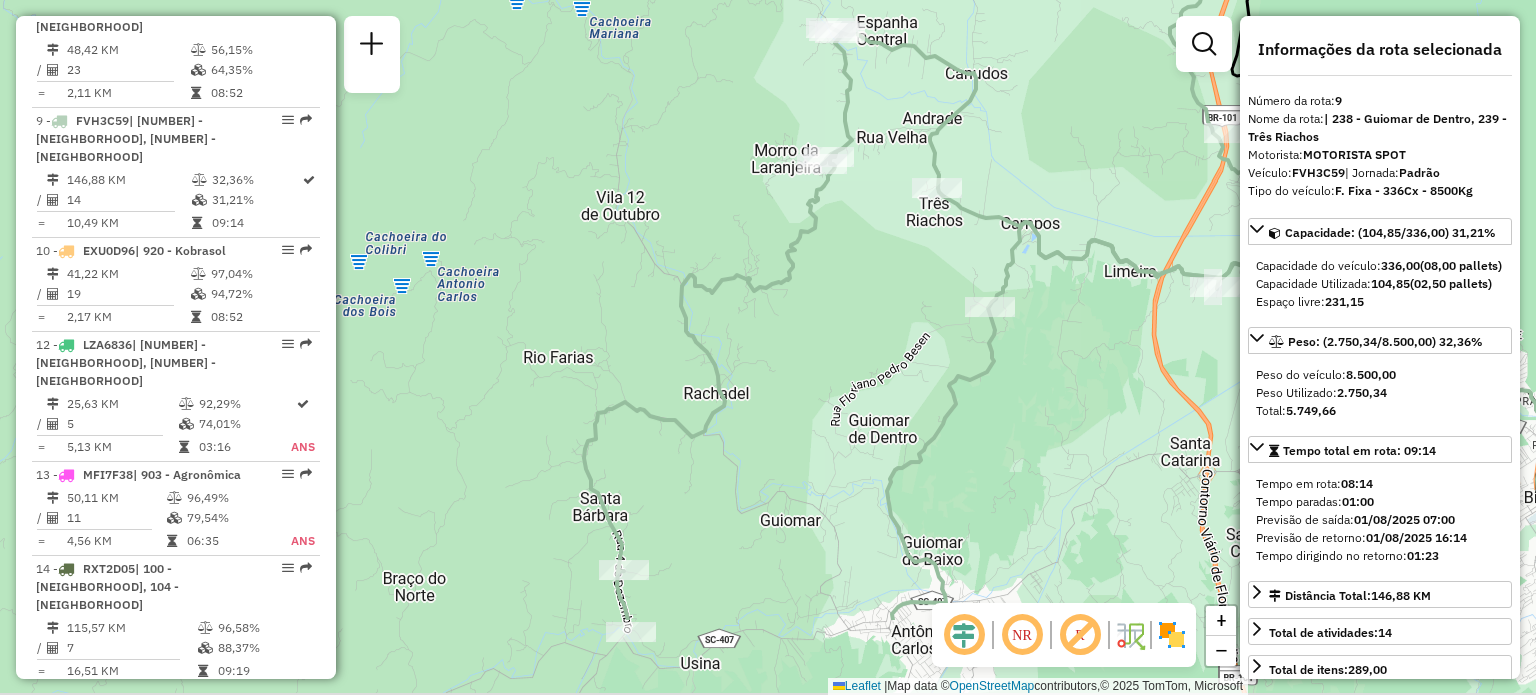 drag, startPoint x: 768, startPoint y: 364, endPoint x: 828, endPoint y: 182, distance: 191.63507 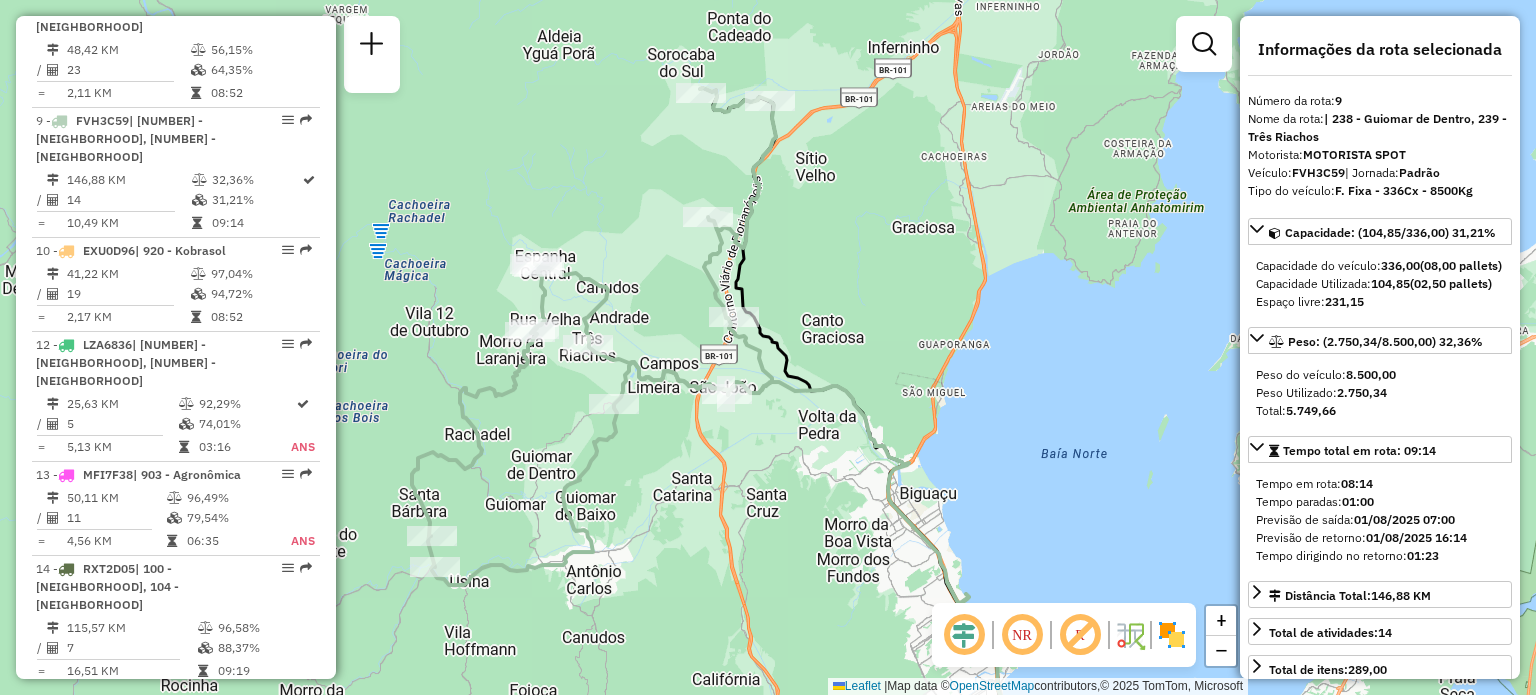 drag, startPoint x: 884, startPoint y: 307, endPoint x: 822, endPoint y: 258, distance: 79.025314 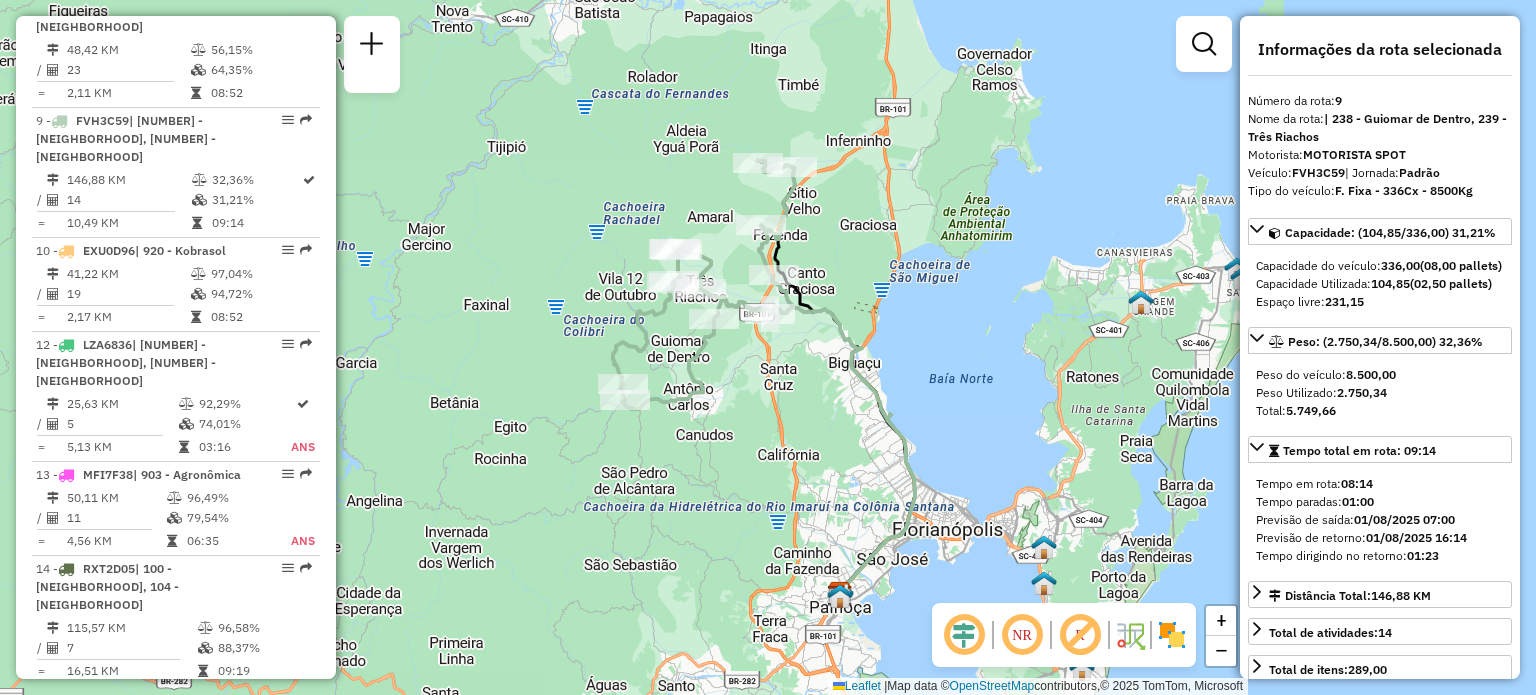 drag, startPoint x: 973, startPoint y: 471, endPoint x: 942, endPoint y: 387, distance: 89.537704 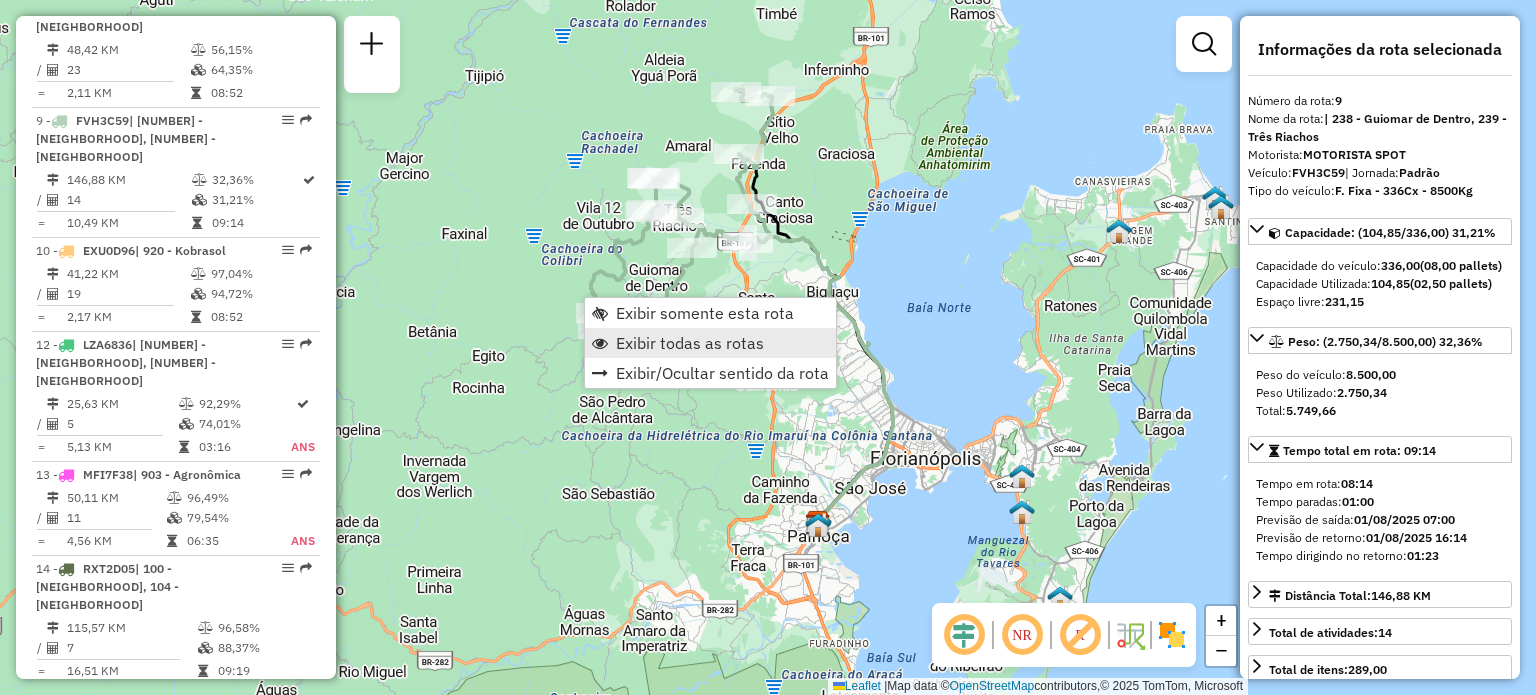 click on "Exibir todas as rotas" at bounding box center (690, 343) 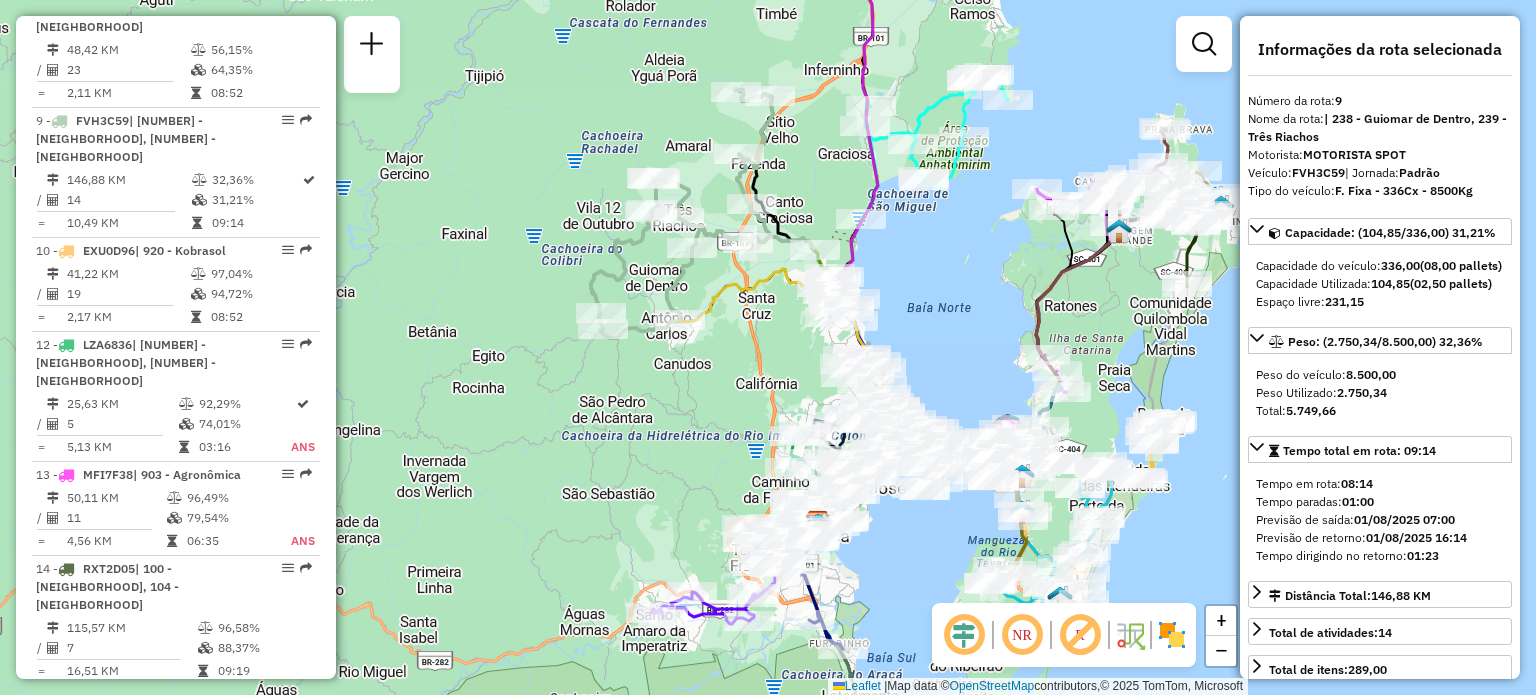drag, startPoint x: 660, startPoint y: 464, endPoint x: 665, endPoint y: 267, distance: 197.06345 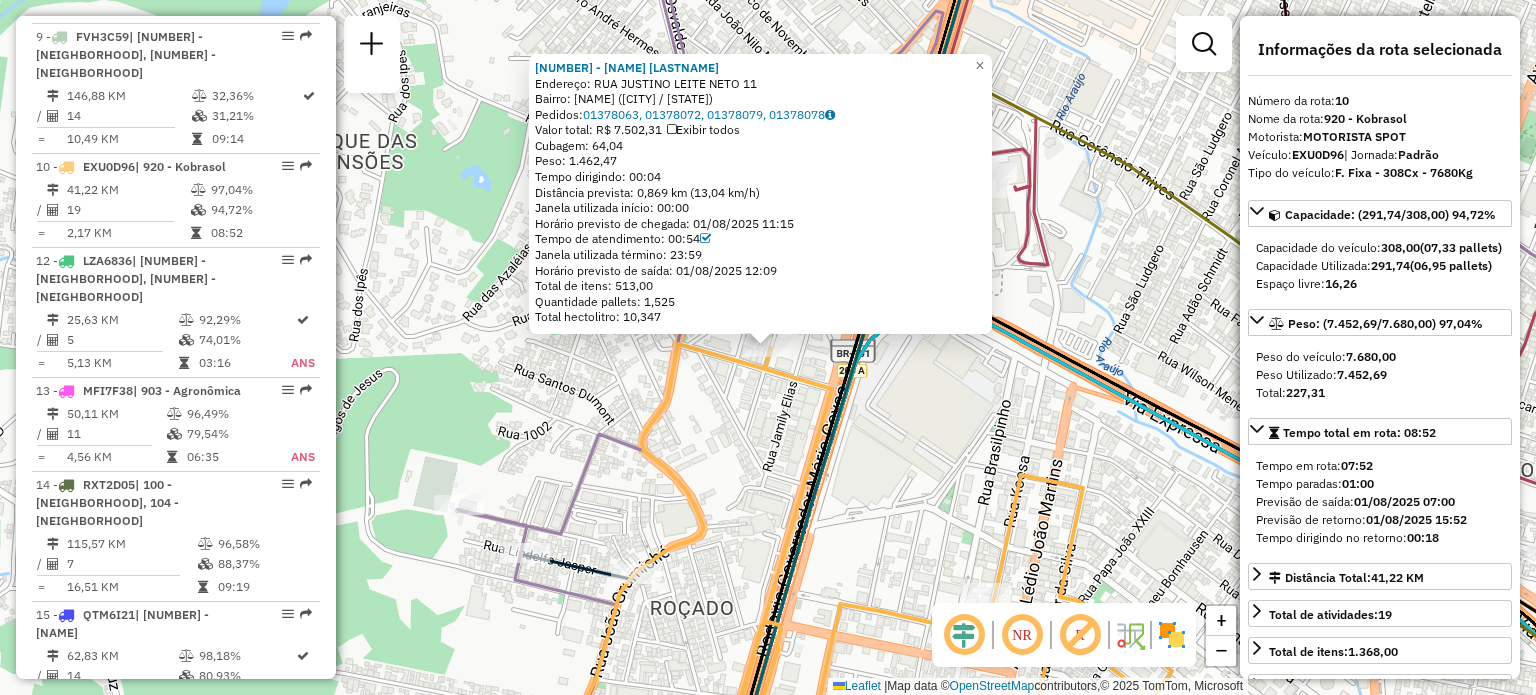 scroll, scrollTop: 1819, scrollLeft: 0, axis: vertical 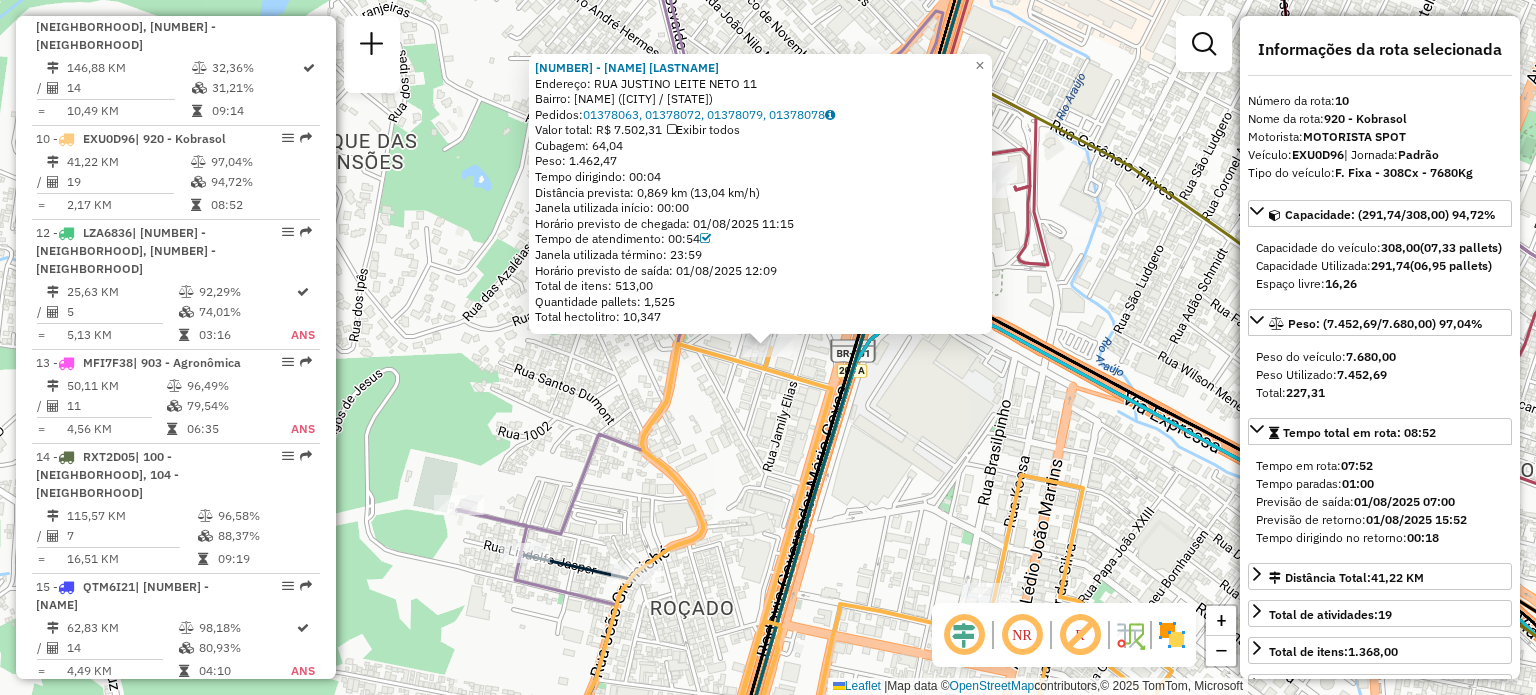 click on "[NUMBER] - [COMPANY NAME]   Endereço: [NAME] [LAST NAME]            [NUMBER]   Bairro: [NEIGHBORHOOD] ([CITY] / [STATE])   Pedidos:  [NUMBER], [NUMBER], [NUMBER], [NUMBER]   Valor total: [CURRENCY] [PRICE]   Cubagem: [PRICE]  Peso: [PRICE]  Tempo dirigindo: [TIME]   Distância prevista: [PRICE] km ([PRICE] km/h)   Janela utilizada início: [TIME]   Horário previsto de chegada: [DATE] [TIME]   Tempo de atendimento: [TIME]   Janela utilizada término: [TIME]   Horário previsto de saída: [DATE] [TIME]   Total de itens: [PRICE]   Quantidade pallets: [PRICE]   Total hectolitro: [PRICE]" 